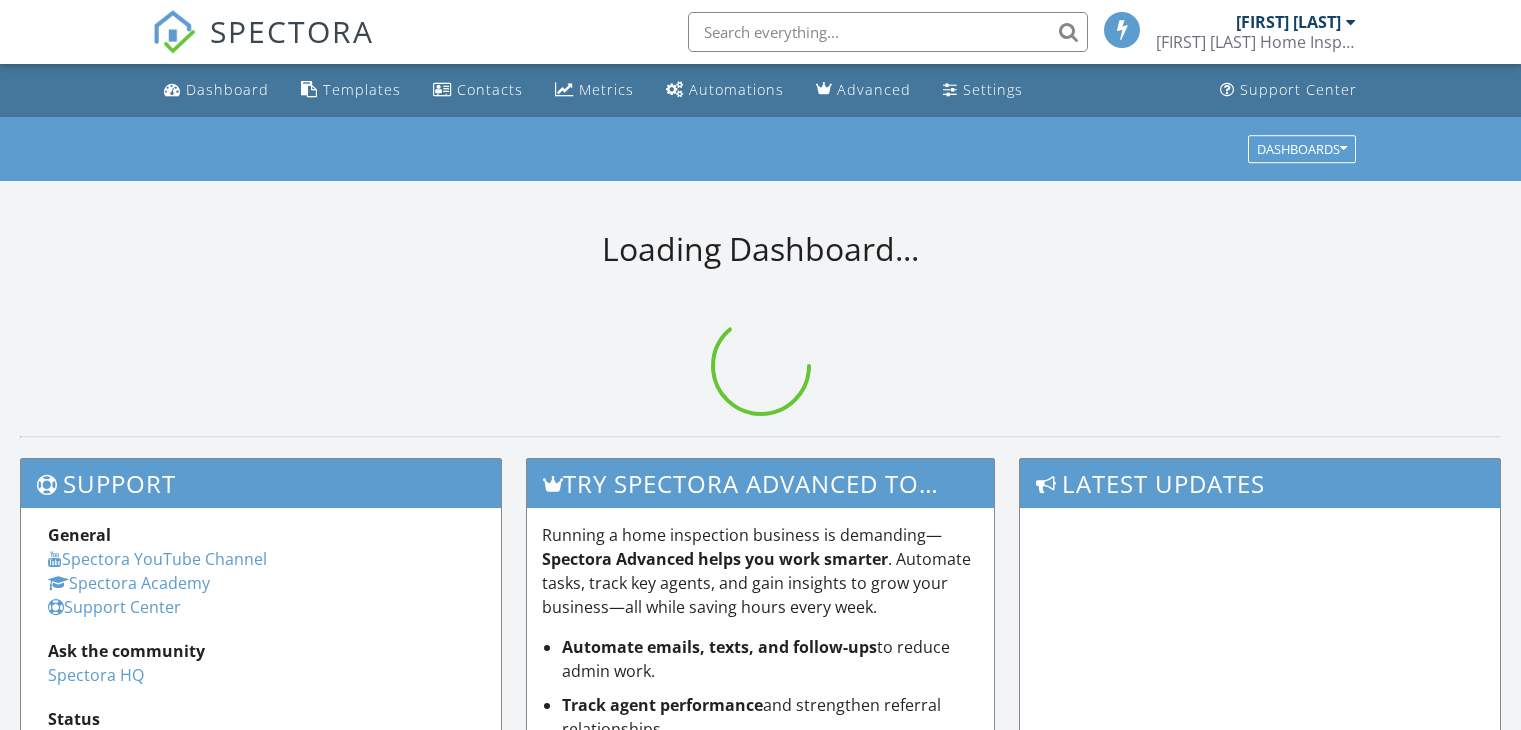 scroll, scrollTop: 0, scrollLeft: 0, axis: both 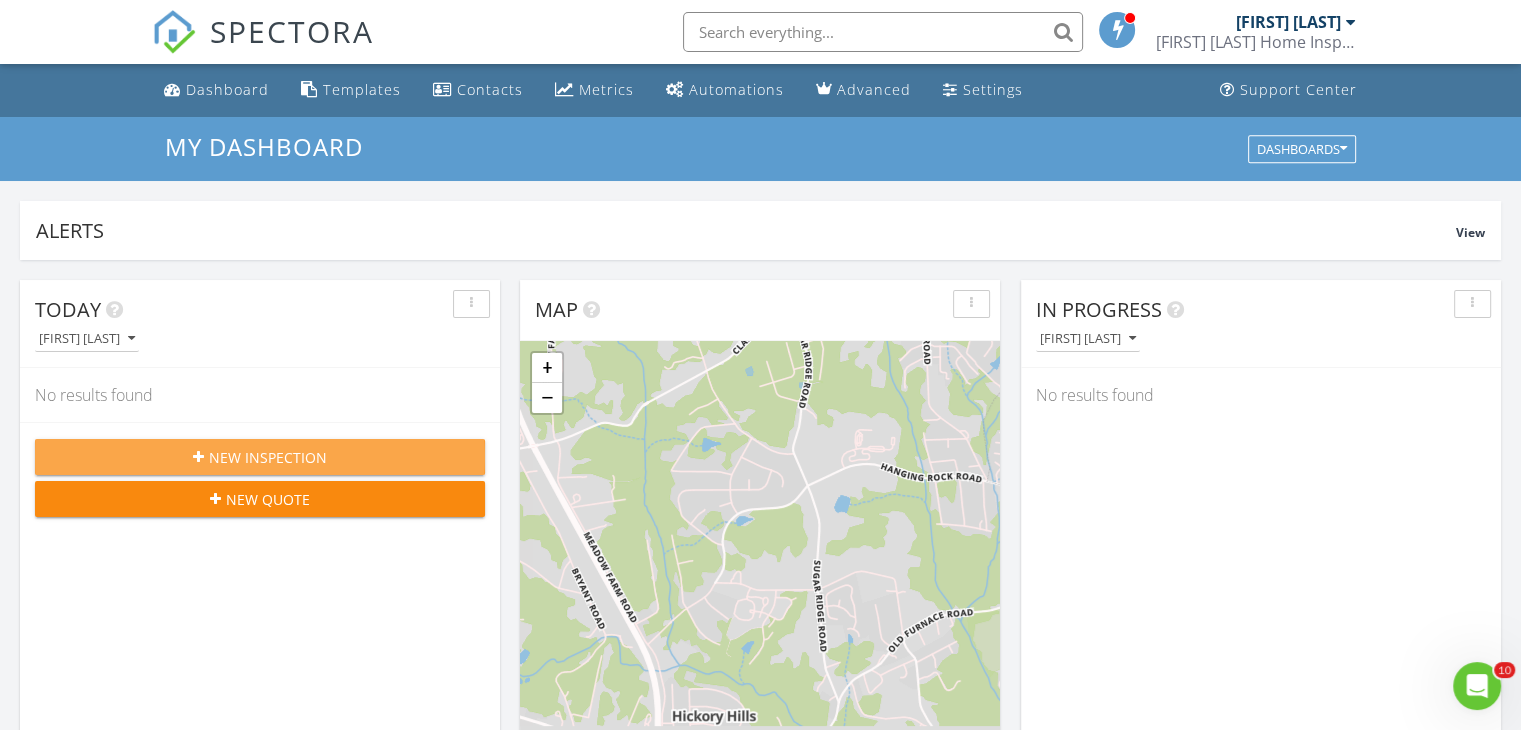 click on "New Inspection" at bounding box center [260, 457] 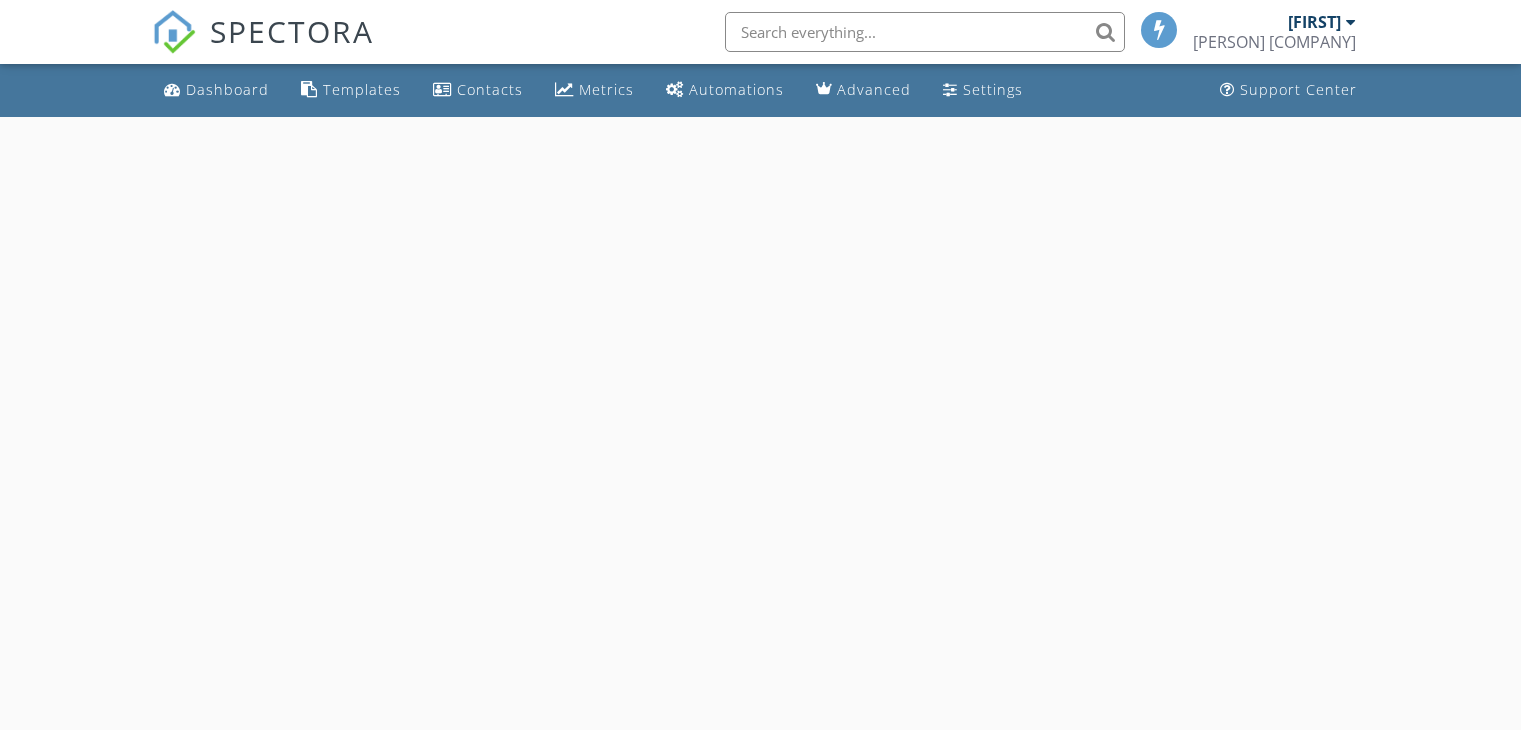 scroll, scrollTop: 0, scrollLeft: 0, axis: both 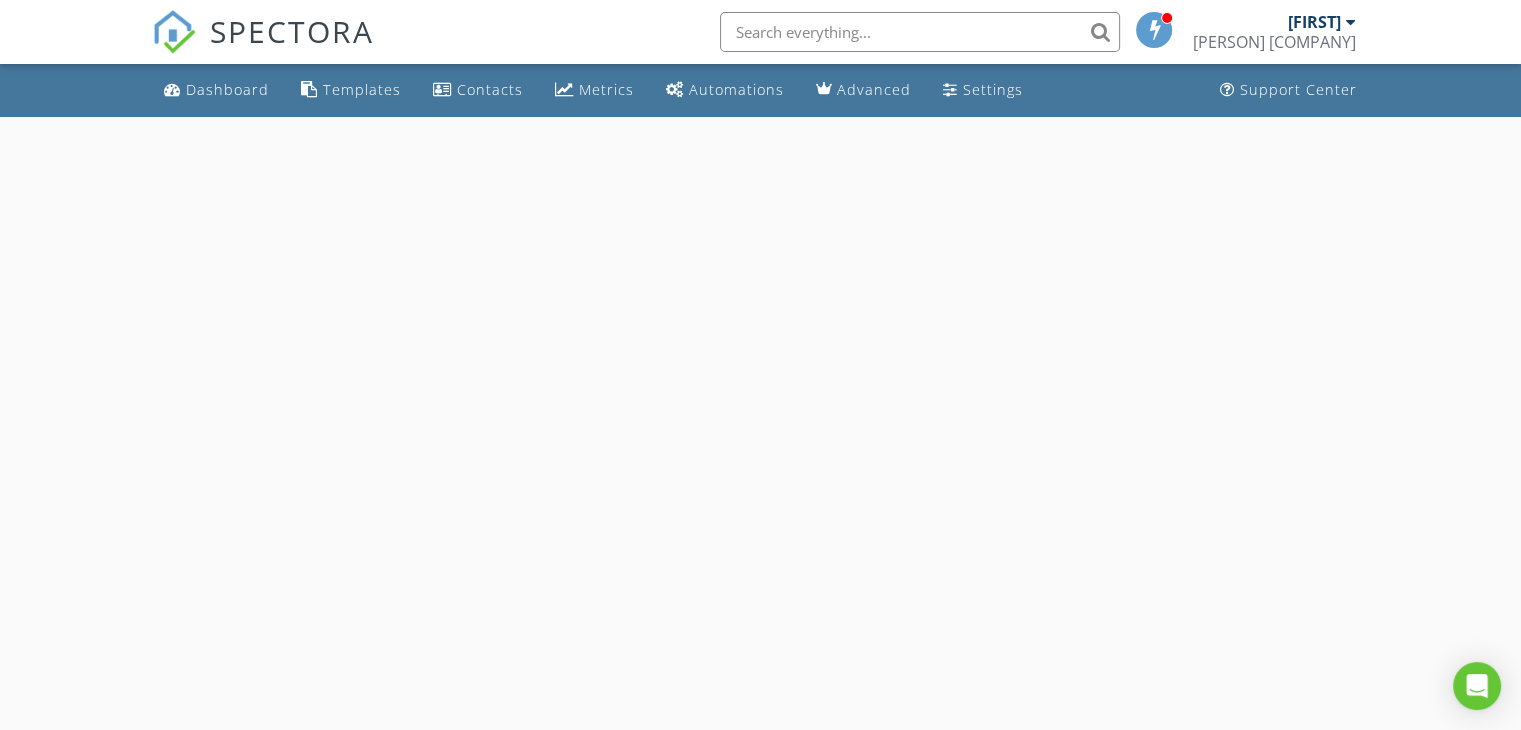 select on "7" 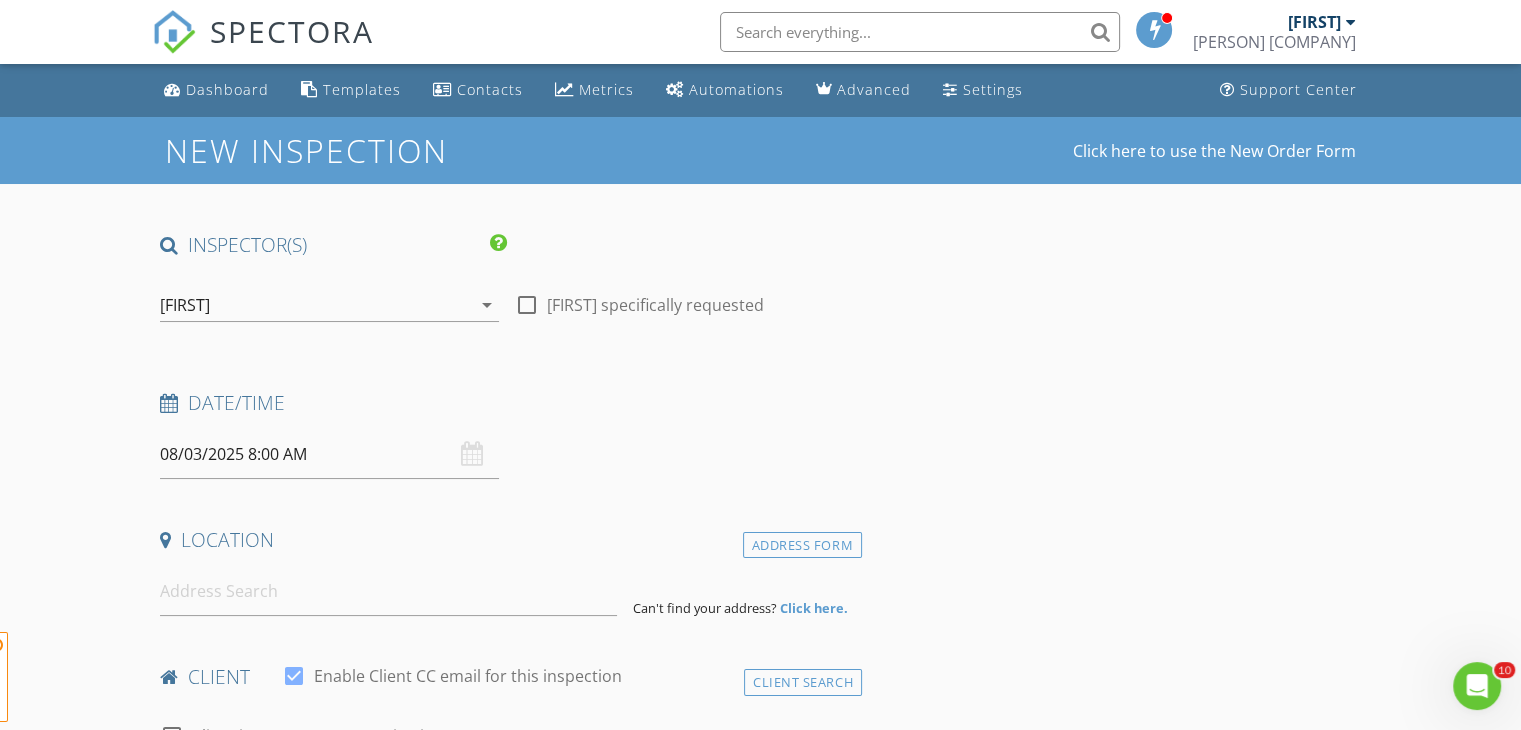 scroll, scrollTop: 0, scrollLeft: 0, axis: both 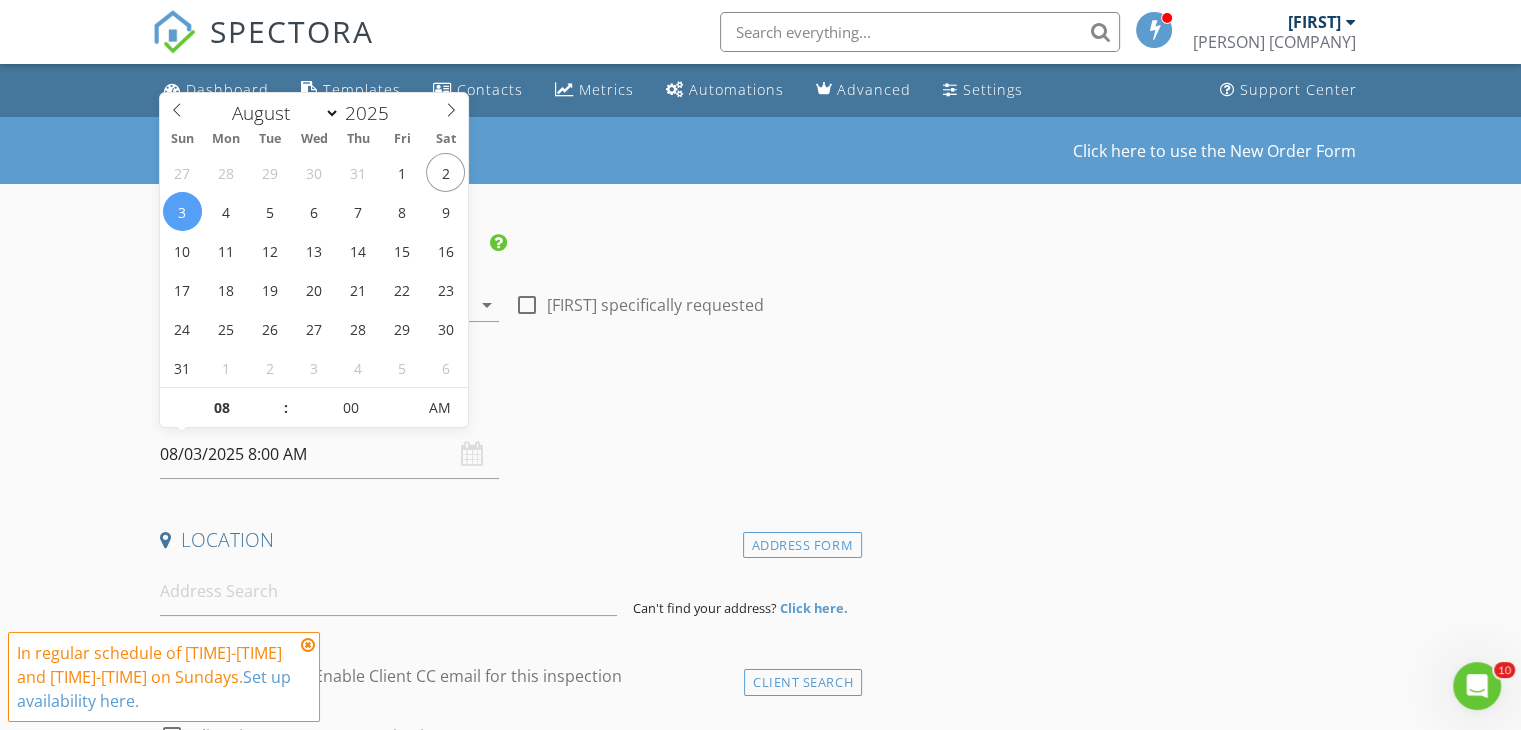 click on "08/03/2025 8:00 AM" at bounding box center [329, 454] 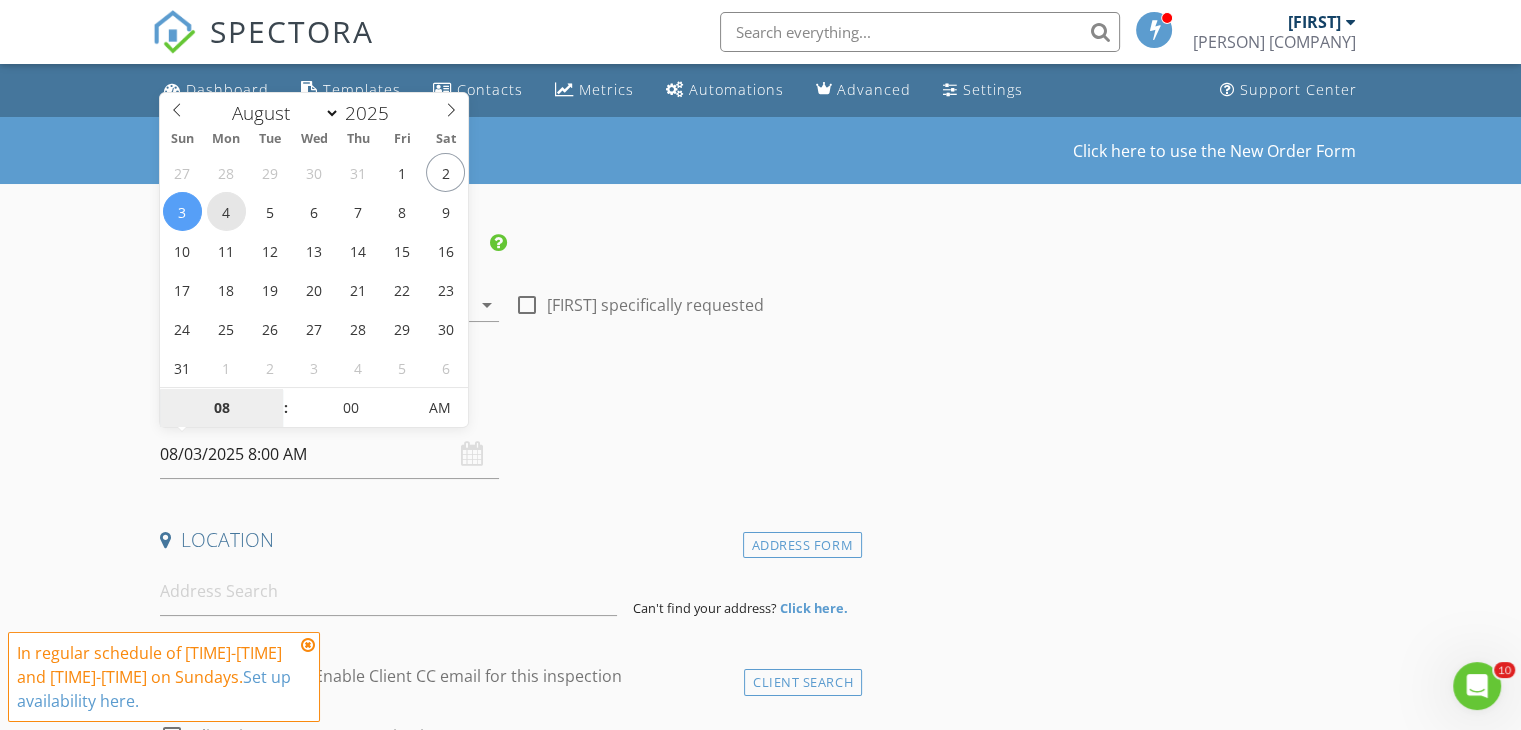 type on "08/04/2025 8:00 AM" 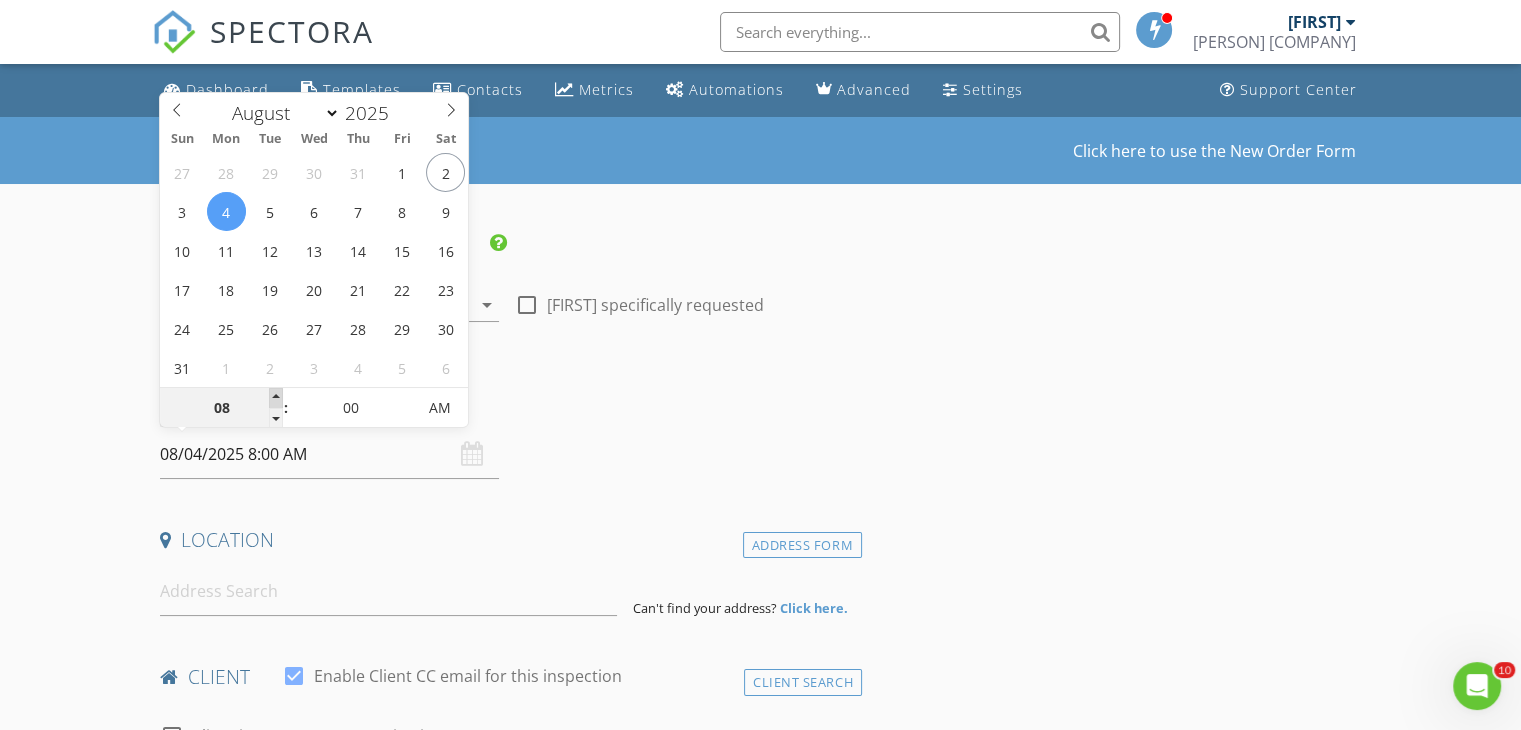 type on "09" 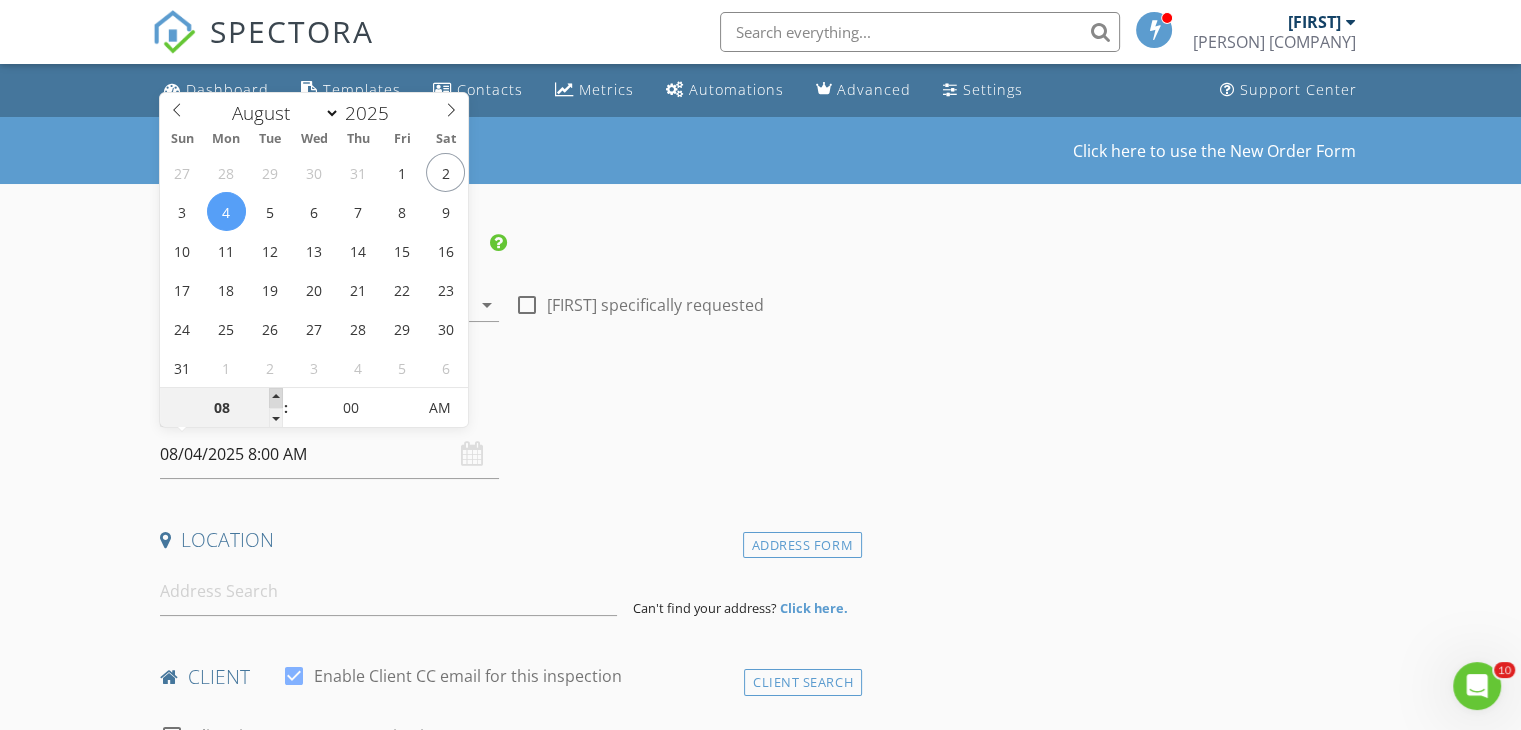 type on "08/04/2025 9:00 AM" 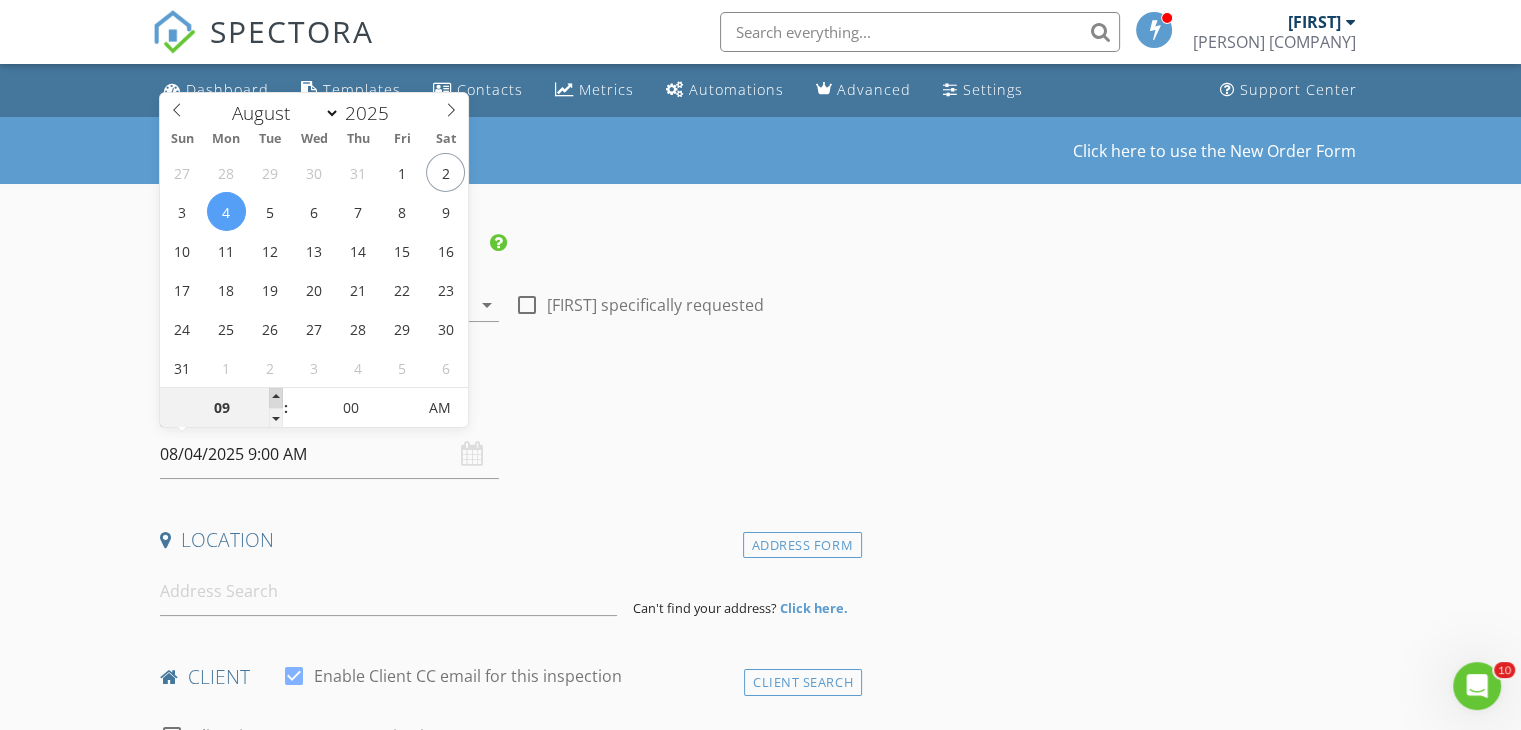 click at bounding box center [276, 398] 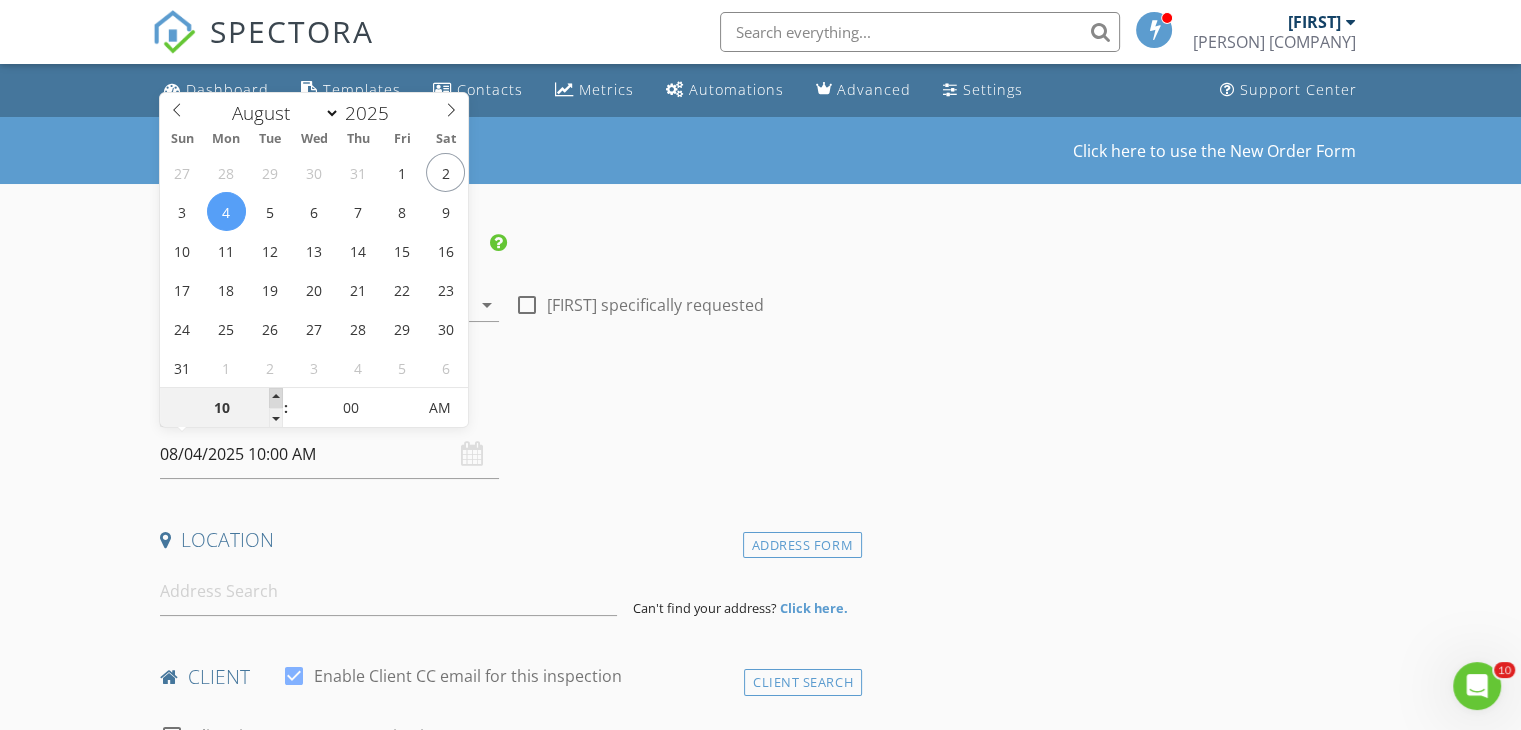 click at bounding box center [276, 398] 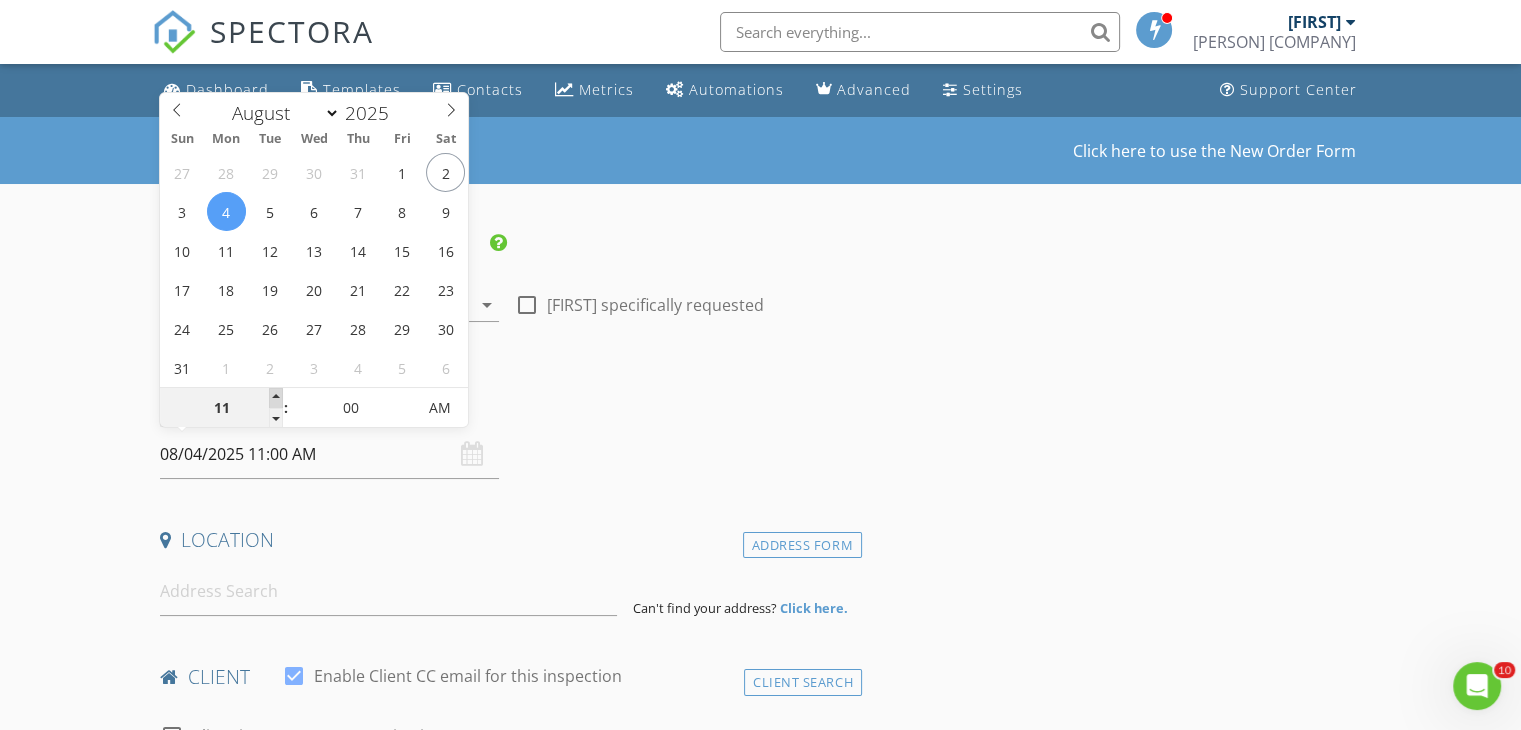 click at bounding box center [276, 398] 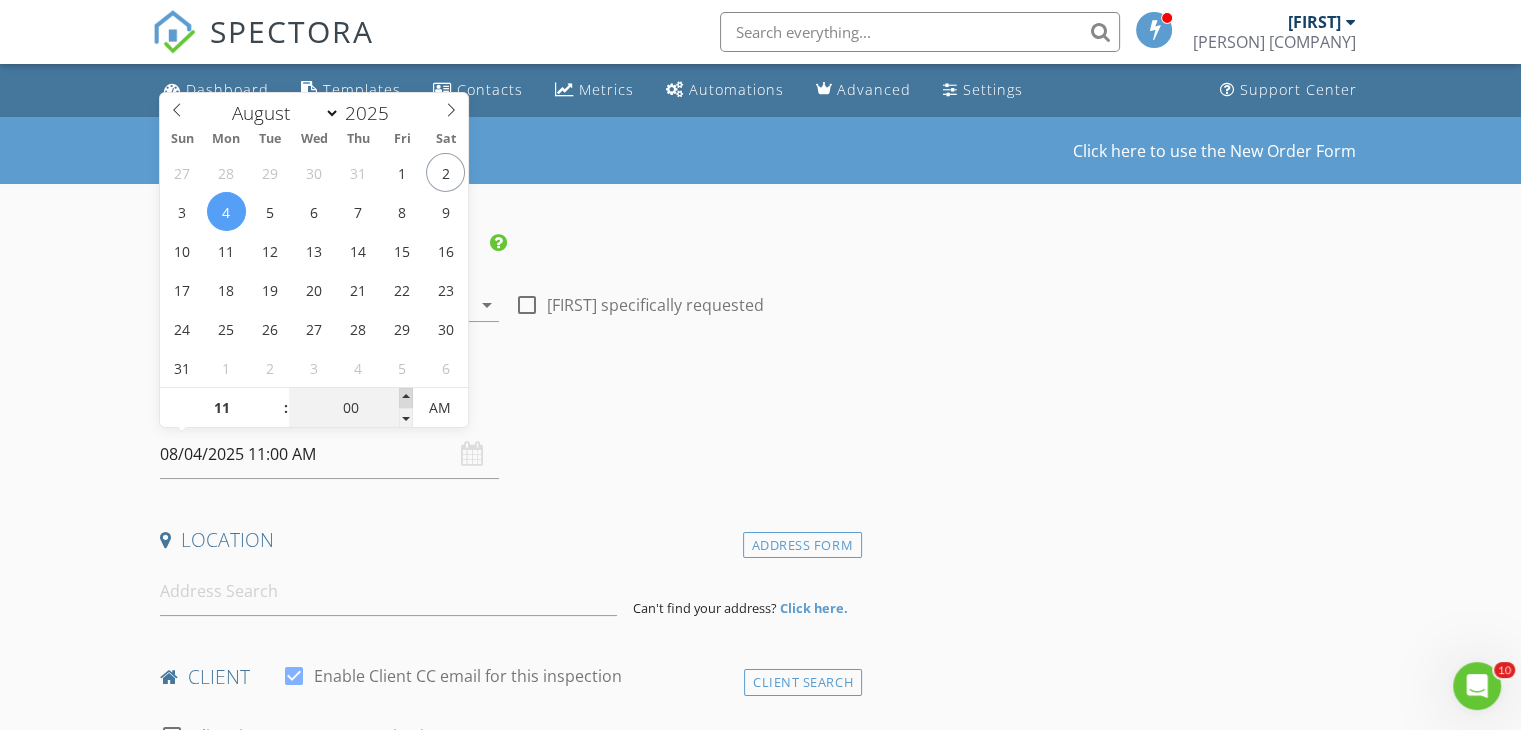 type on "05" 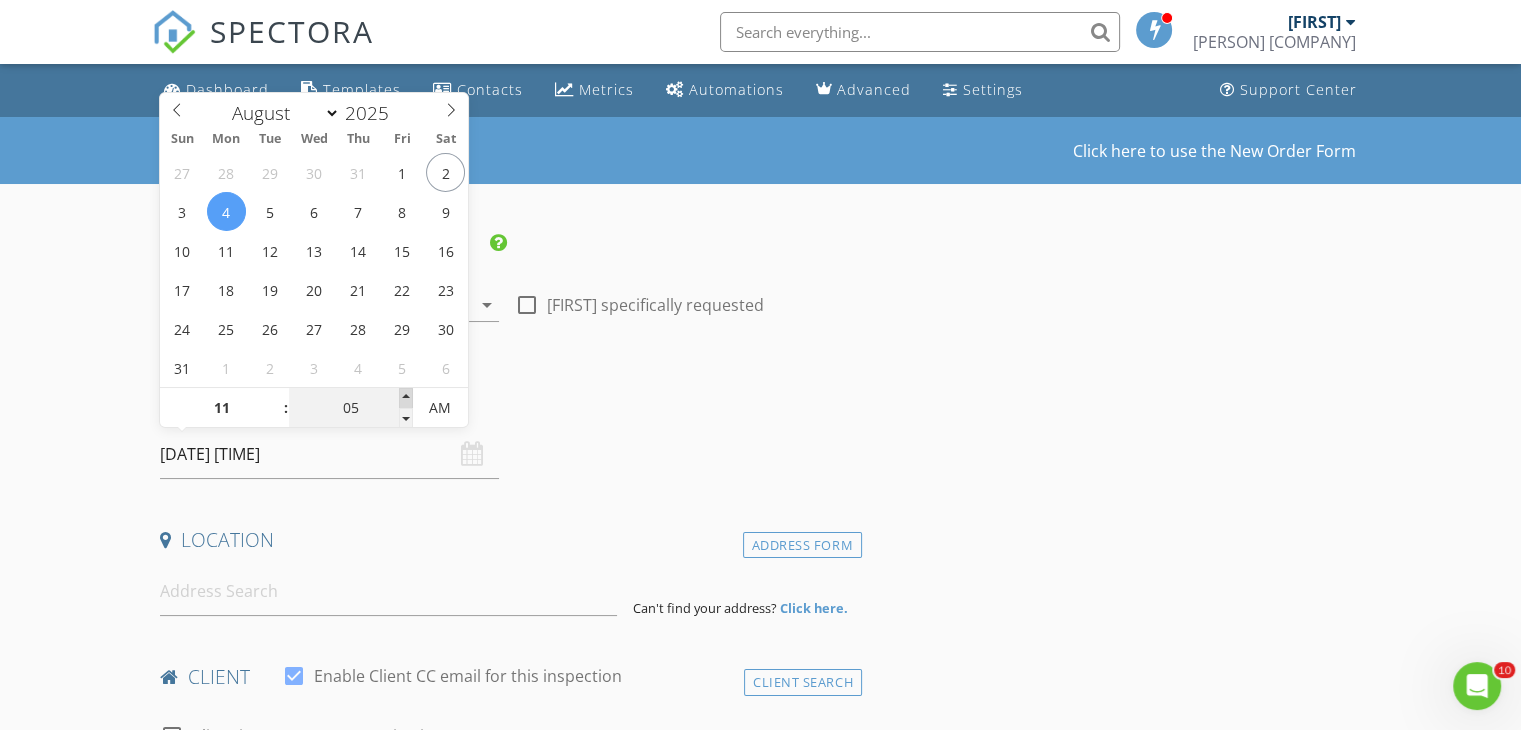 click at bounding box center [406, 398] 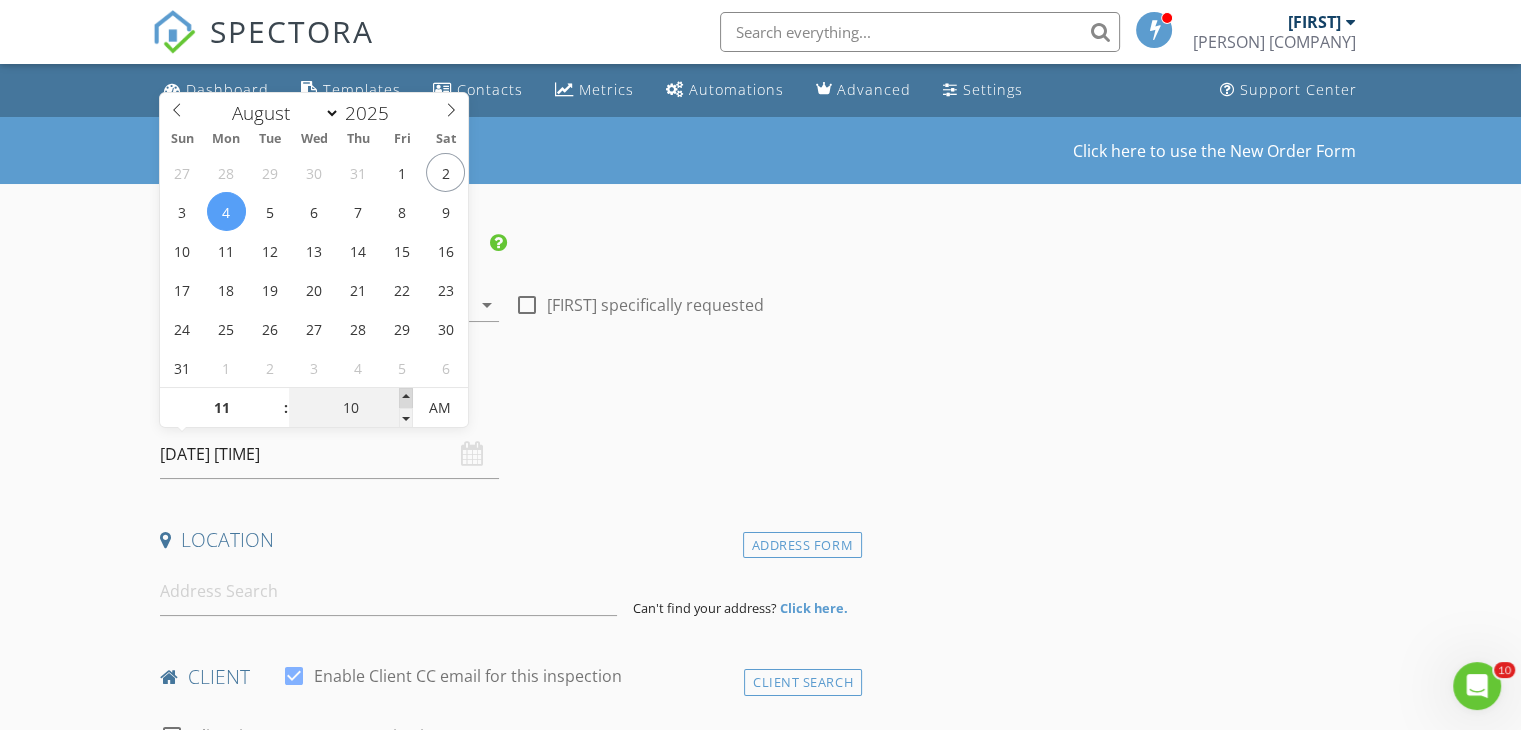 click at bounding box center [406, 398] 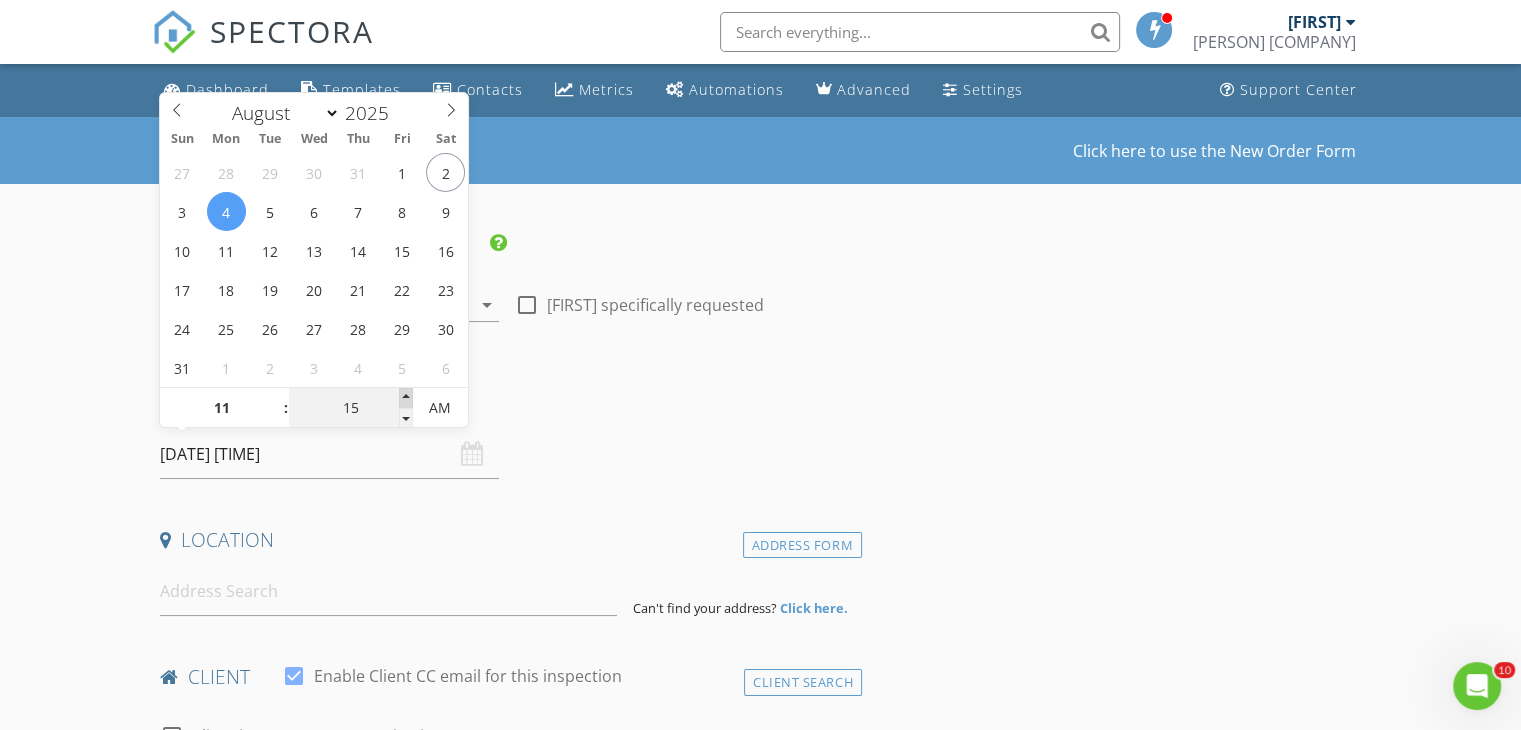click at bounding box center [406, 398] 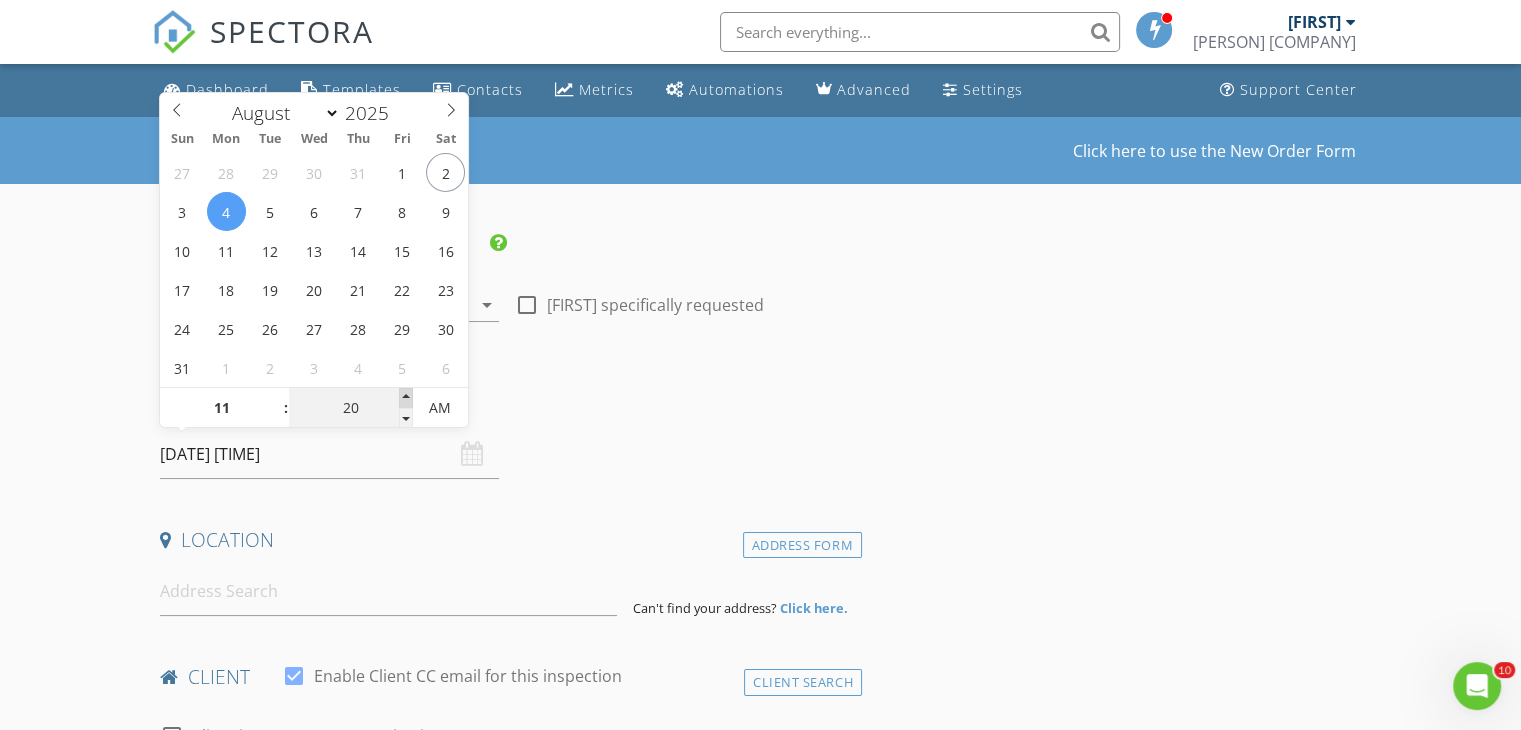 click at bounding box center (406, 398) 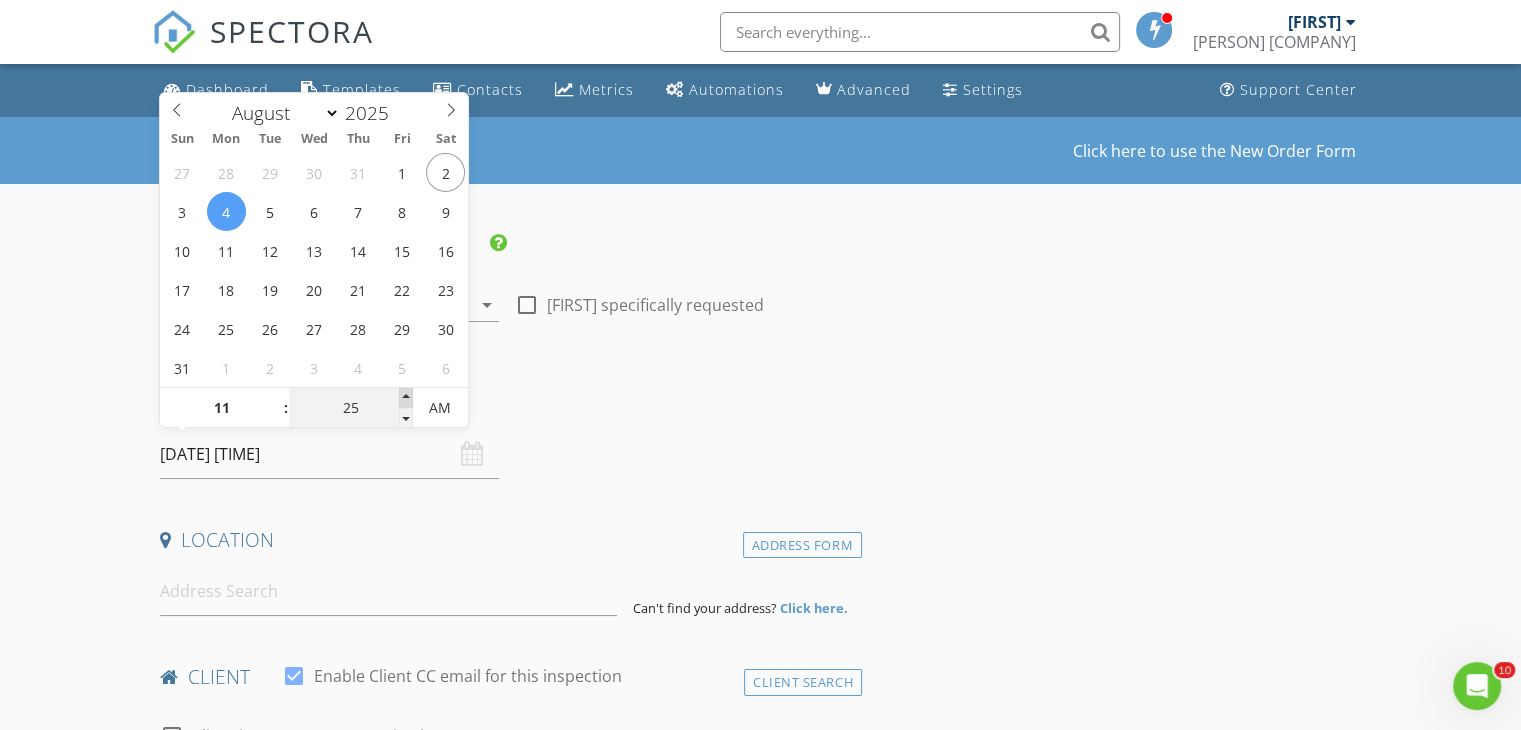 click at bounding box center (406, 398) 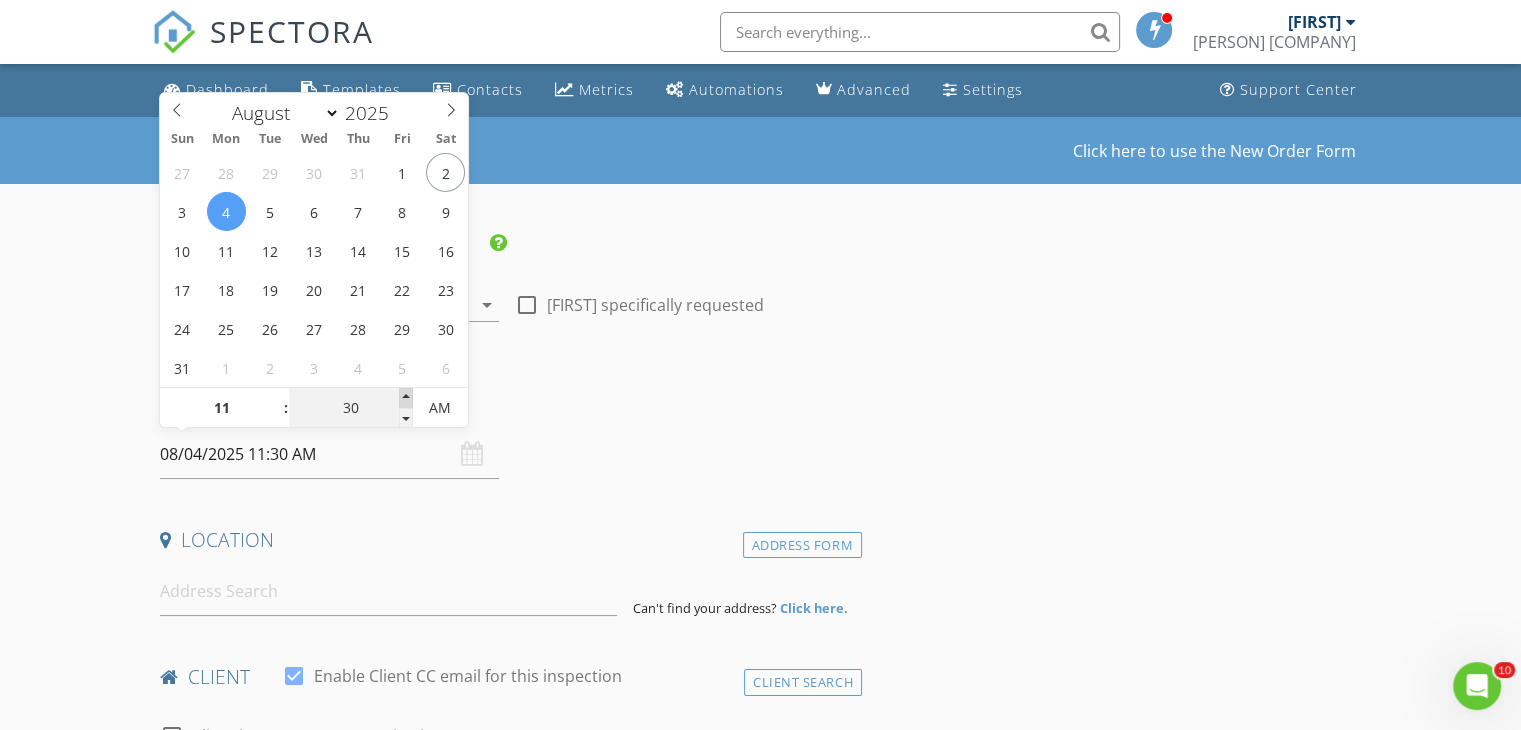 click at bounding box center (406, 398) 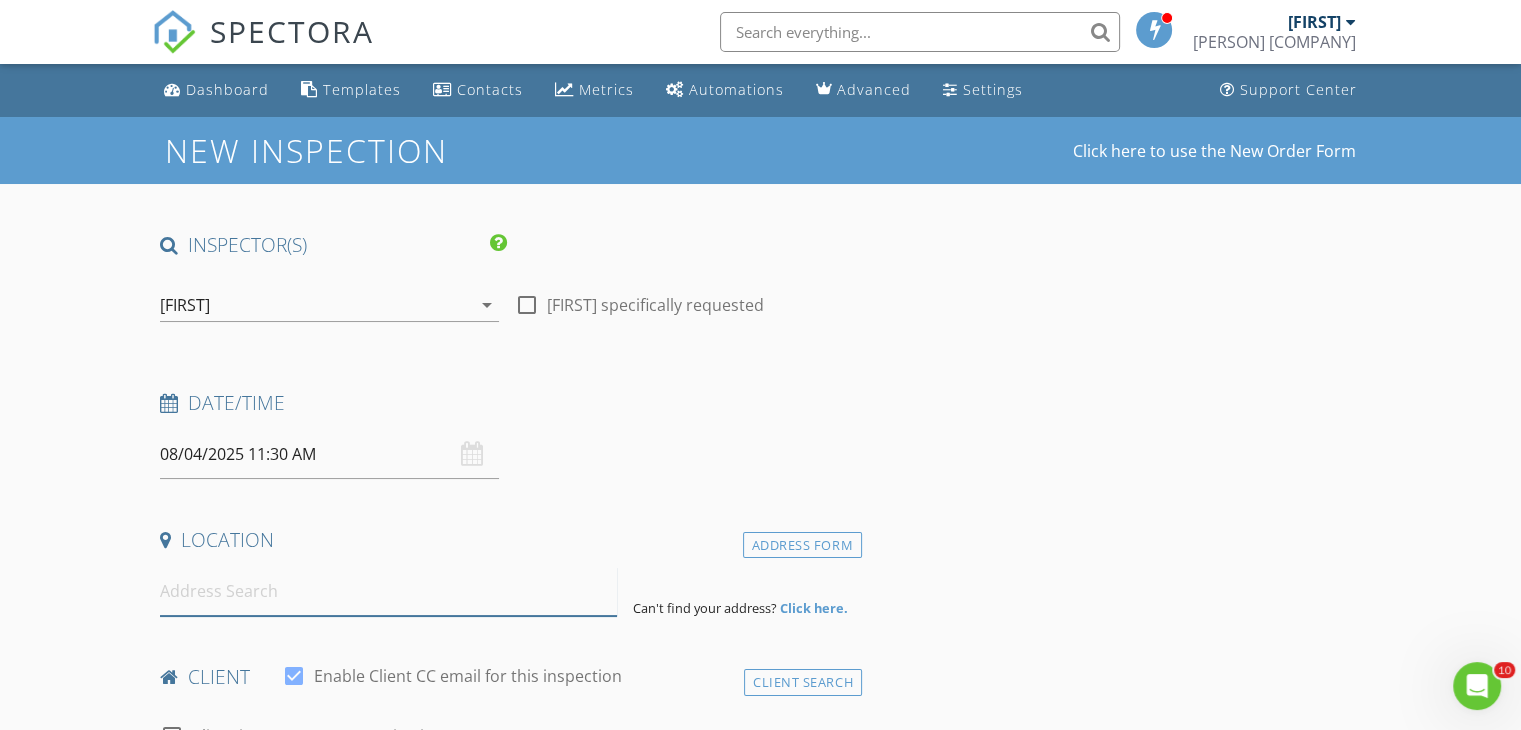 click at bounding box center (388, 591) 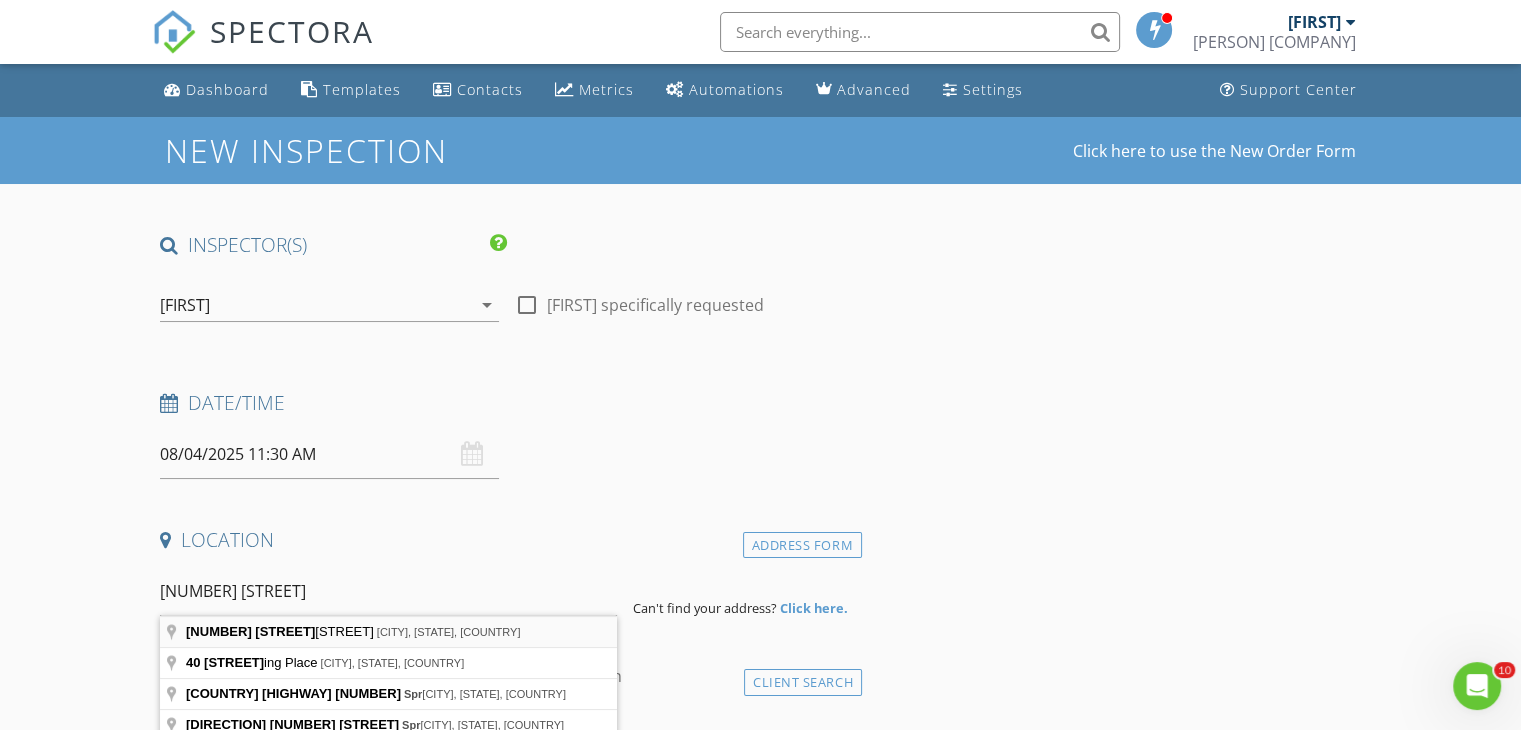 type on "40 Bay Springs Drive, Simpsonville, SC, USA" 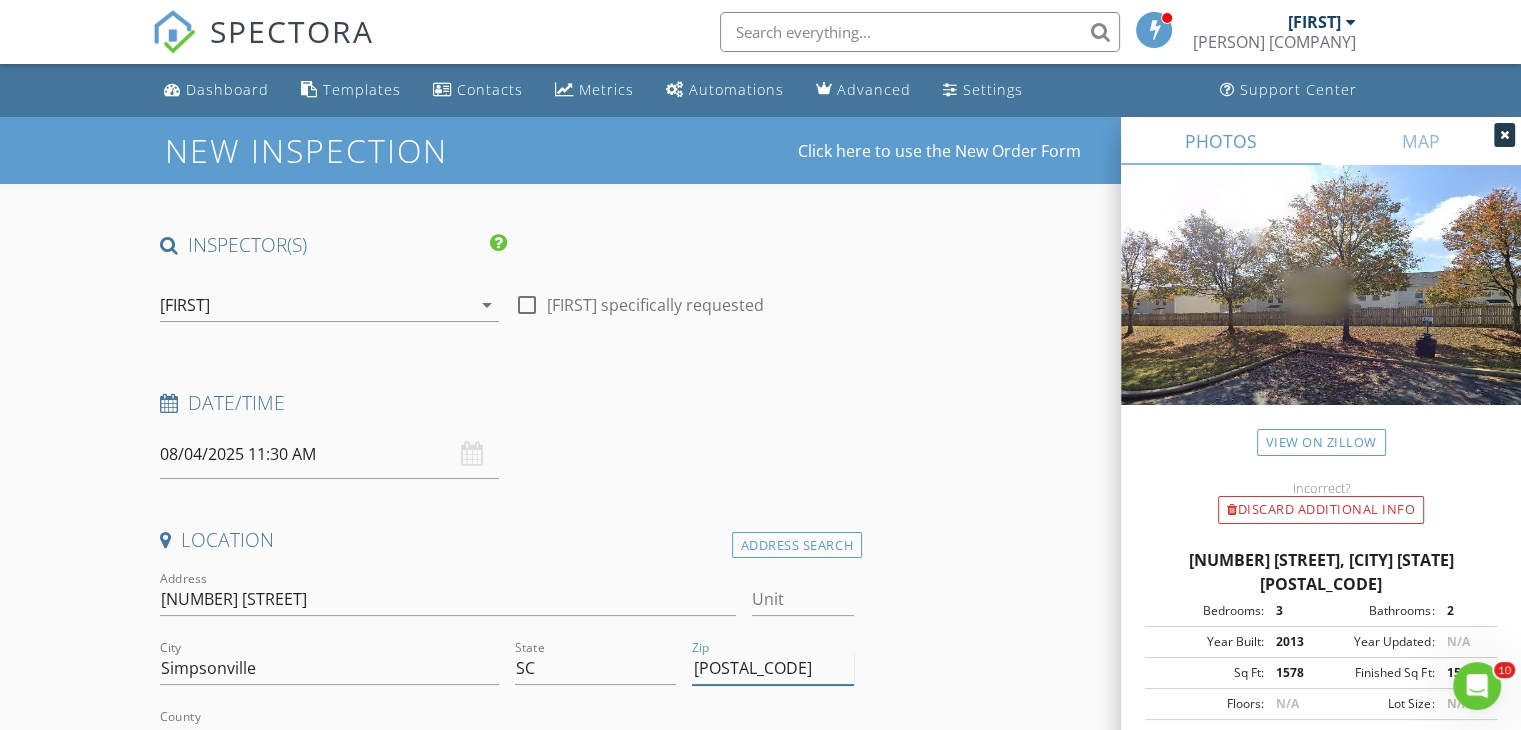 click on "[POSTAL_CODE]" at bounding box center [772, 668] 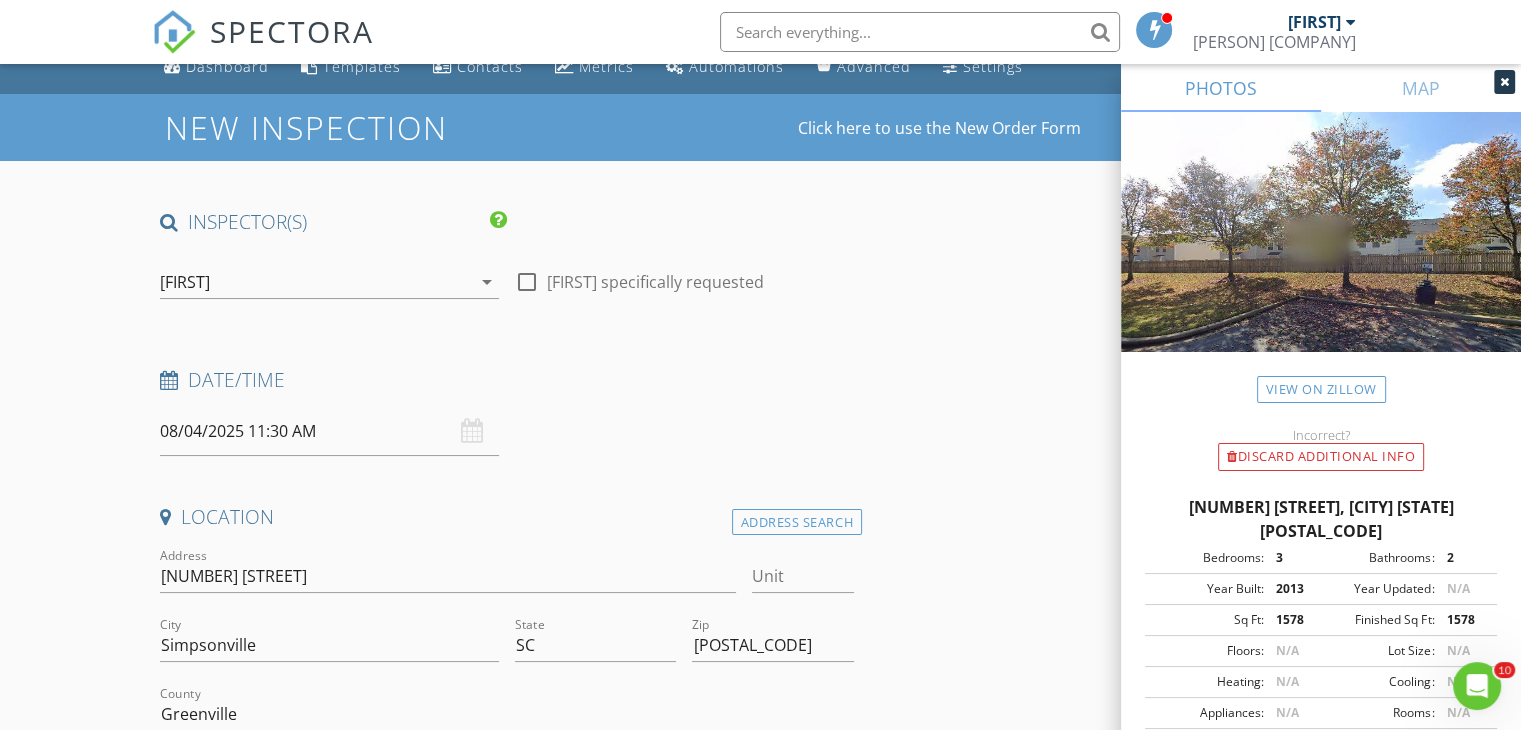 scroll, scrollTop: 440, scrollLeft: 0, axis: vertical 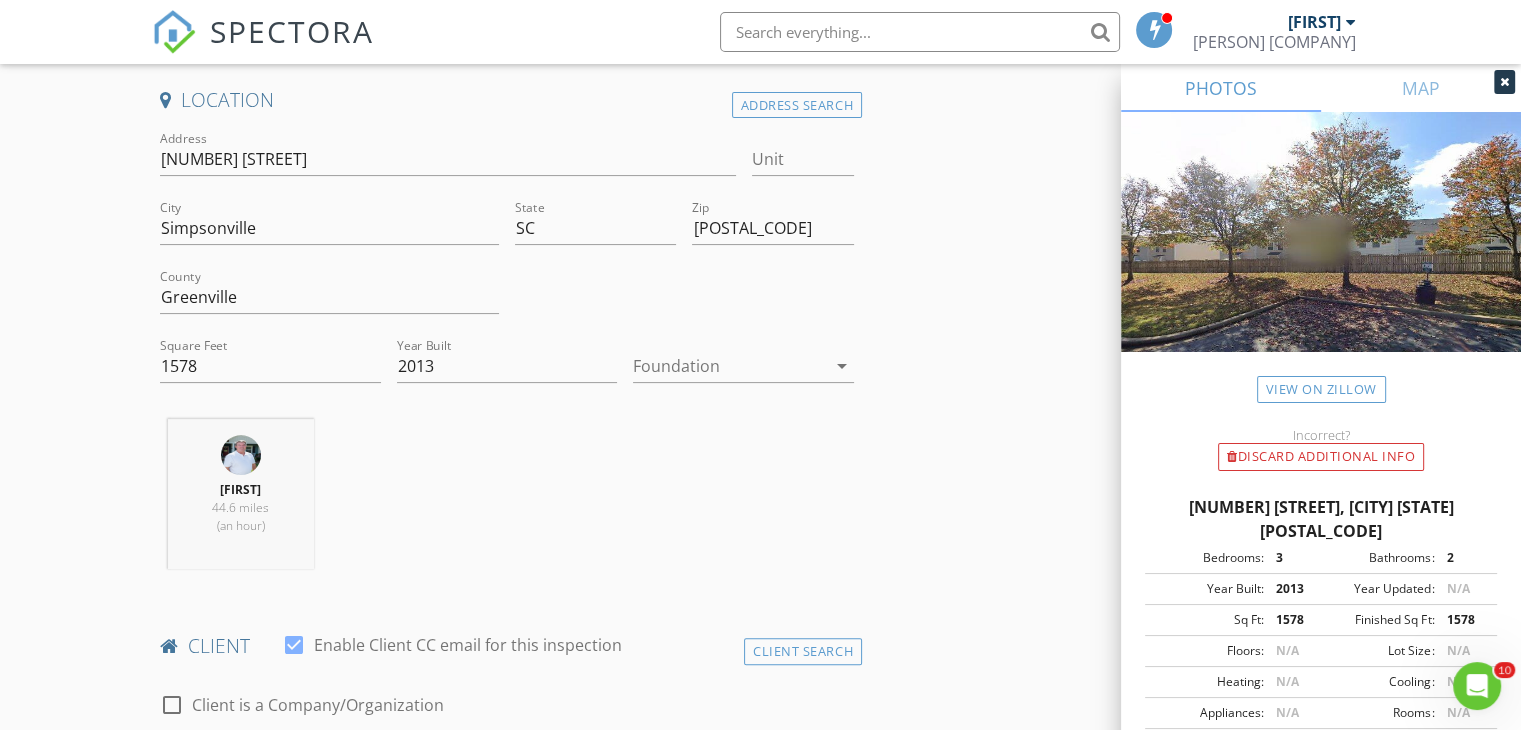 click at bounding box center [1321, 256] 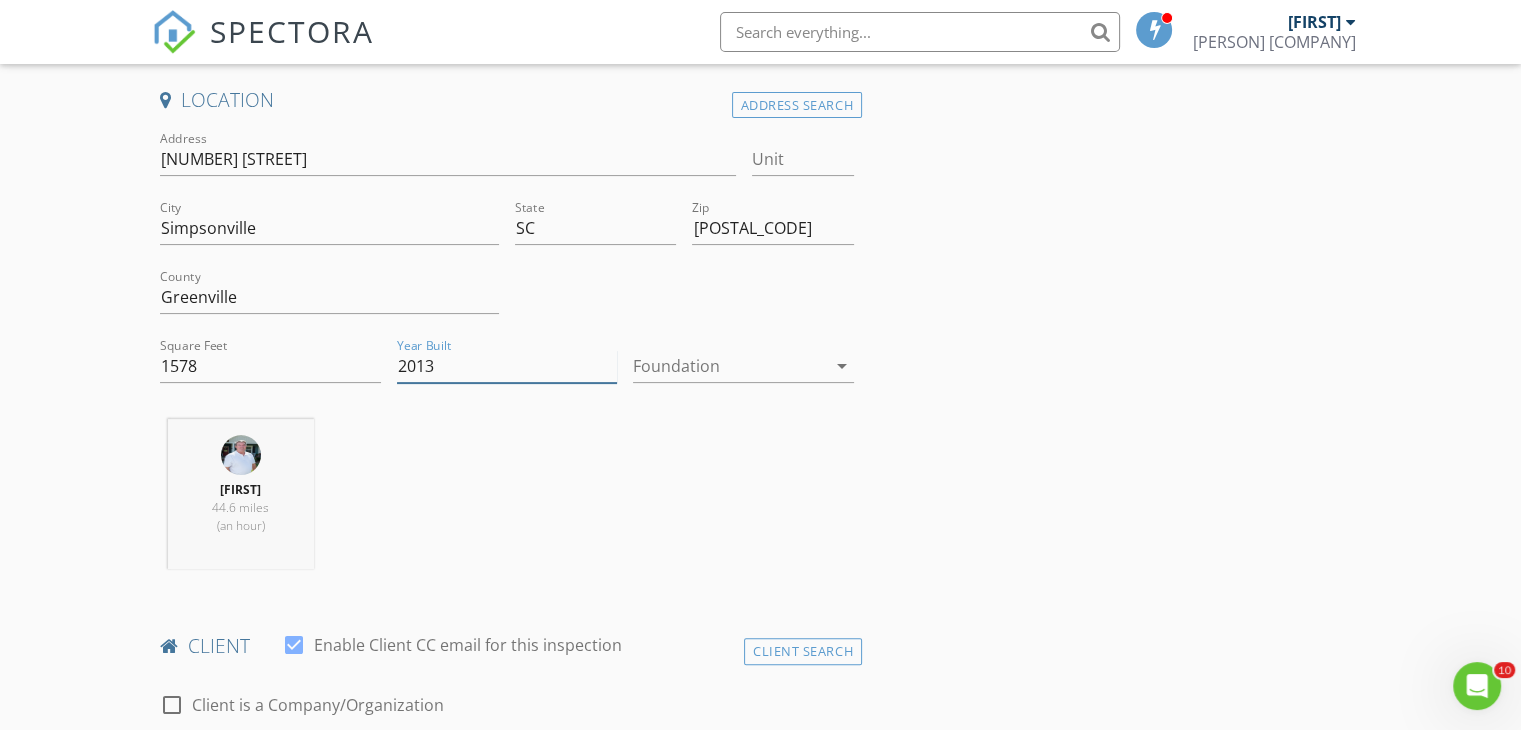 click on "2013" at bounding box center (507, 366) 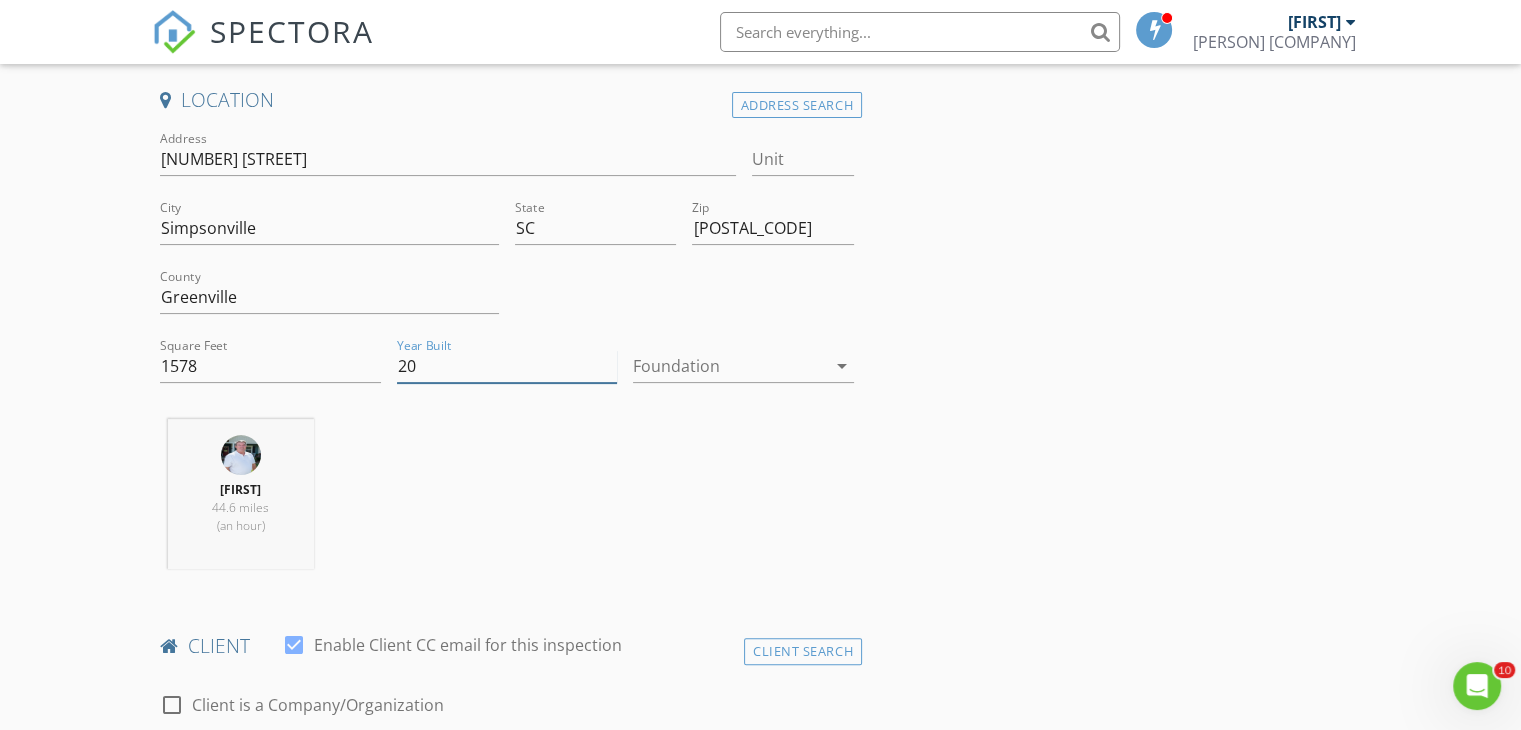 type on "2" 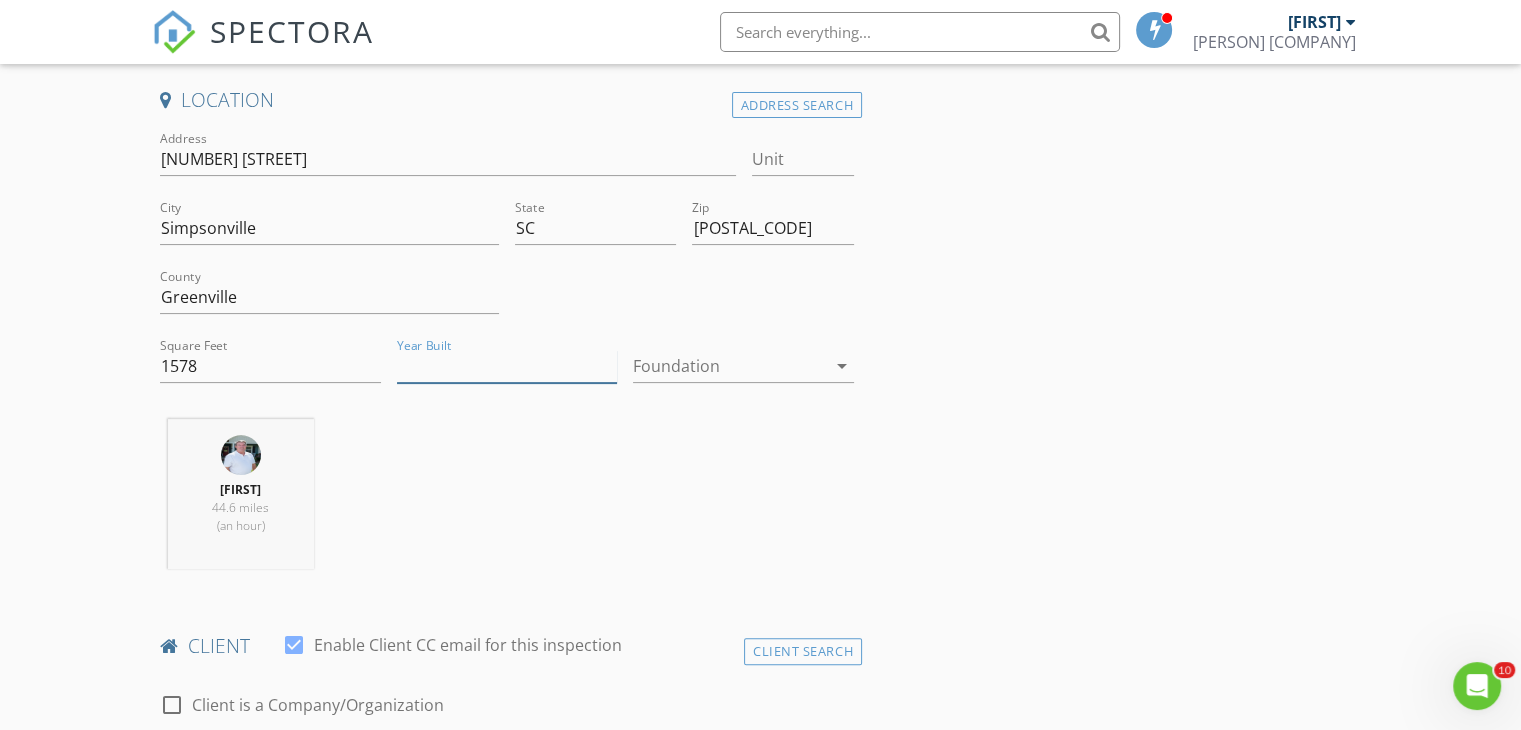 type 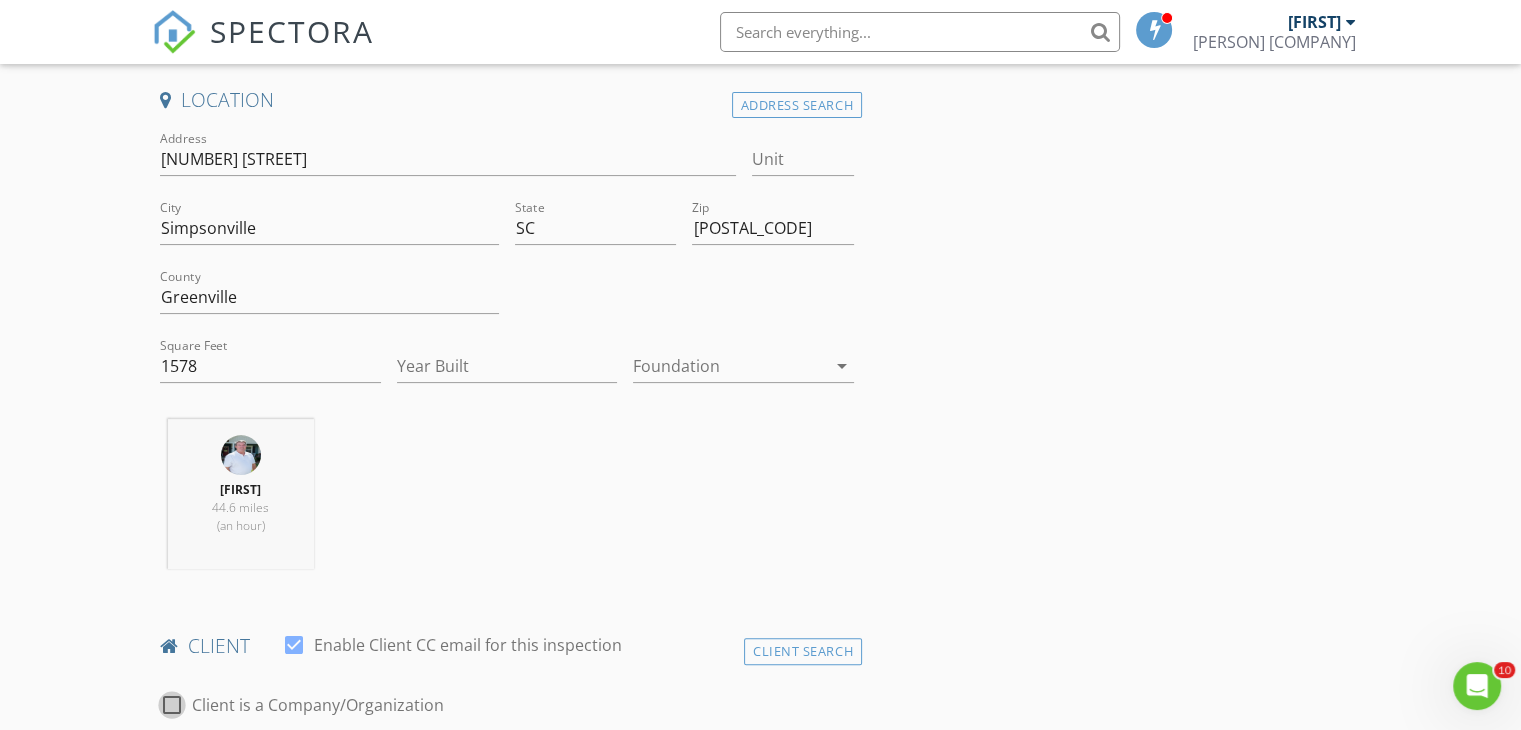 scroll, scrollTop: 848, scrollLeft: 0, axis: vertical 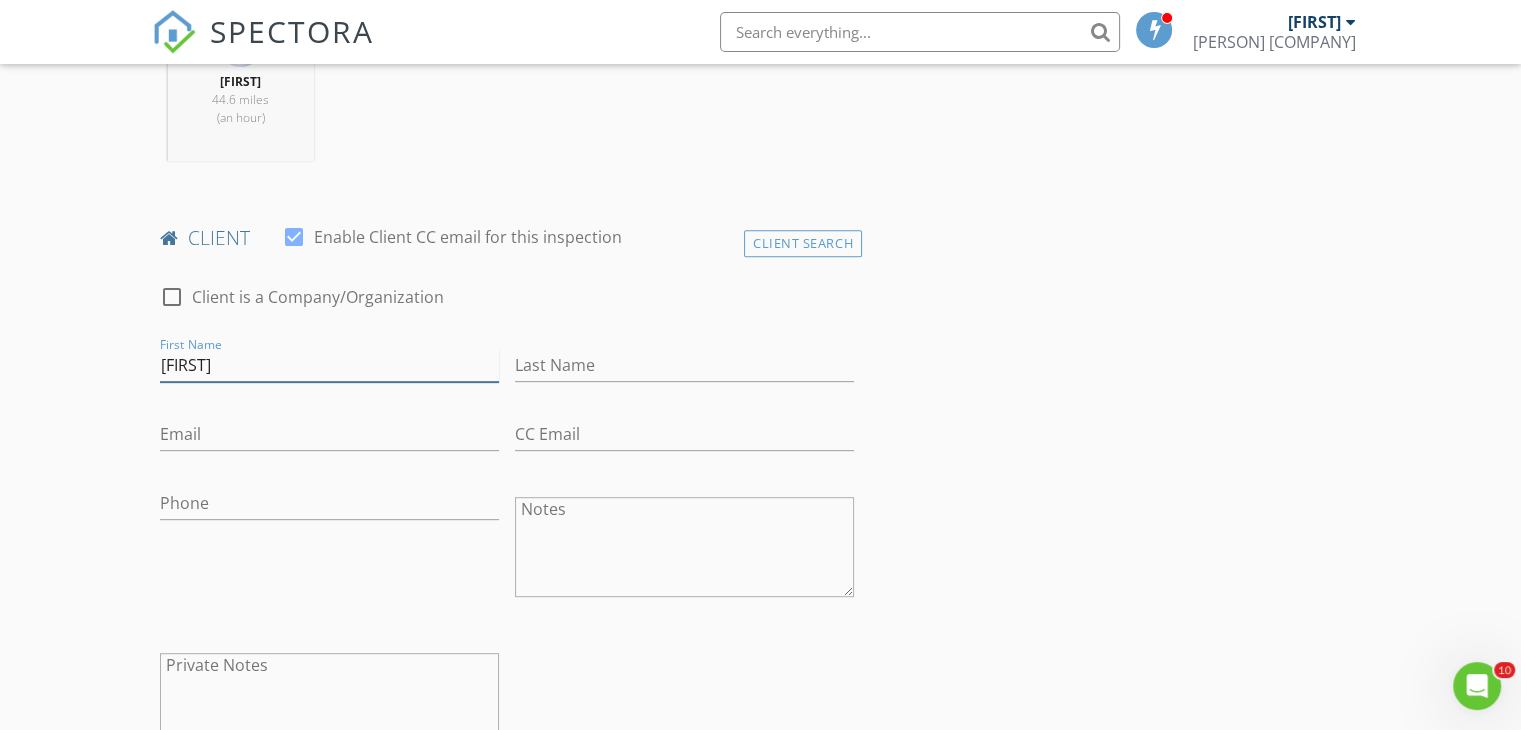 type on "[FIRST]" 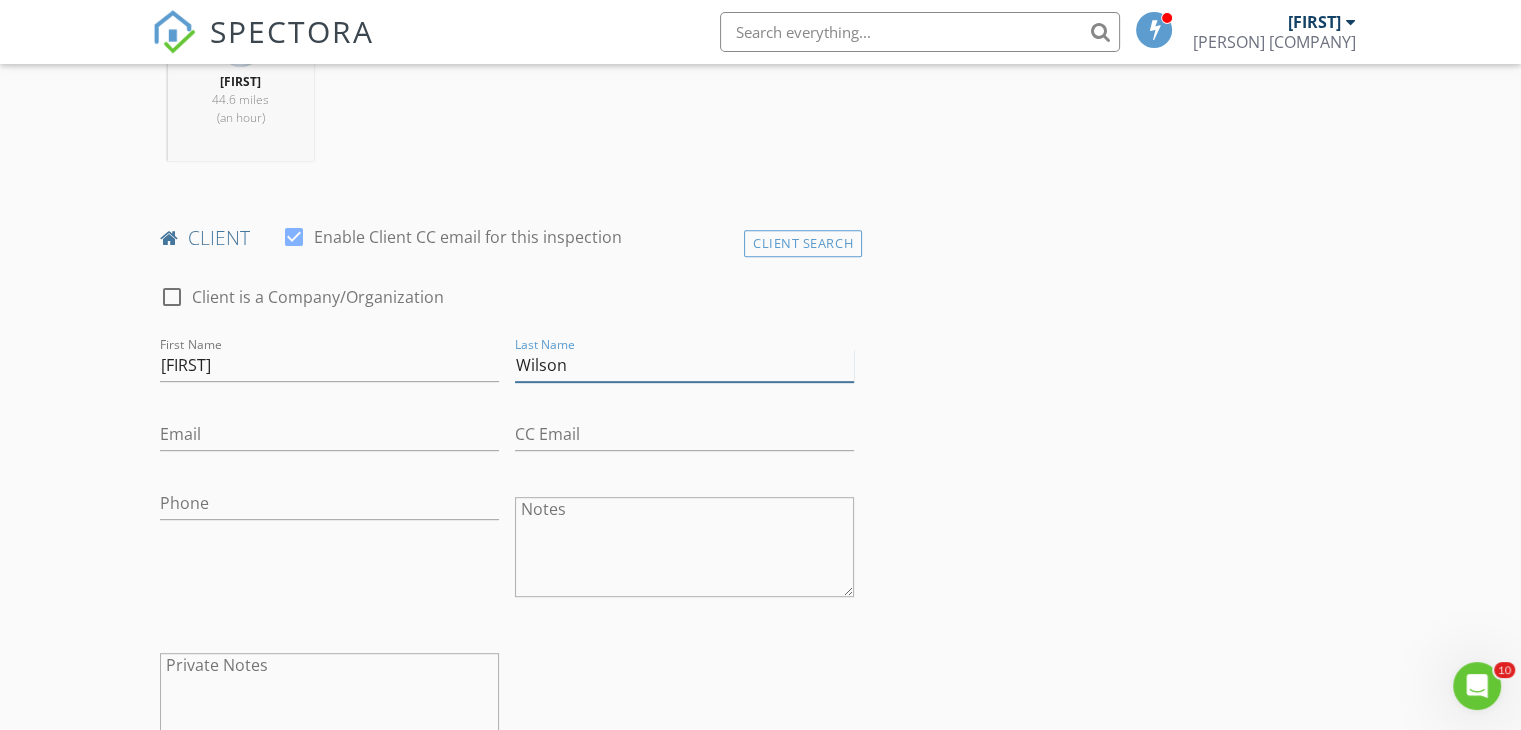type on "Wilson" 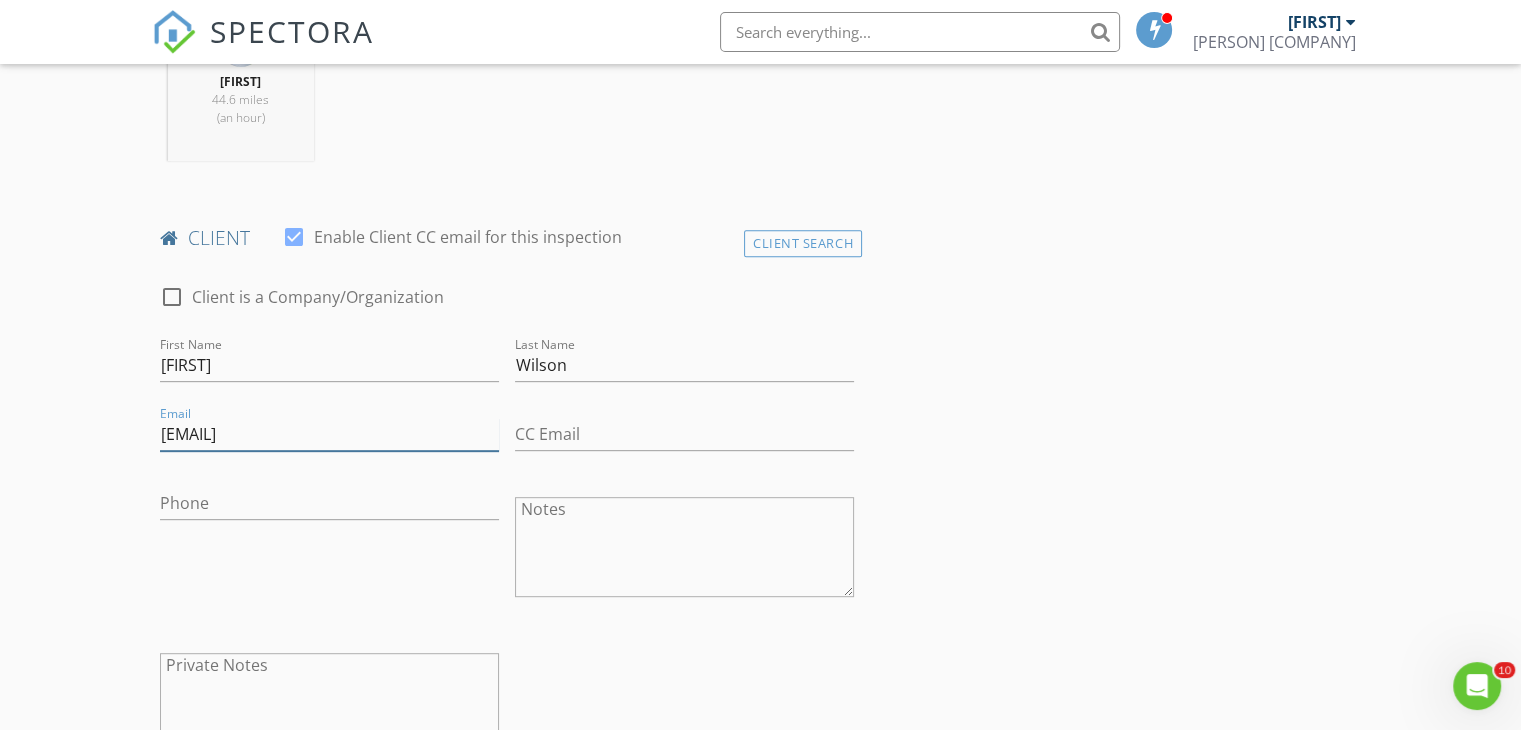 type on "[EMAIL]" 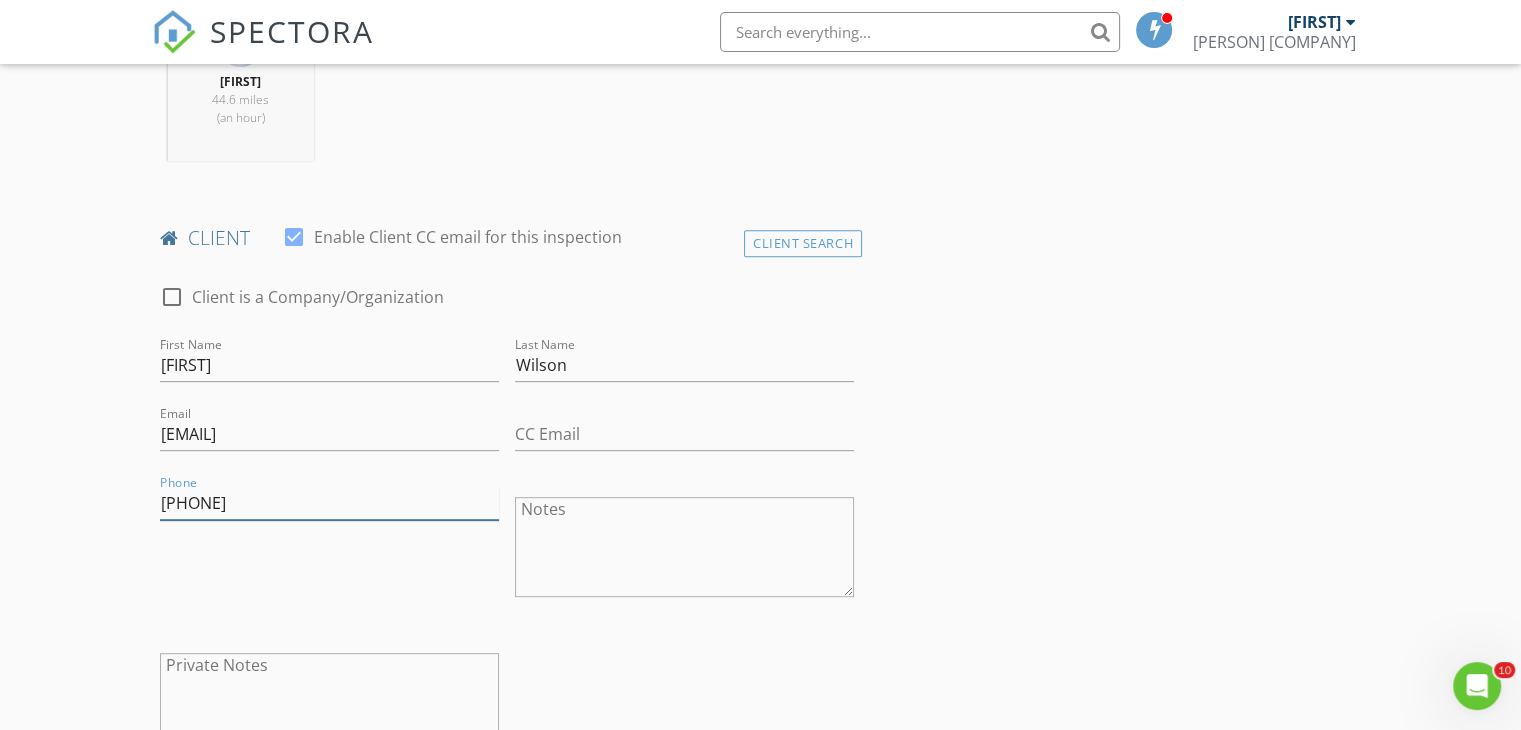 type on "[PHONE]" 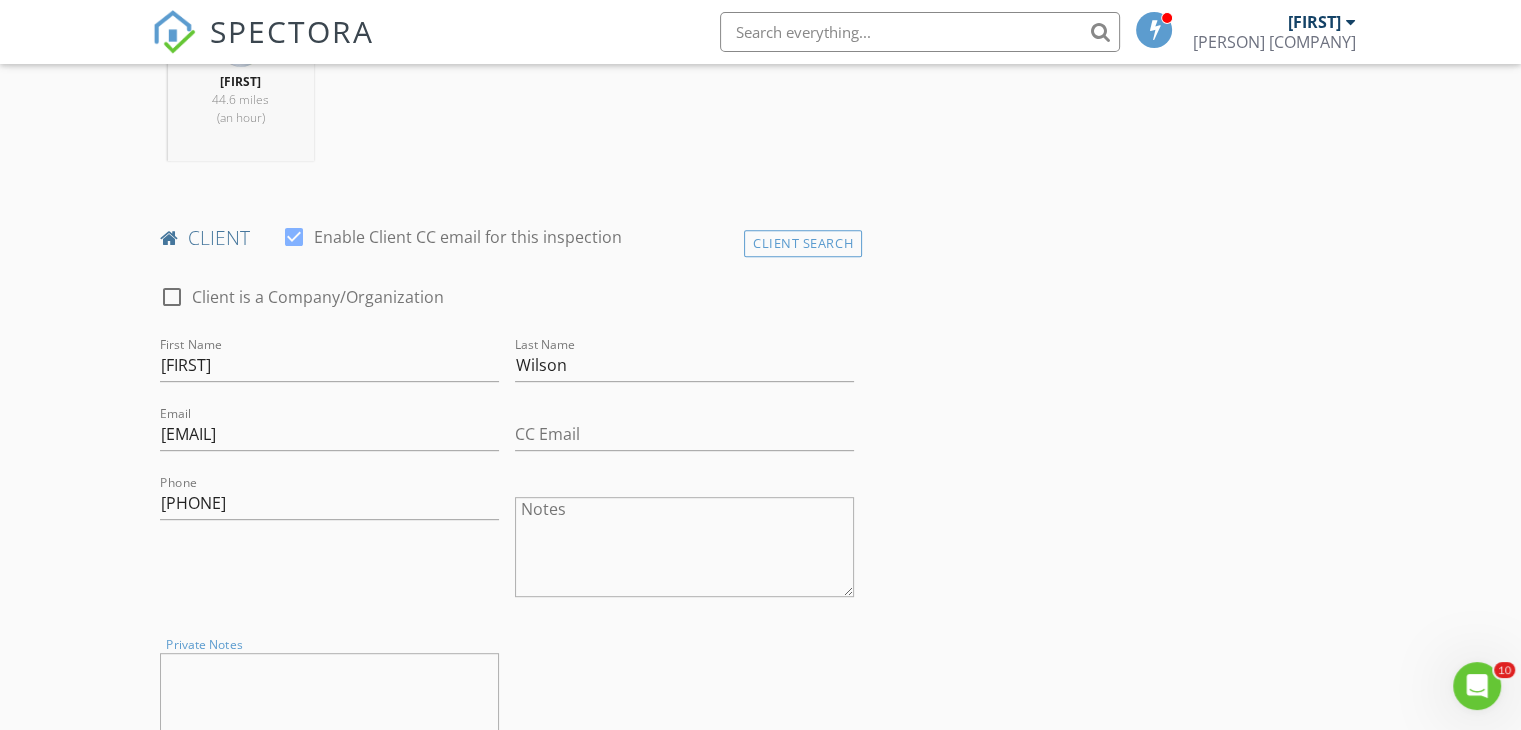 scroll, scrollTop: 1412, scrollLeft: 0, axis: vertical 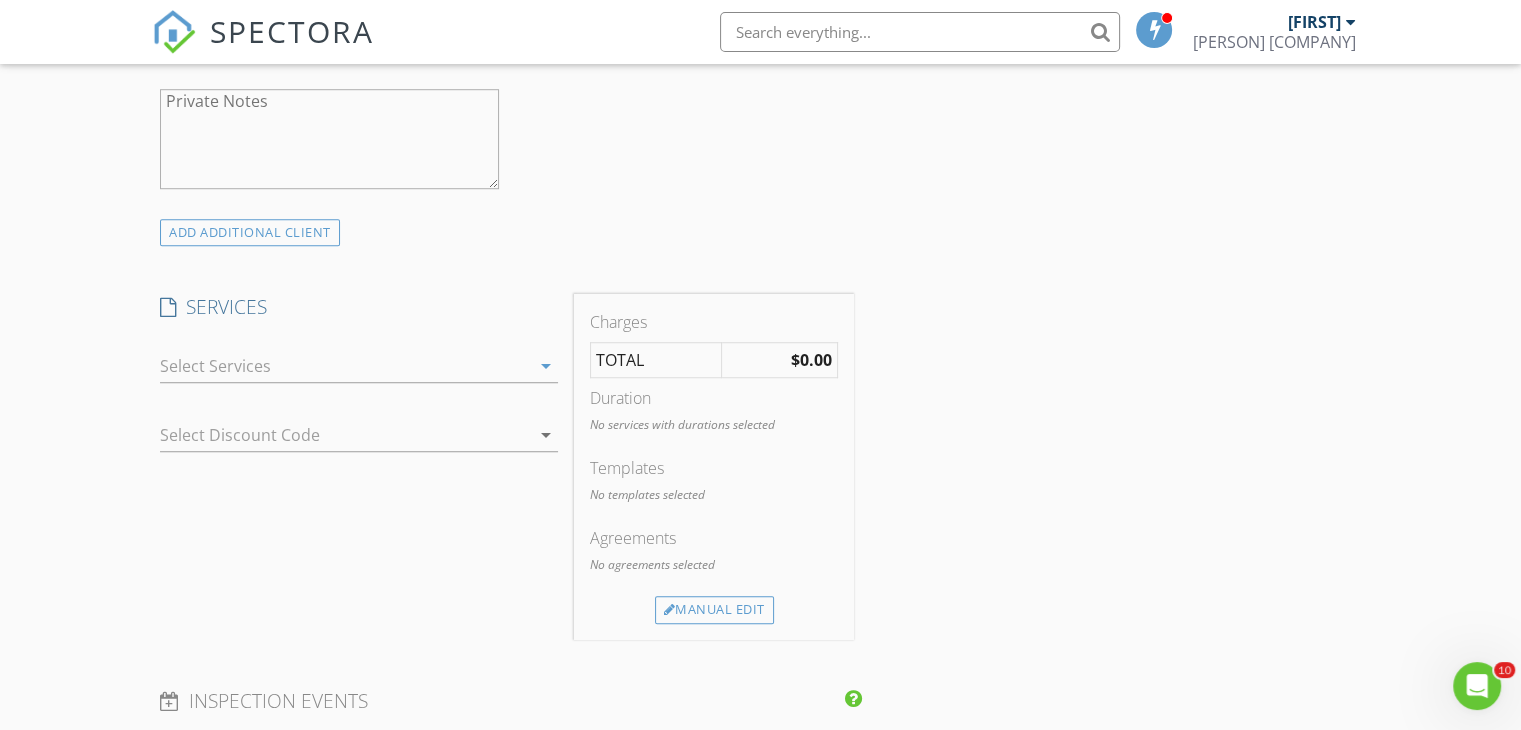 click on "arrow_drop_down" at bounding box center (546, 366) 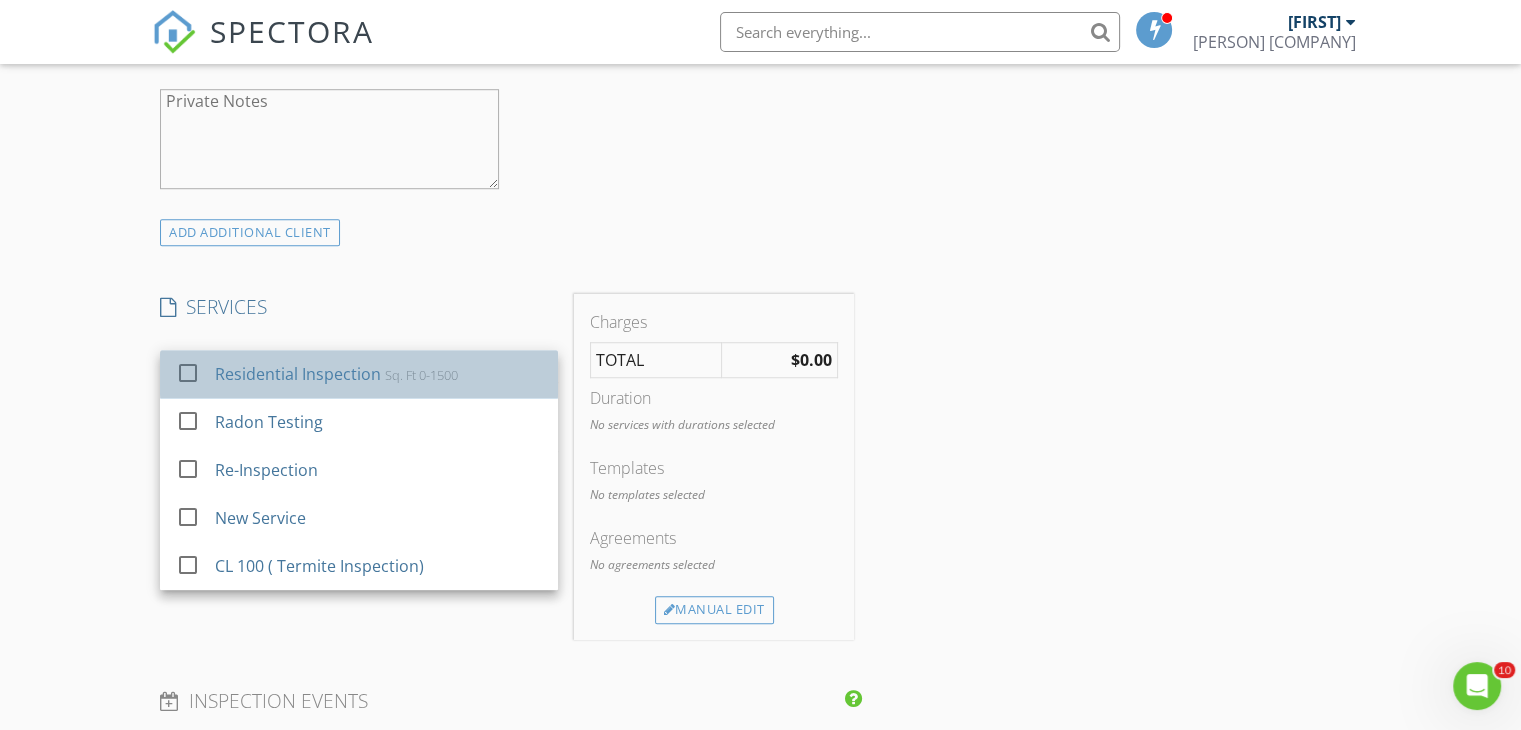 click on "Residential Inspection   Sq. Ft 0-1500" at bounding box center [379, 374] 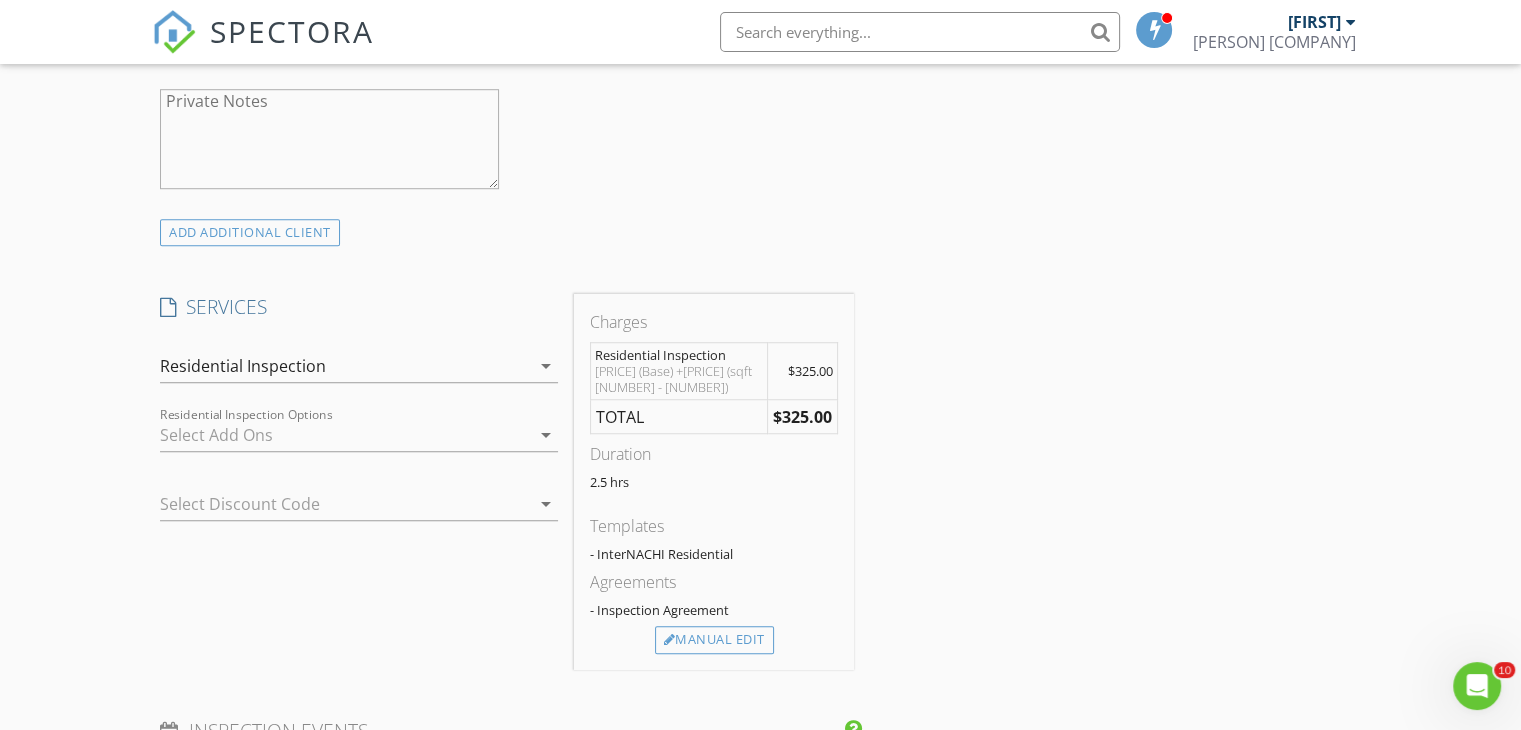scroll, scrollTop: 1825, scrollLeft: 0, axis: vertical 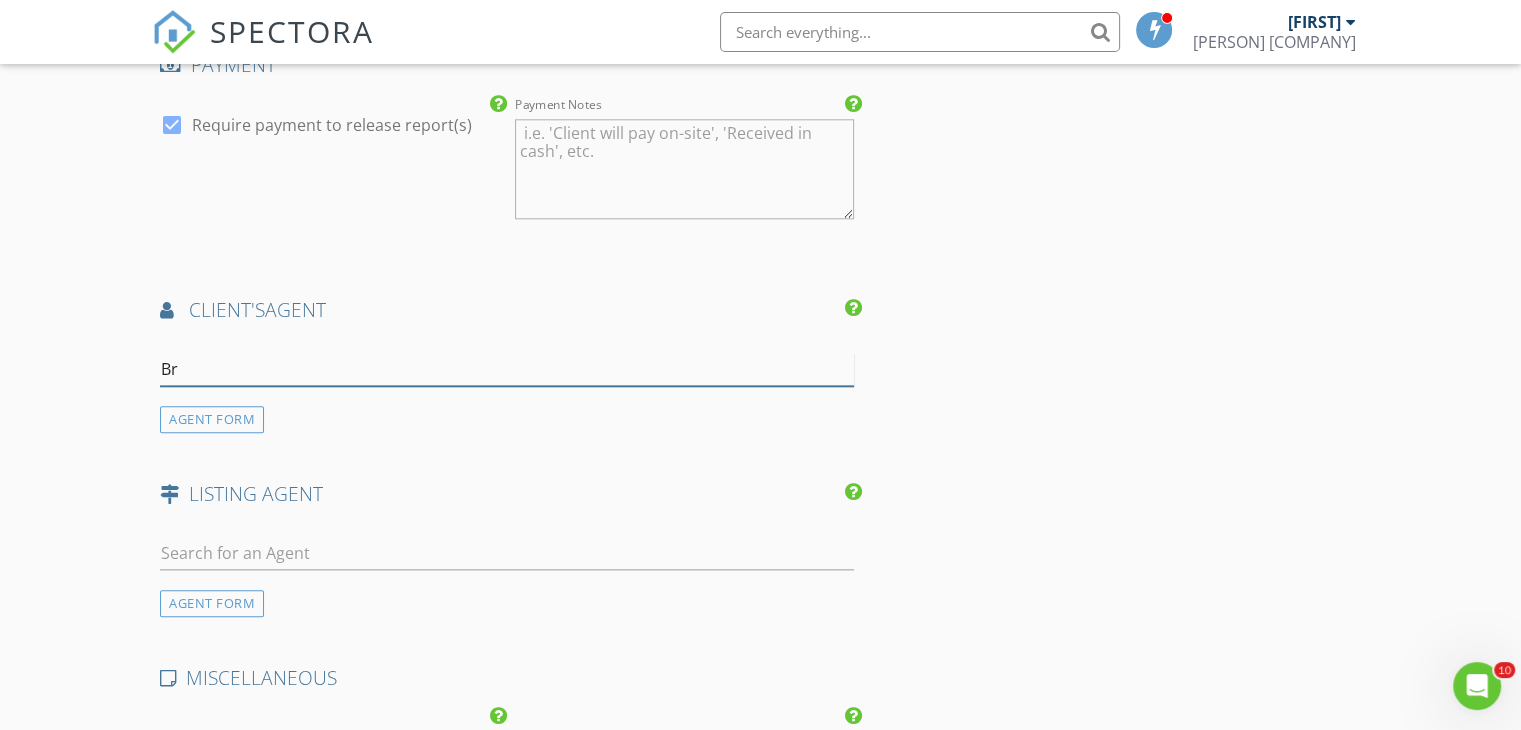 type on "[FIRST]" 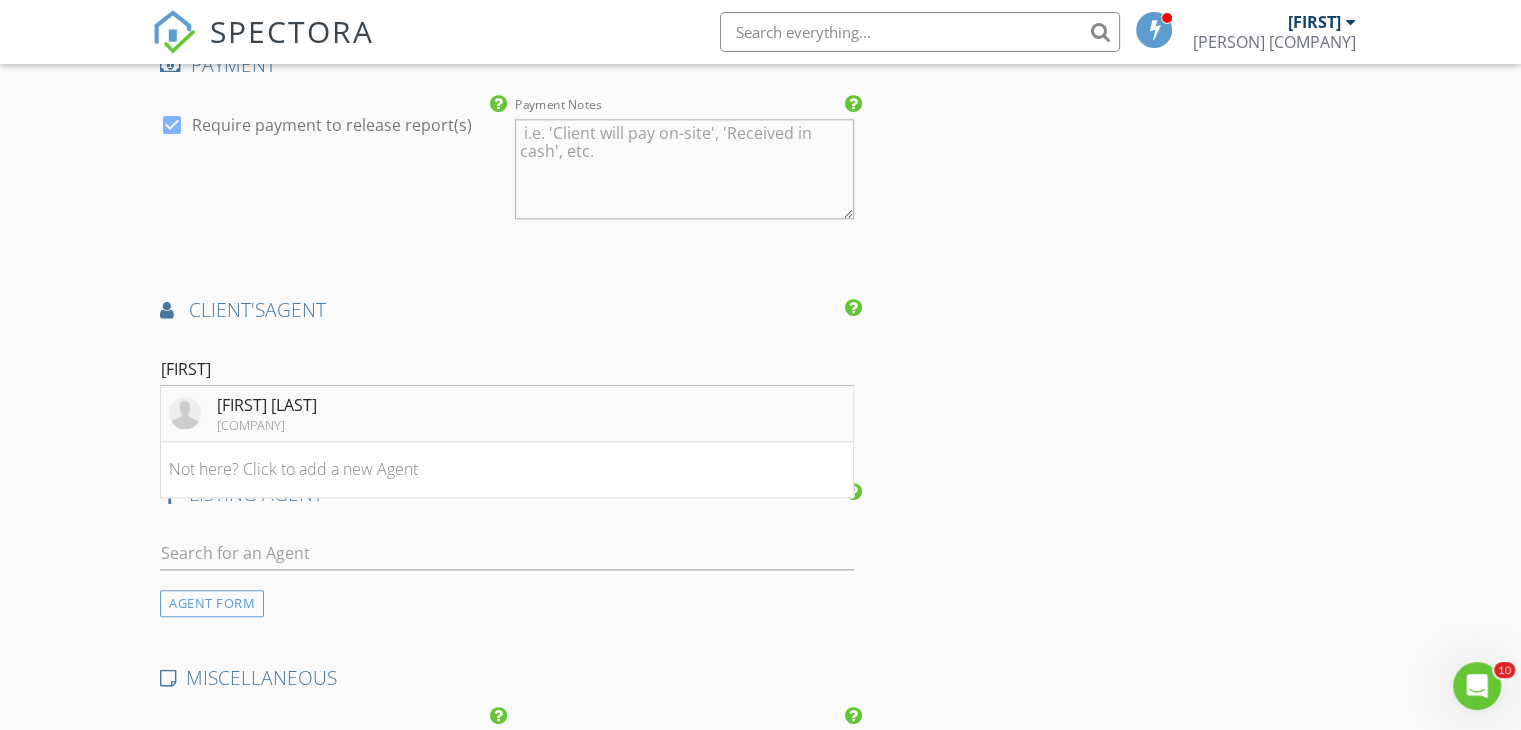 click on "Bryce Byrd
Century 21 Blackwell @ Co." at bounding box center (507, 414) 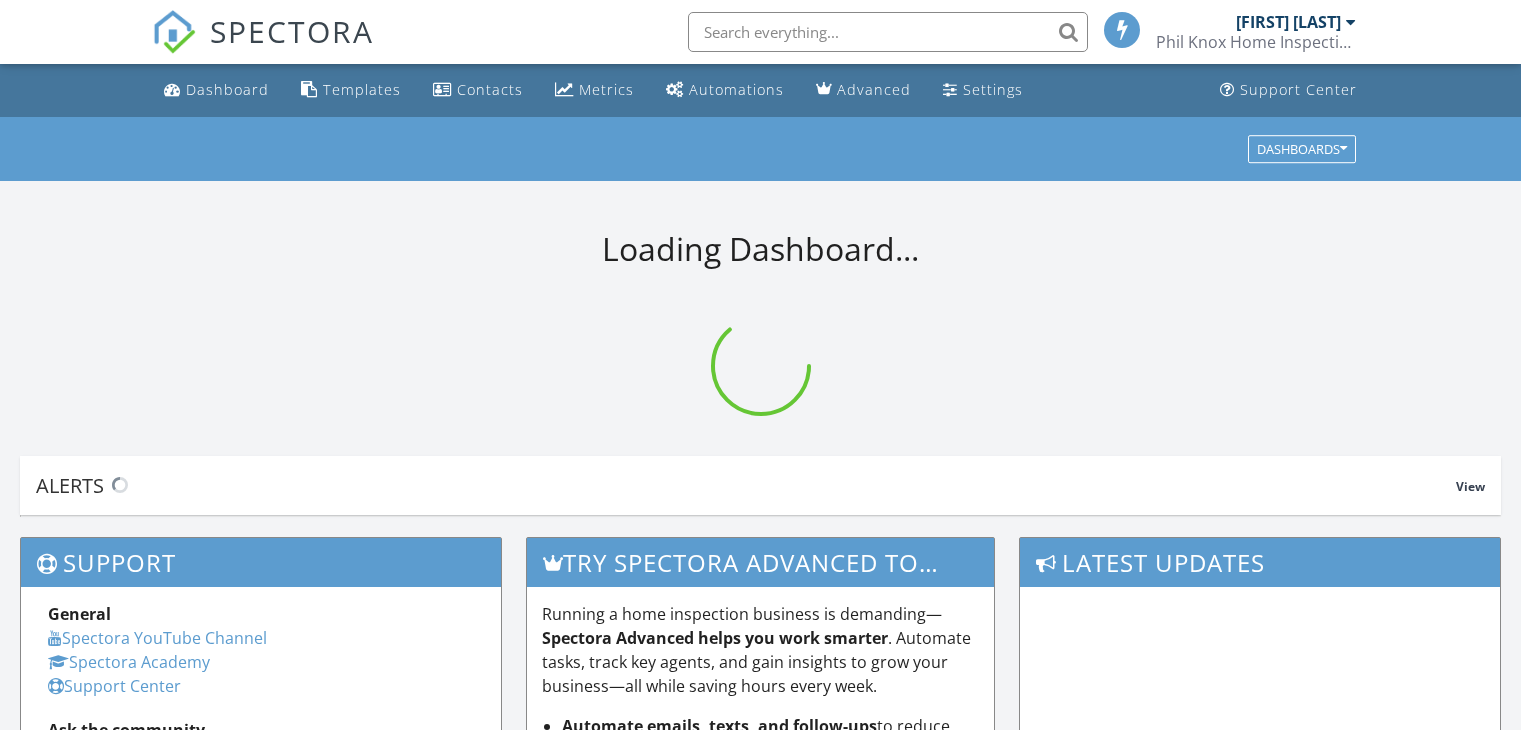 scroll, scrollTop: 0, scrollLeft: 0, axis: both 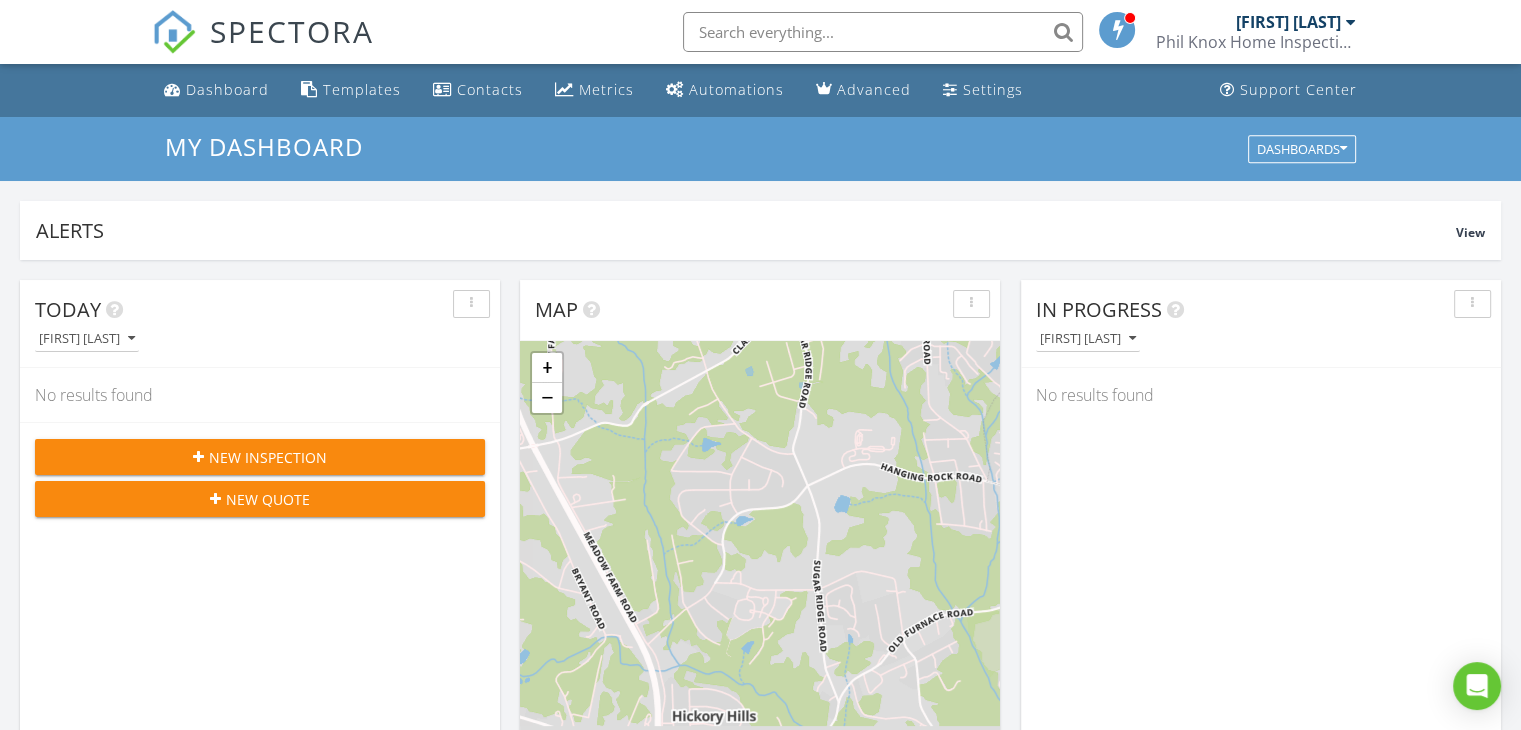 click on "Today
Phil Knox
No results found       New Inspection     New Quote         Map               + − Leaflet  |  © MapTiler   © OpenStreetMap contributors     In Progress
Phil Knox
No results found       Calendar                 August 2025 today list day week cal wk 4 wk month Sun Mon Tue Wed Thu Fri Sat 27 28
8:30a - 11:30a
5040 Radley Road, Chesnee 29323
11a - 2p
115 Pheasant Dr, Spartanburg 29302
29
8:30a - 10:30a
100 Basin Street , Boiling Springs 29316
11:30a - 2:30p" at bounding box center (760, 1170) 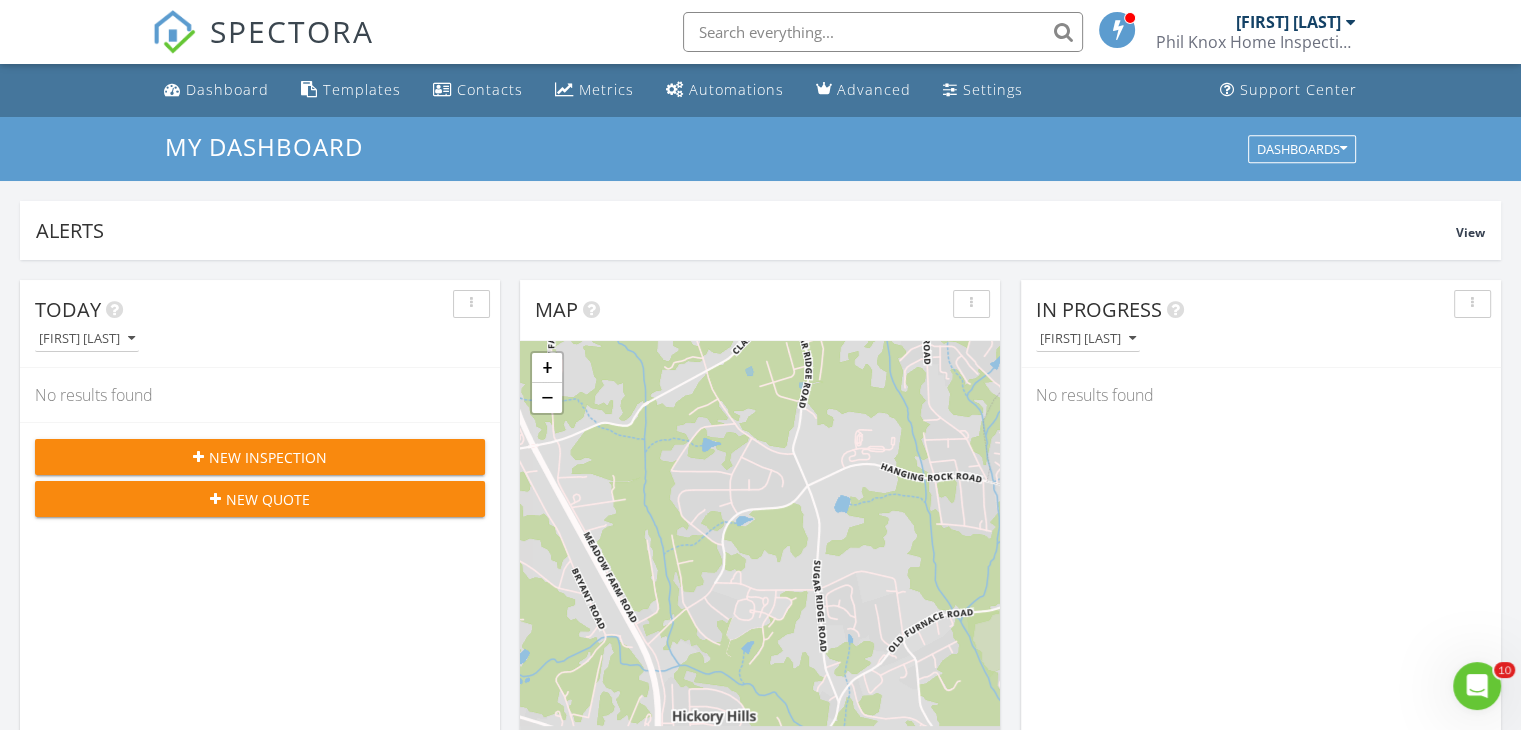 scroll, scrollTop: 0, scrollLeft: 0, axis: both 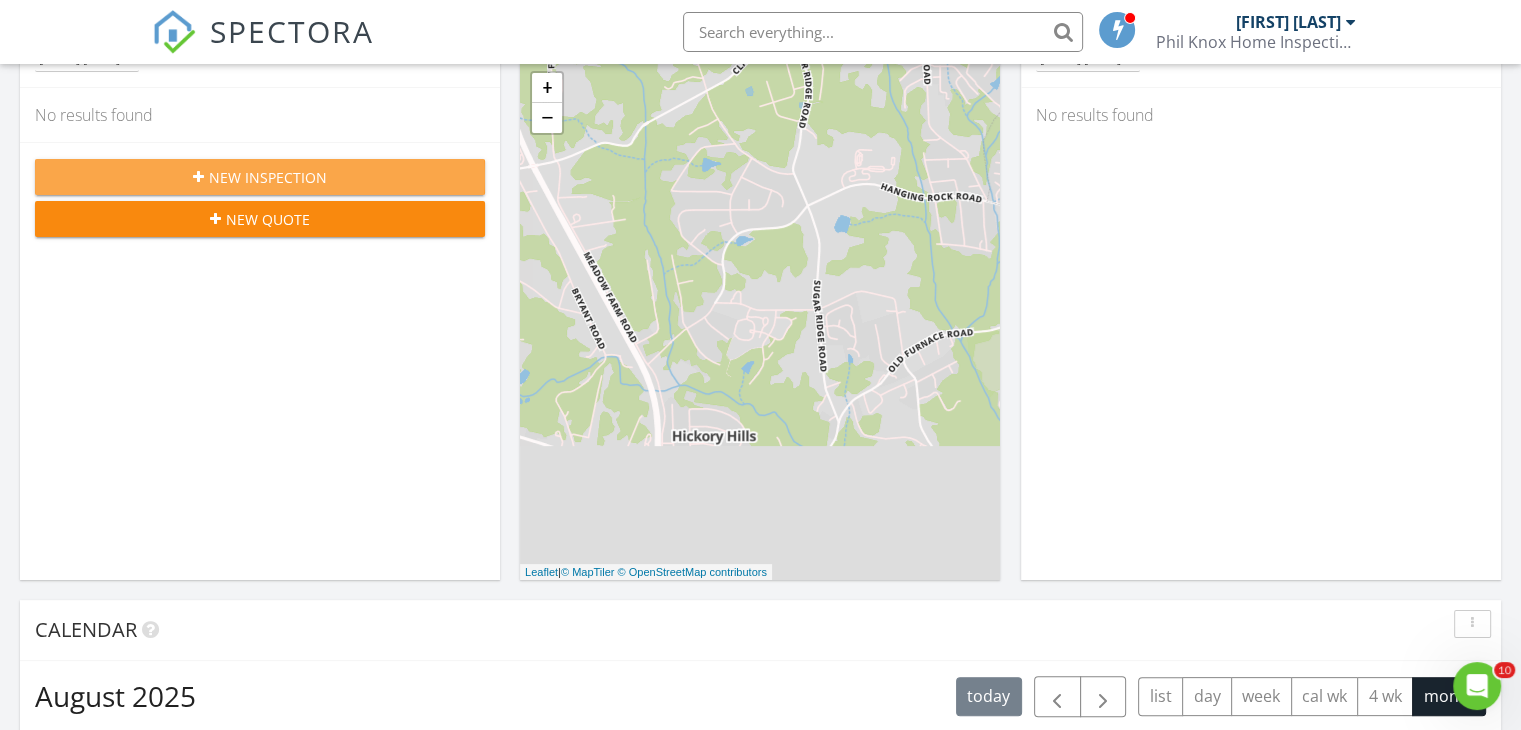 click on "New Inspection" at bounding box center [260, 177] 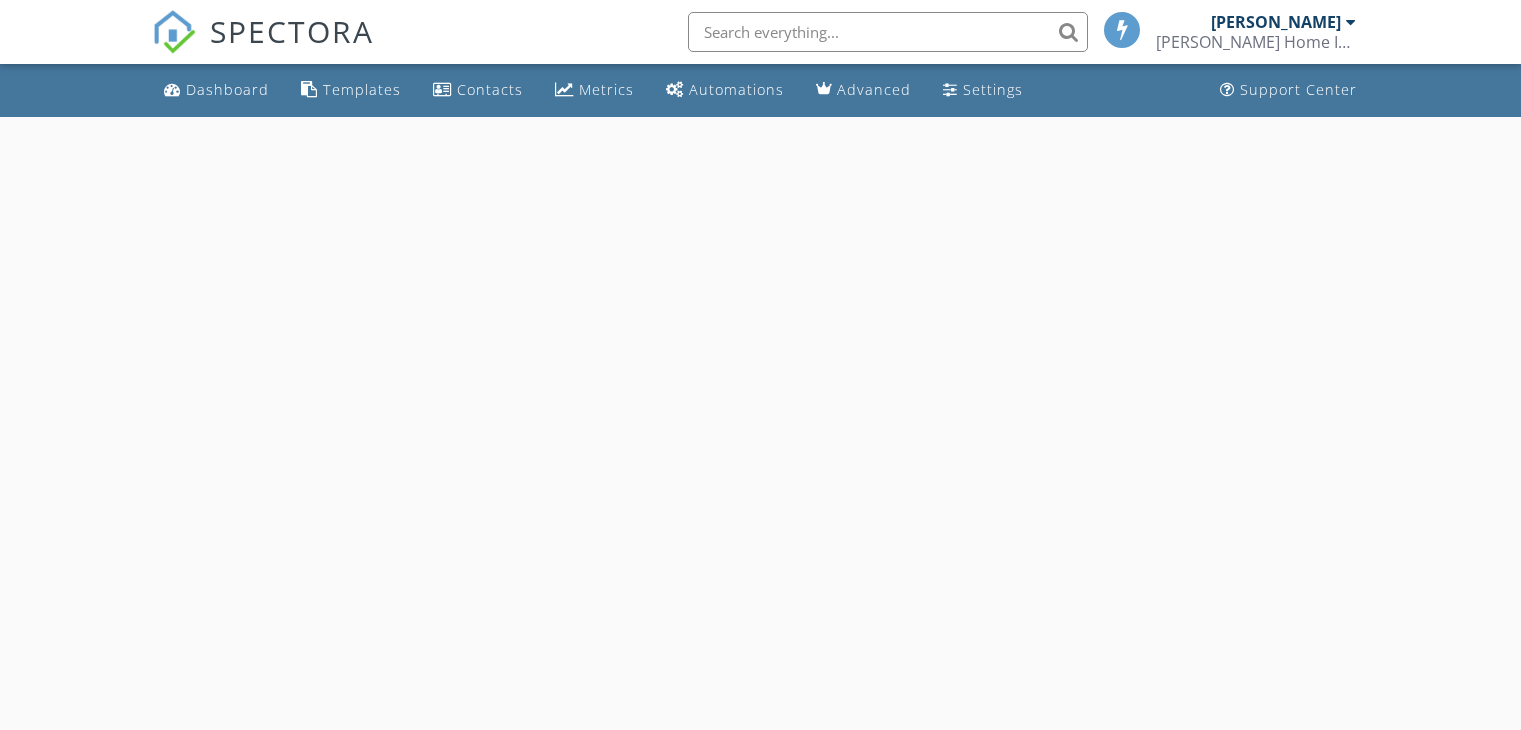 scroll, scrollTop: 0, scrollLeft: 0, axis: both 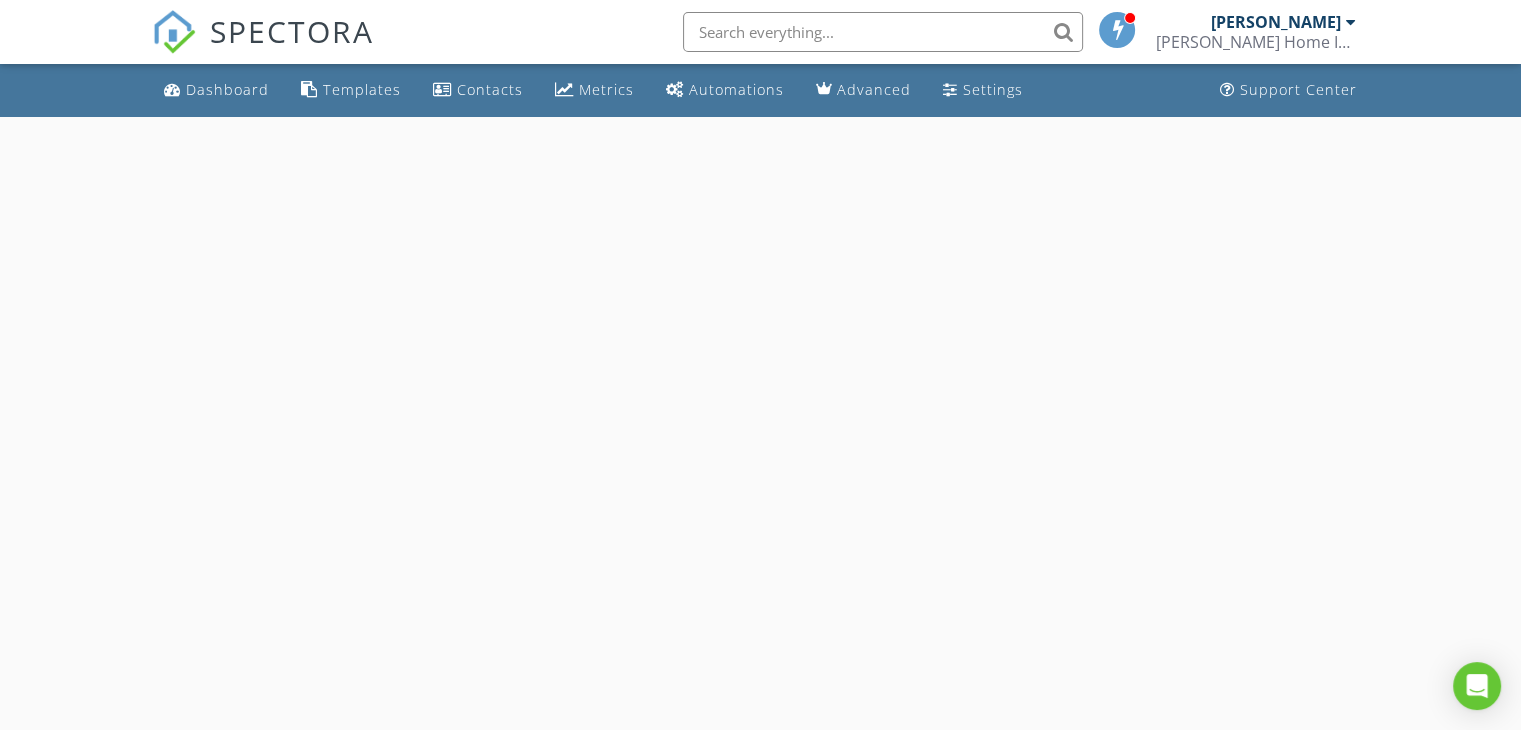select on "7" 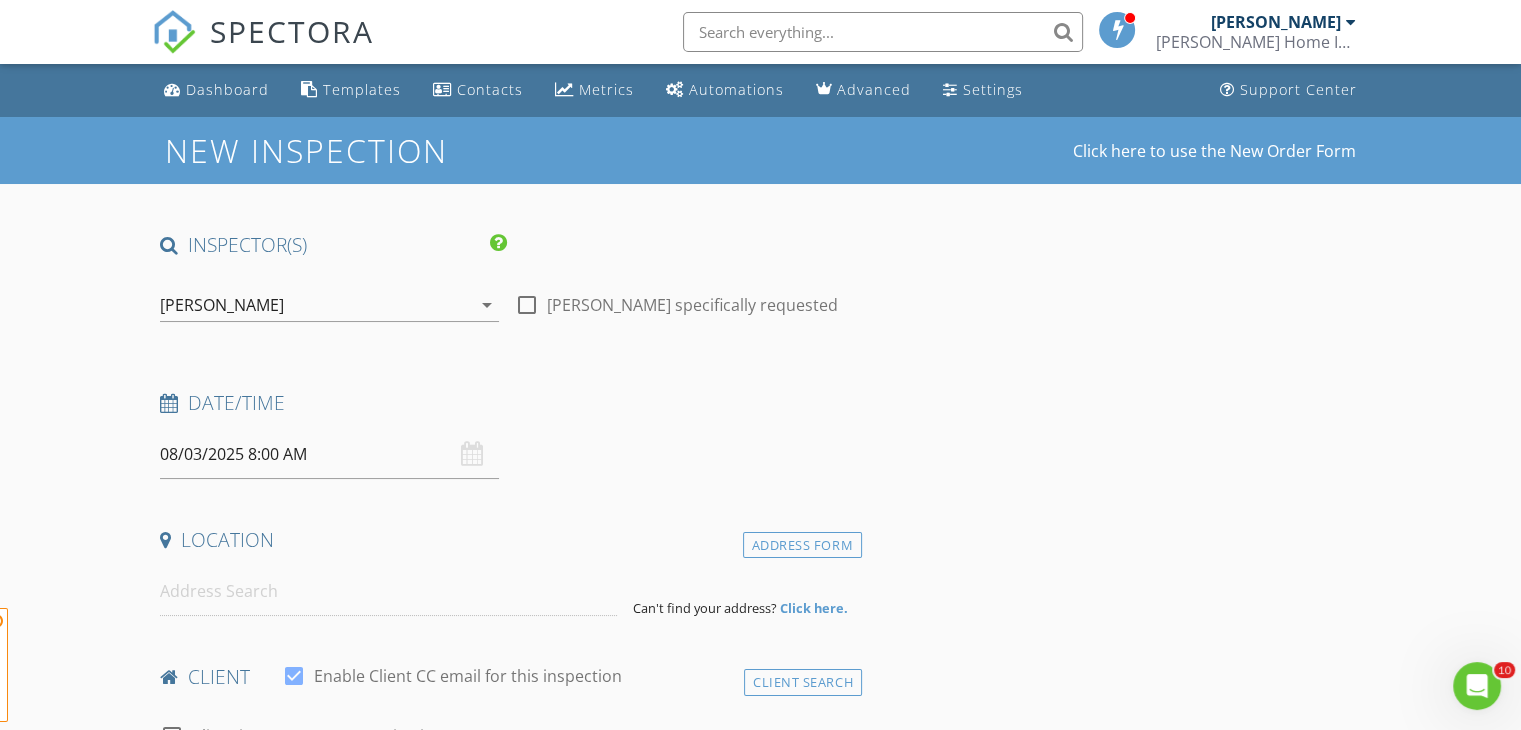 scroll, scrollTop: 0, scrollLeft: 0, axis: both 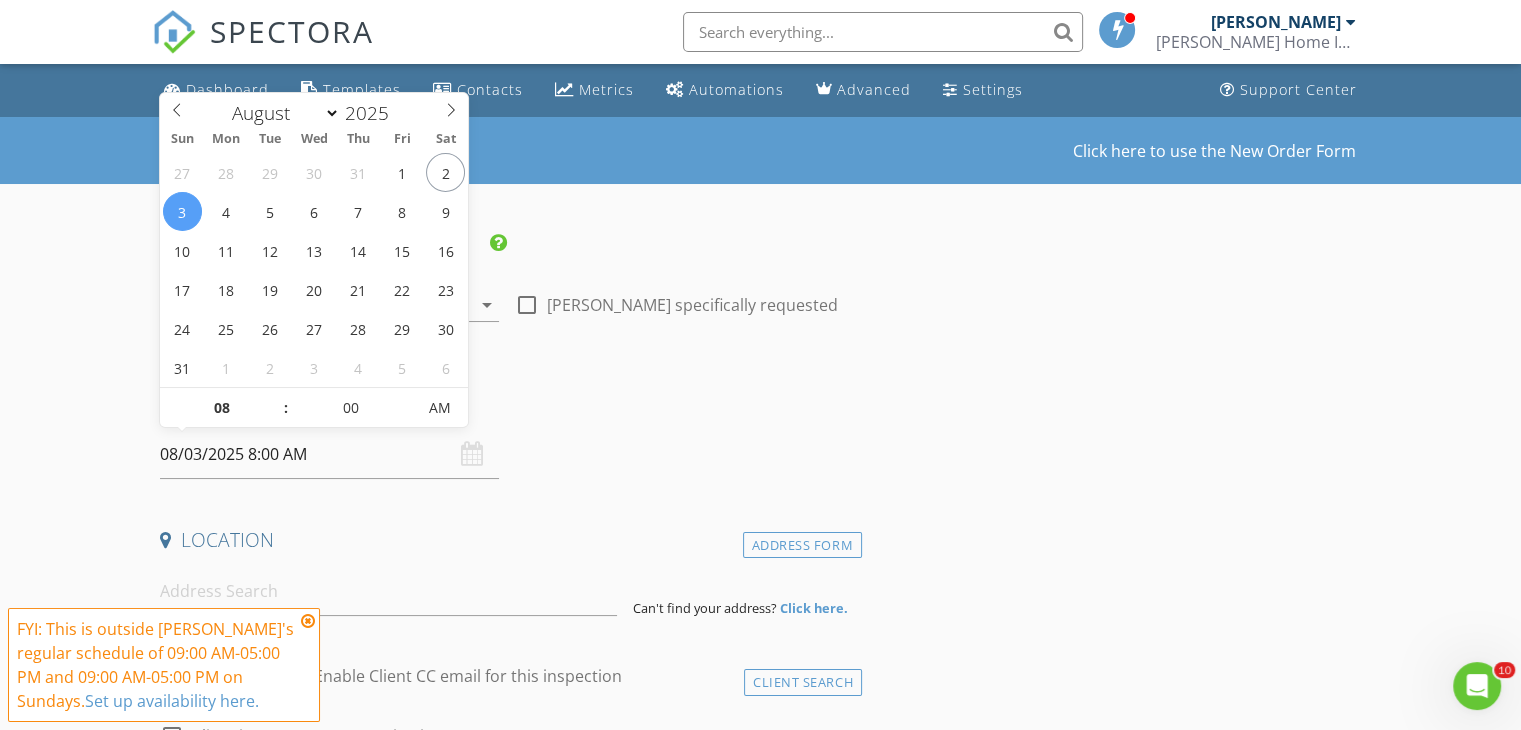 click on "08/03/2025 8:00 AM" at bounding box center [329, 454] 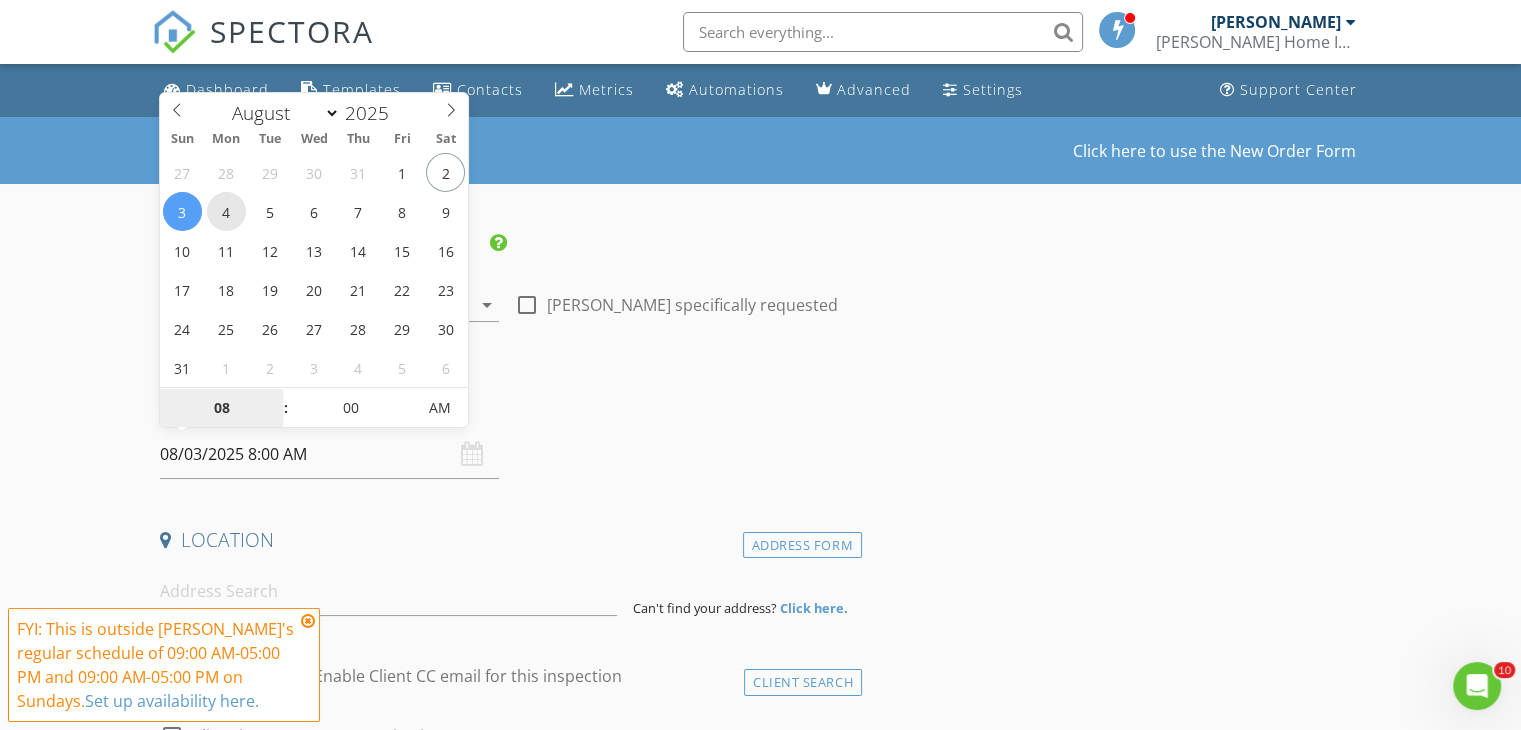type on "08/04/2025 8:00 AM" 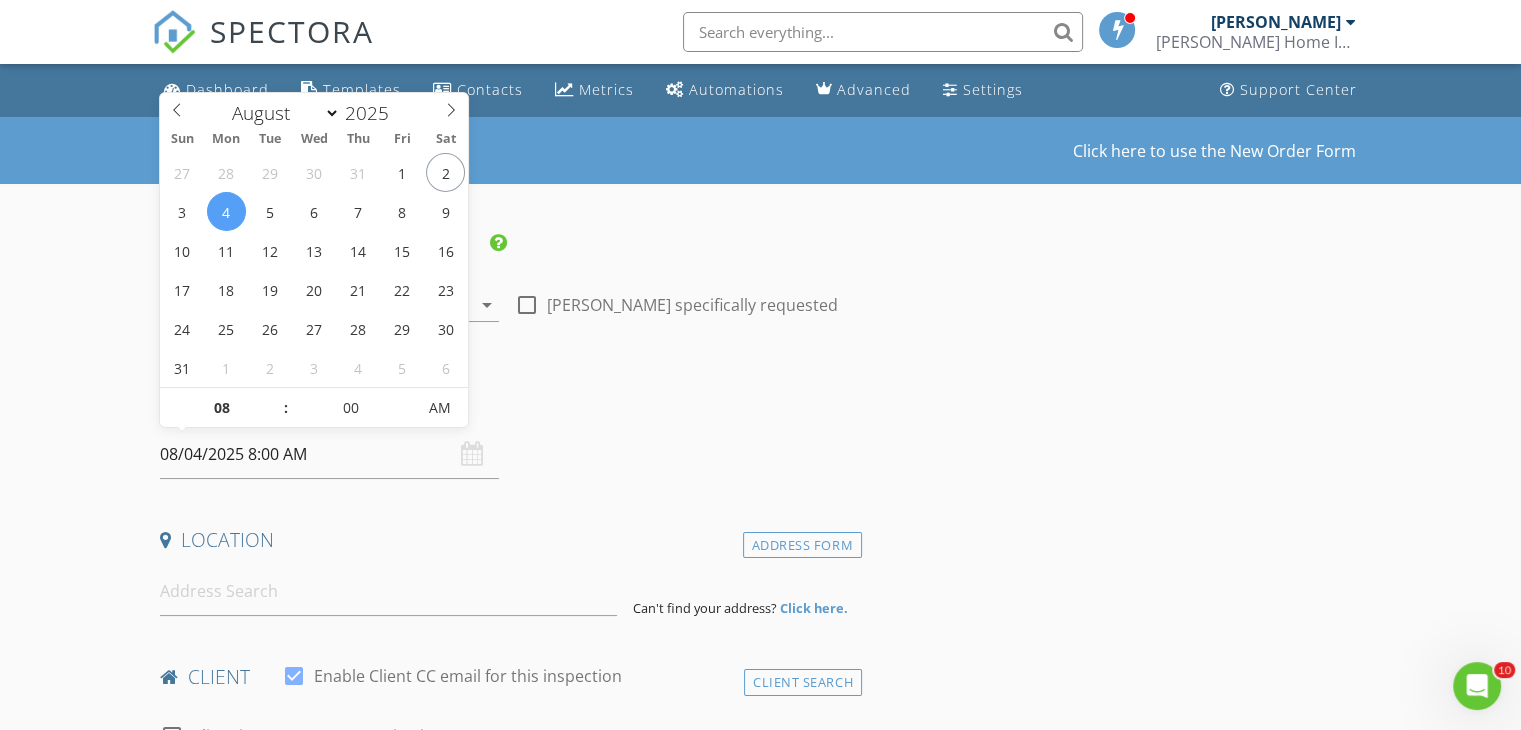 click on ":" at bounding box center (286, 408) 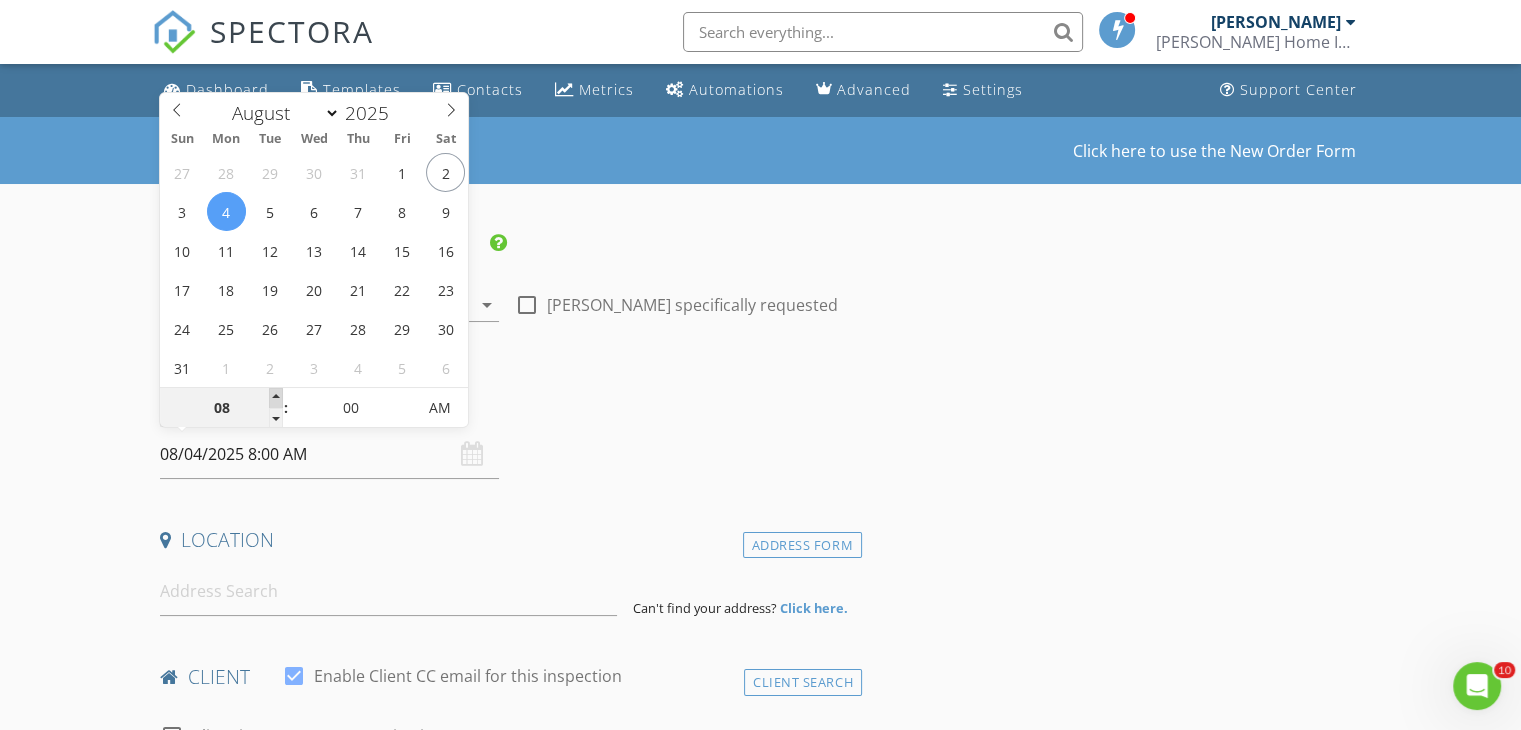 type on "09" 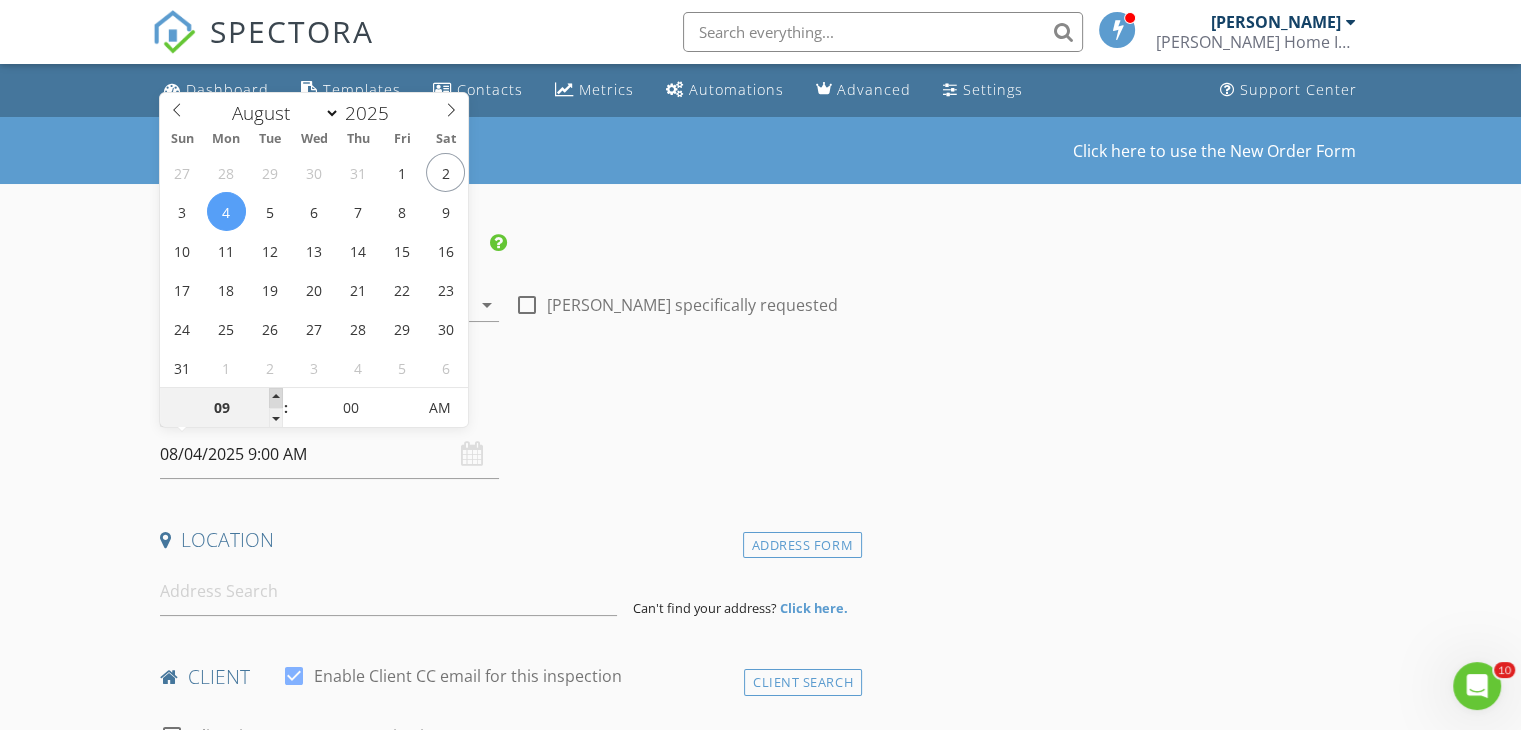 click at bounding box center [276, 398] 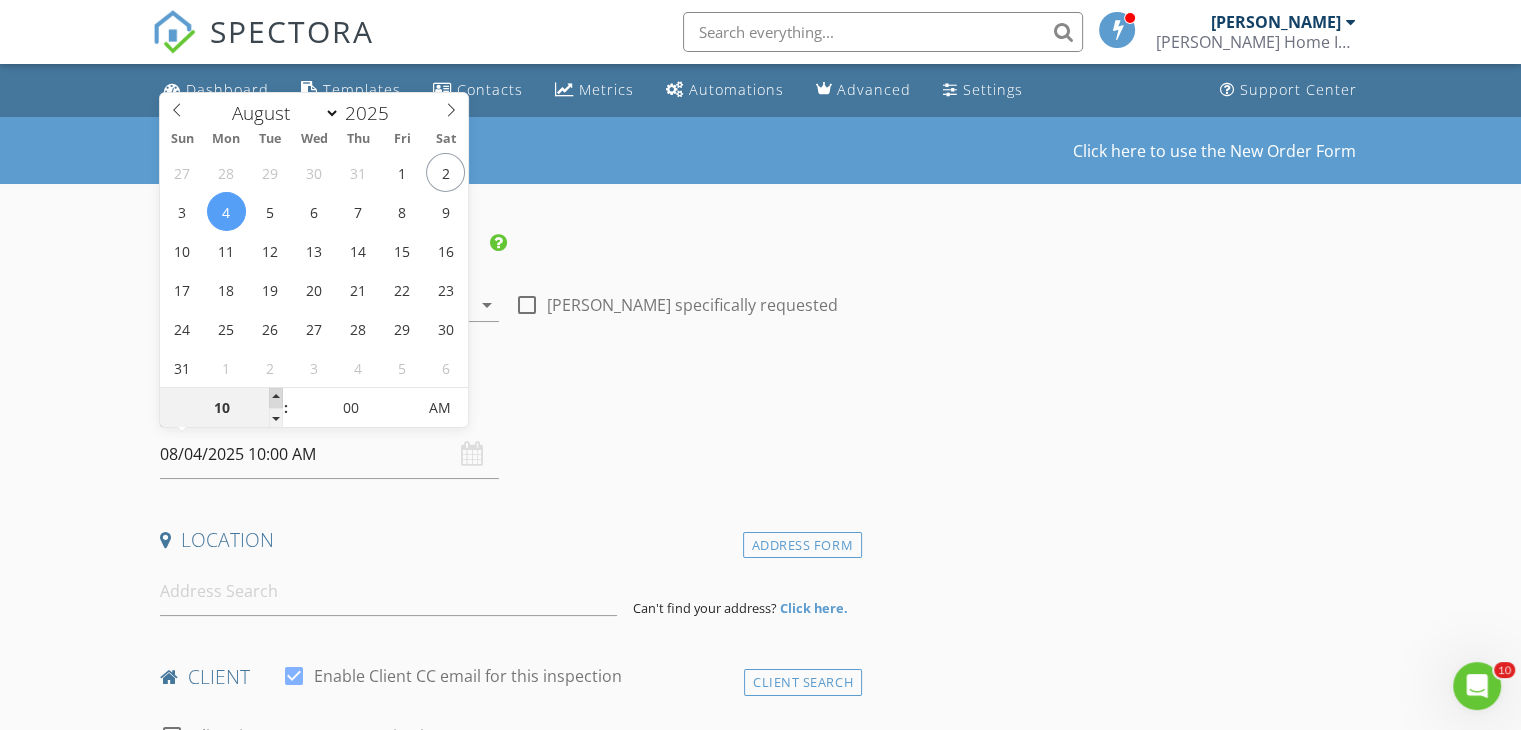 click at bounding box center [276, 398] 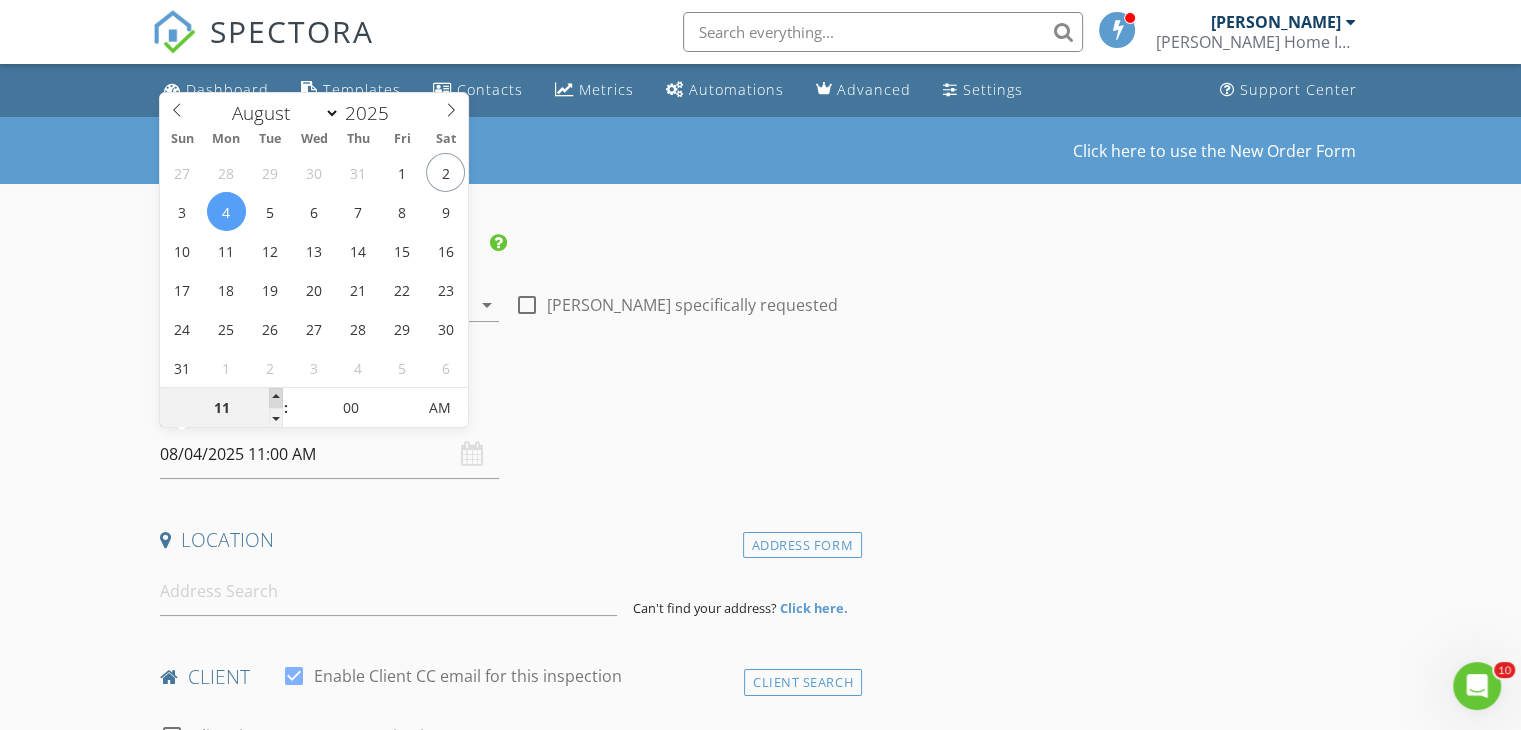 click at bounding box center (276, 398) 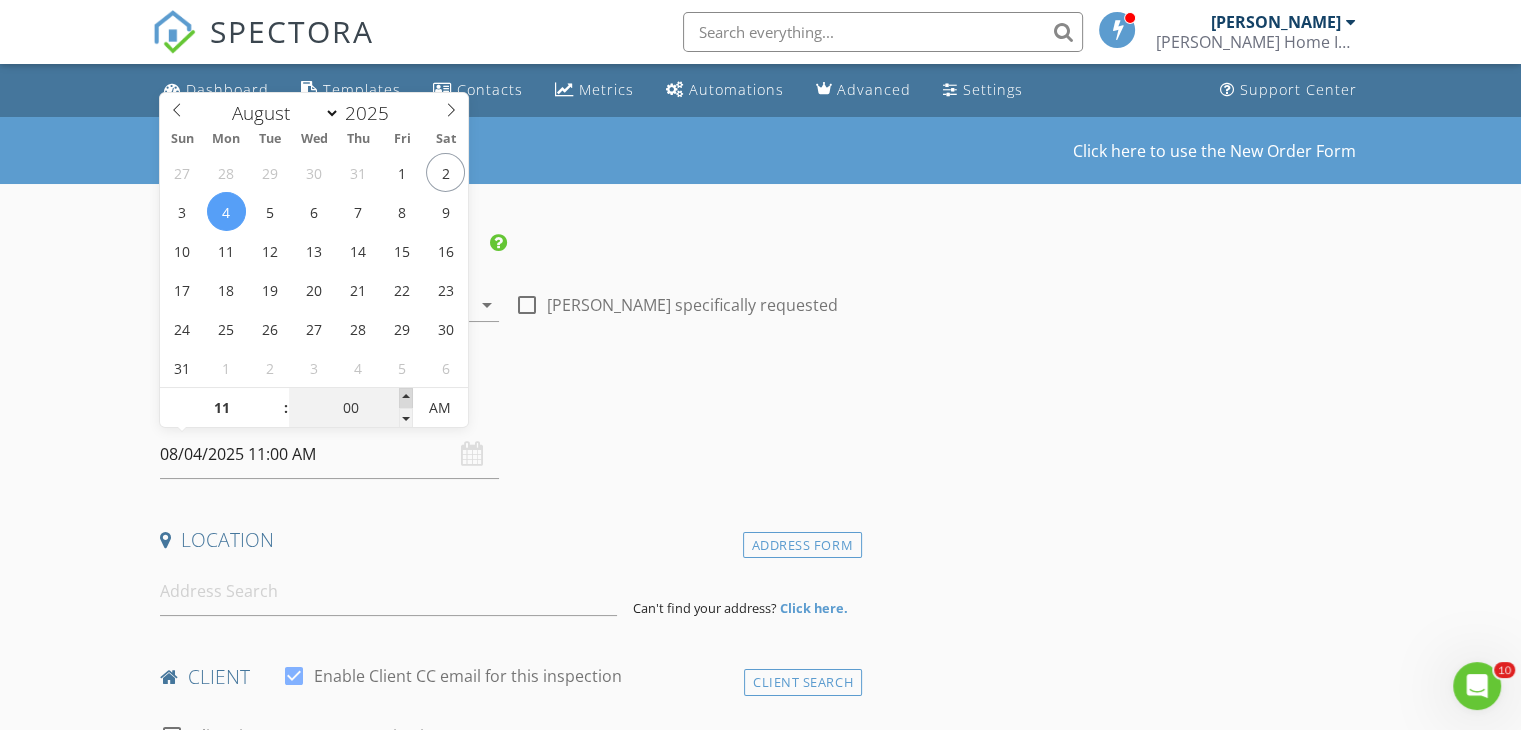 type on "05" 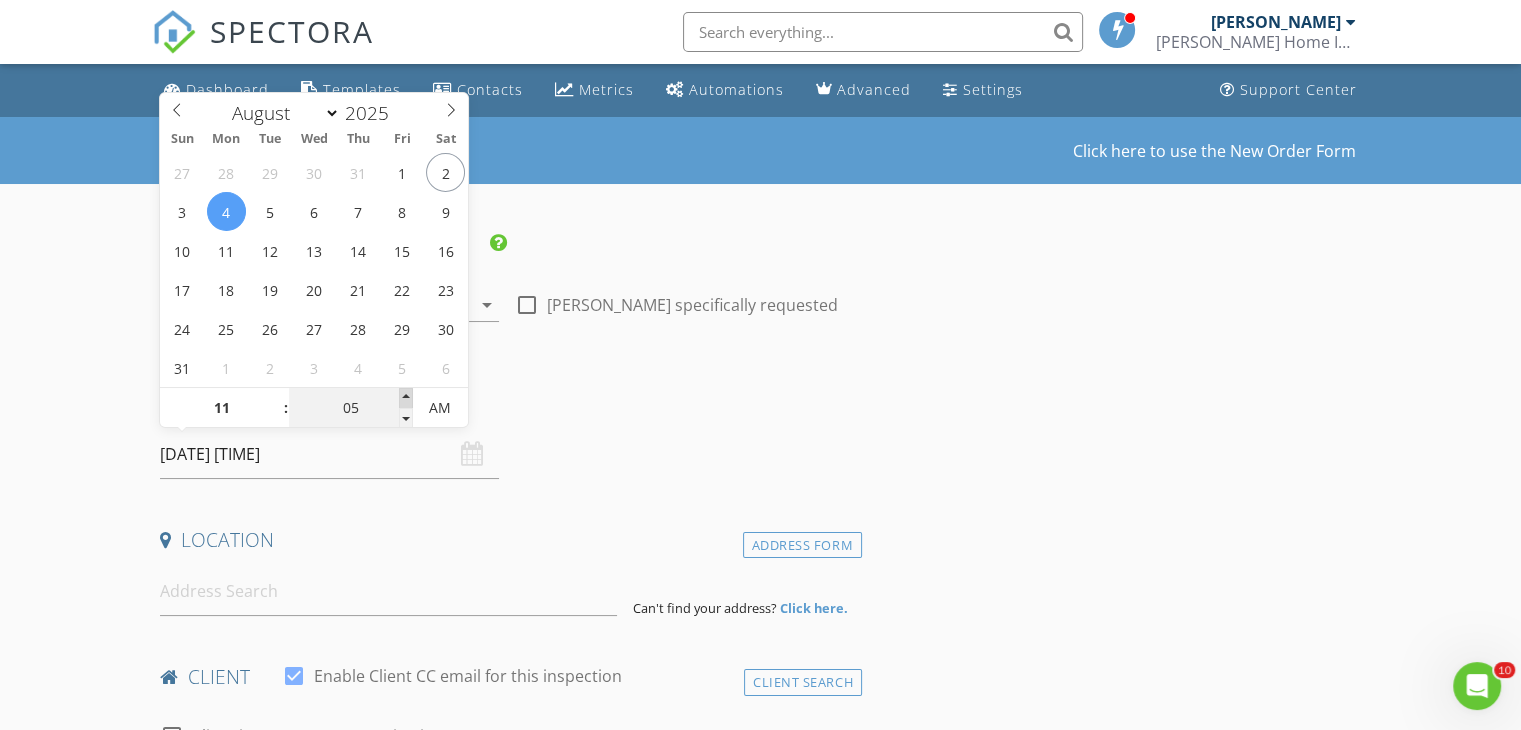 click at bounding box center (406, 398) 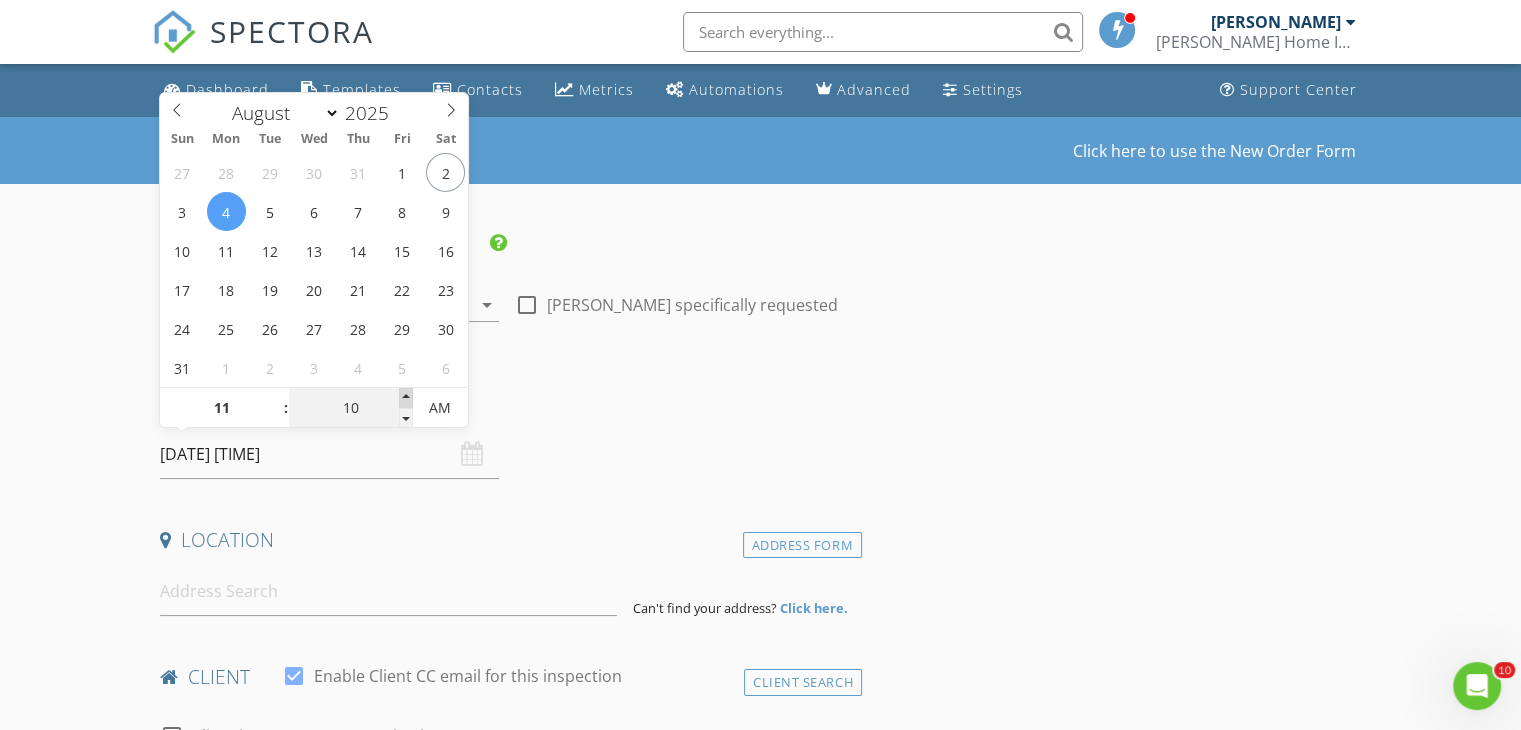 click at bounding box center [406, 398] 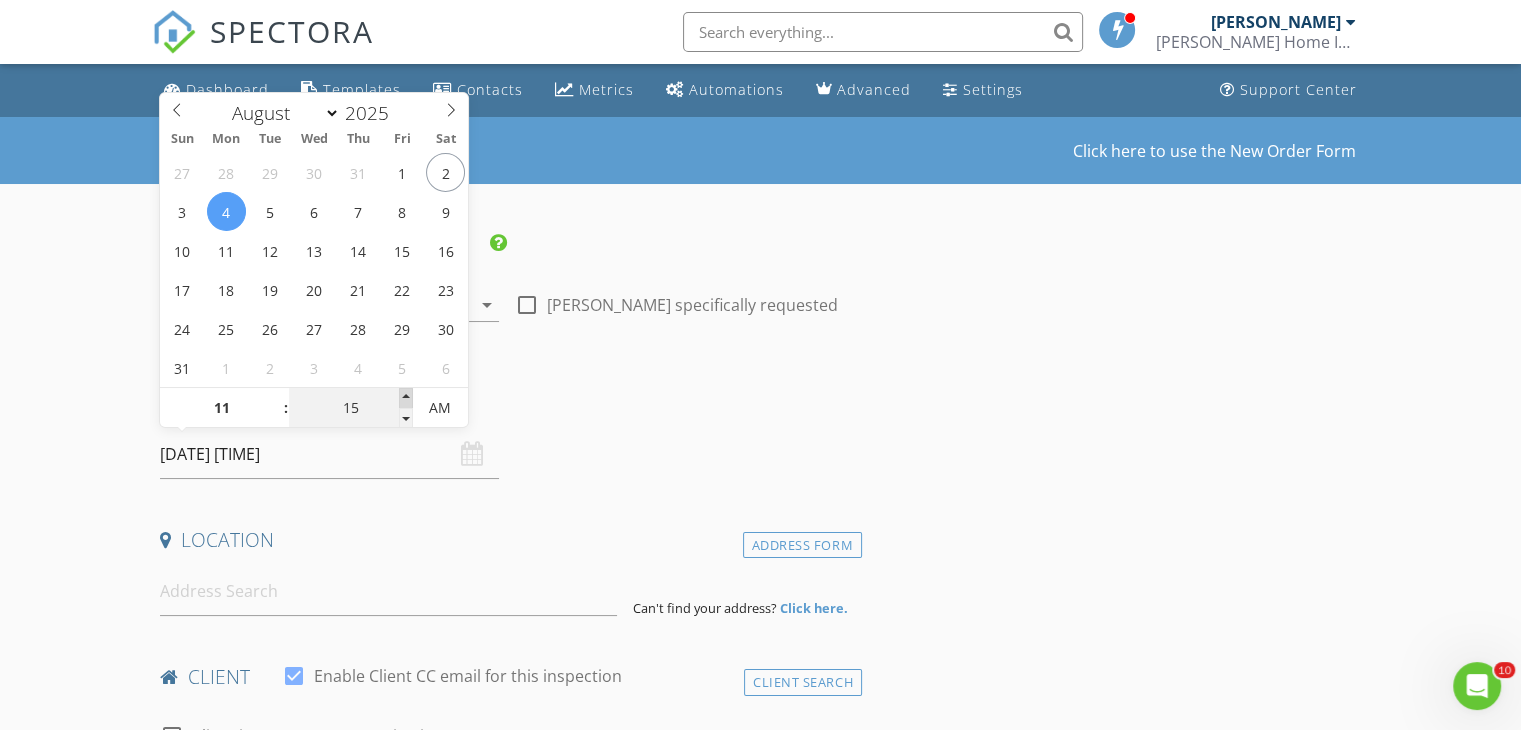click at bounding box center (406, 398) 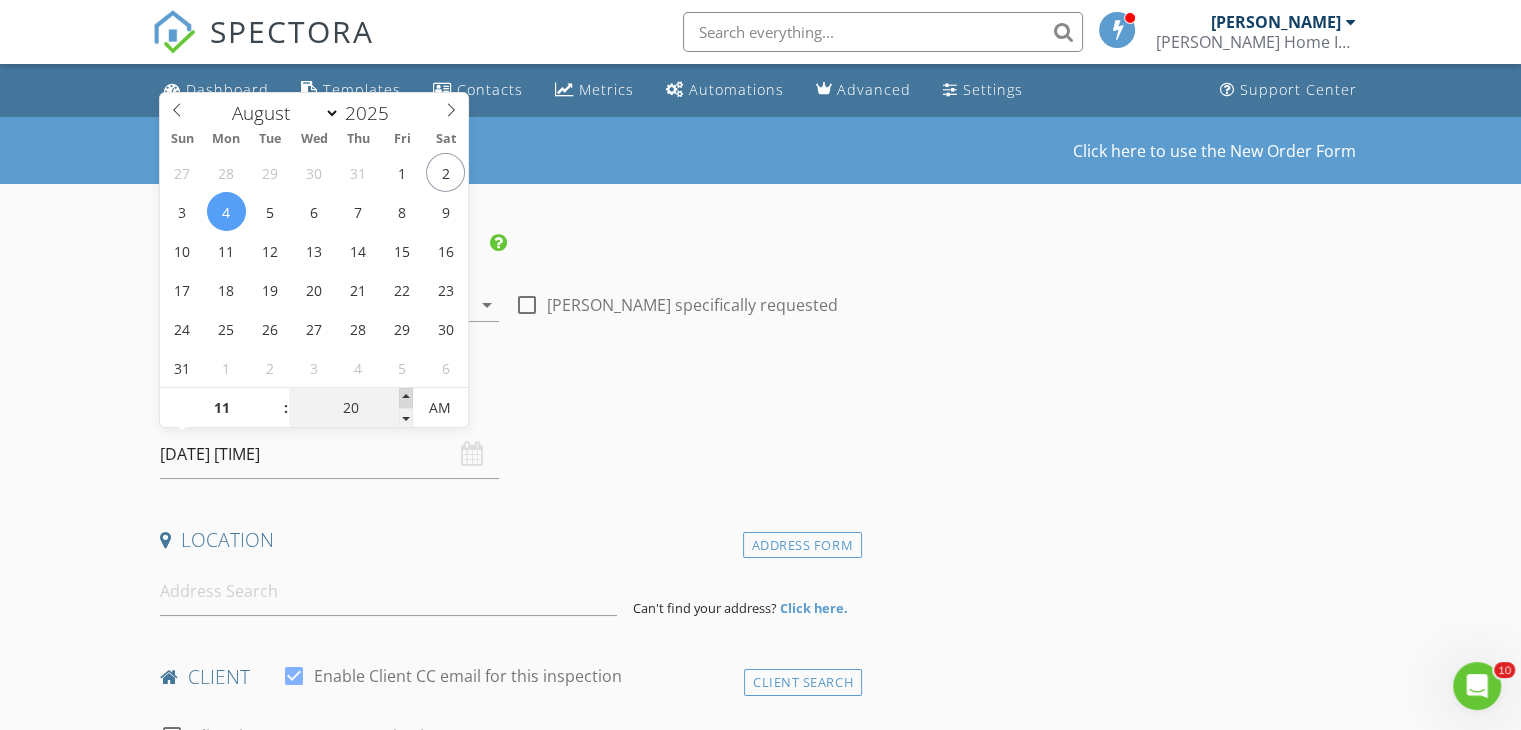 click at bounding box center (406, 398) 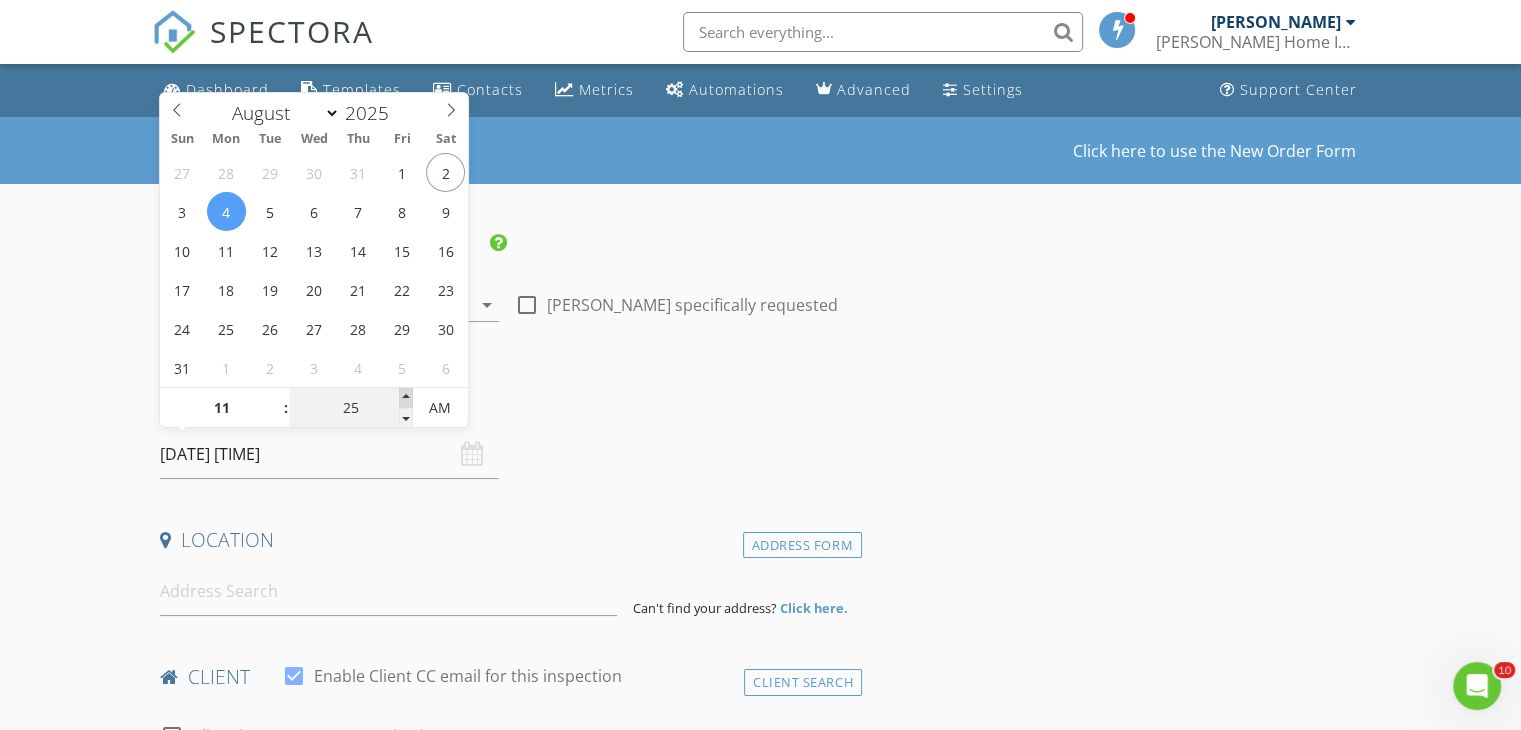 click at bounding box center (406, 398) 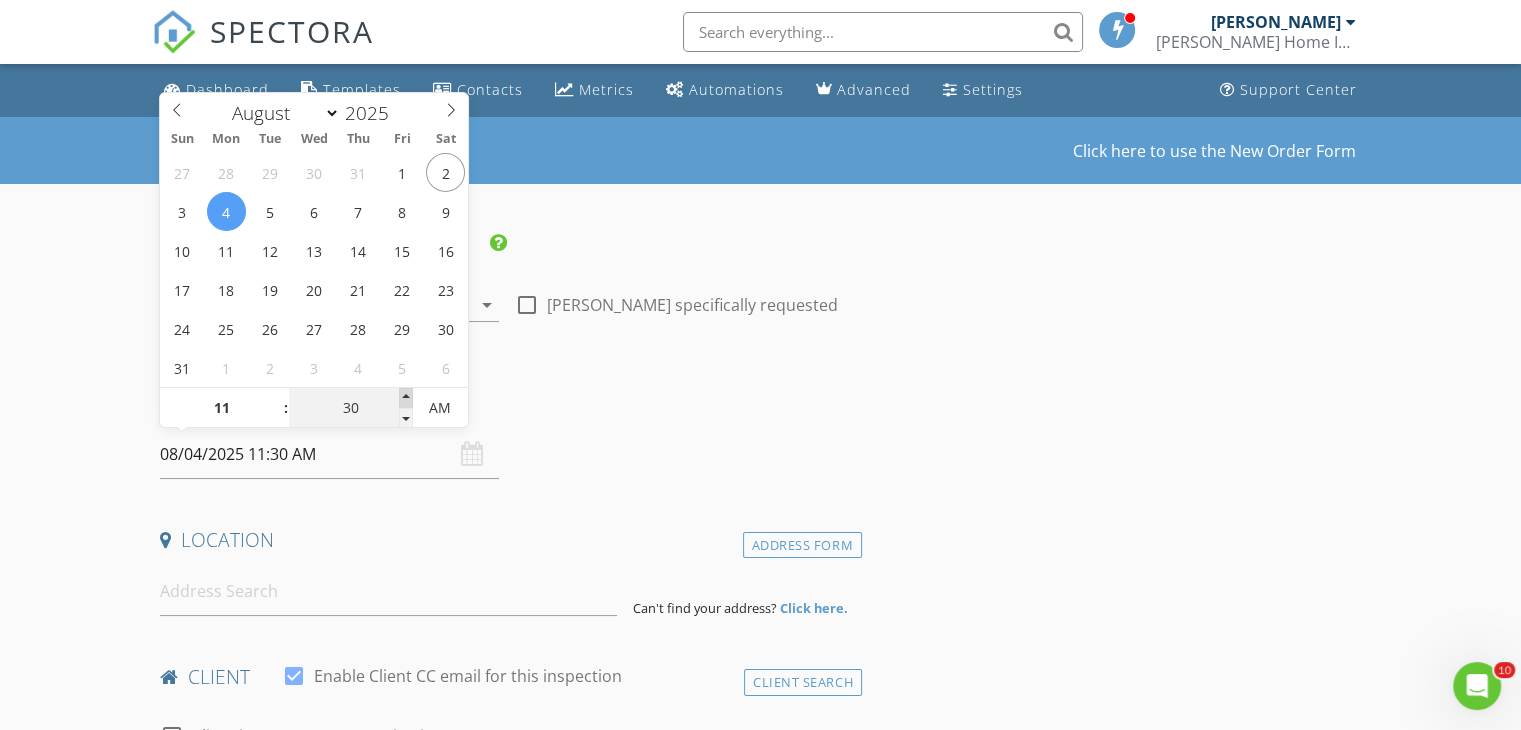 click at bounding box center [406, 398] 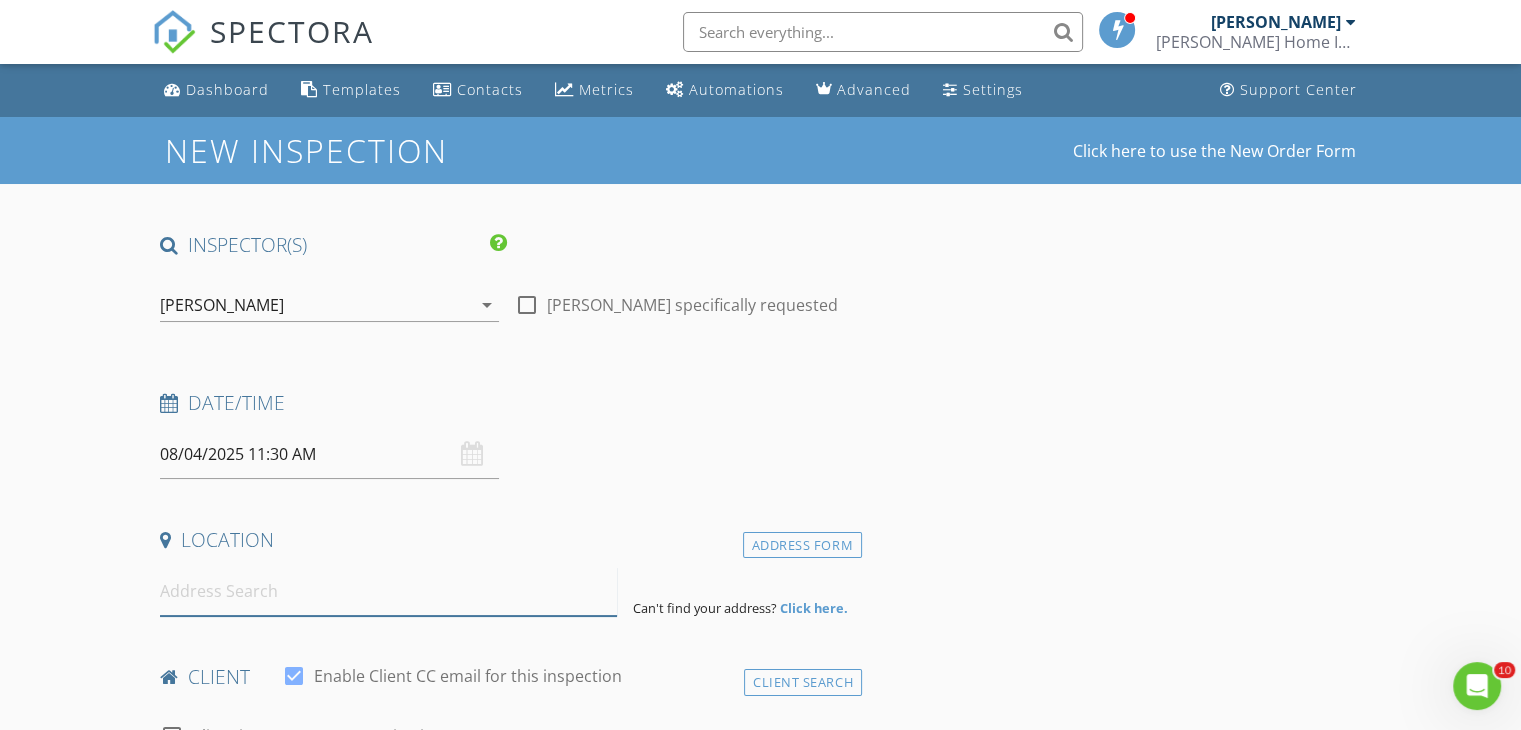 click at bounding box center [388, 591] 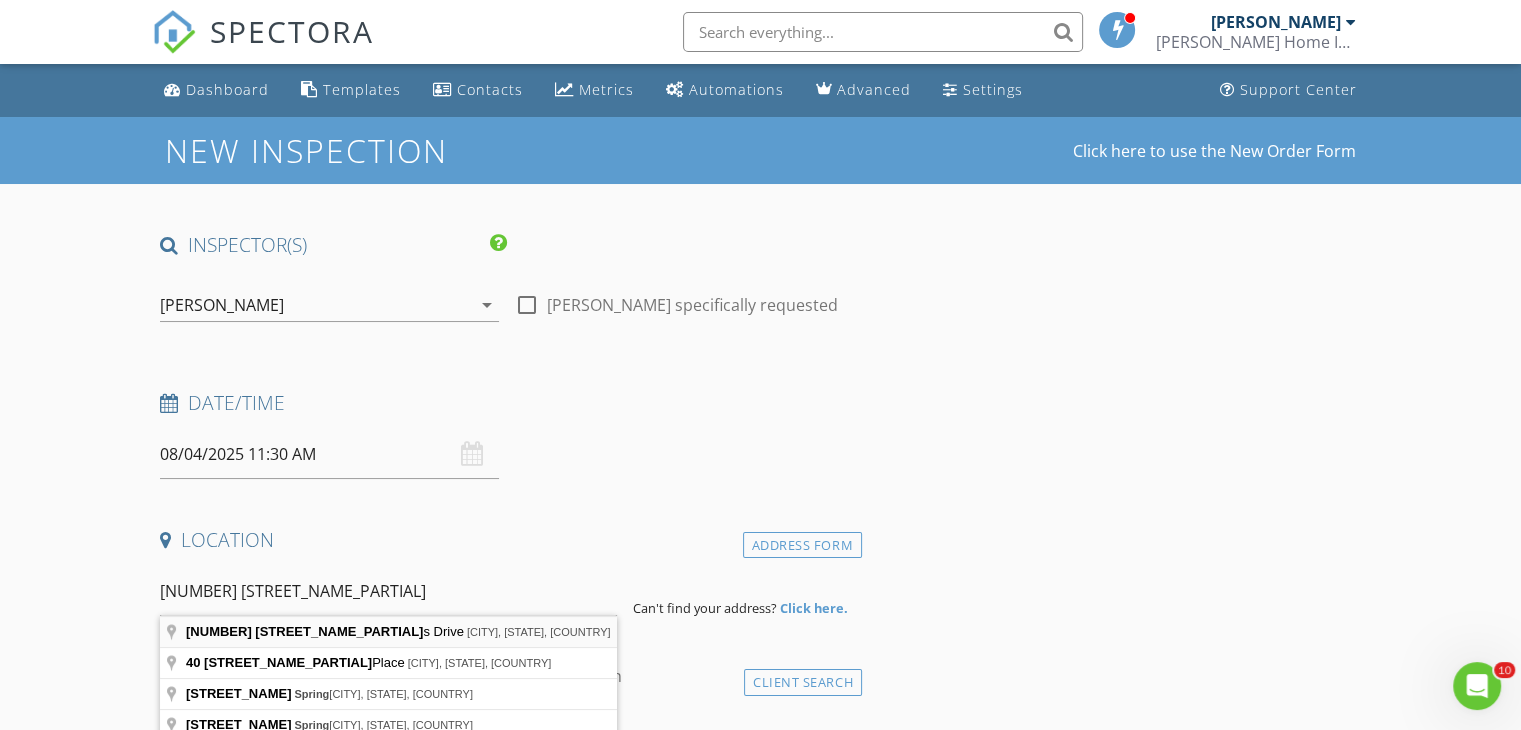 type on "40 Bay Springs Drive, Simpsonville, SC, USA" 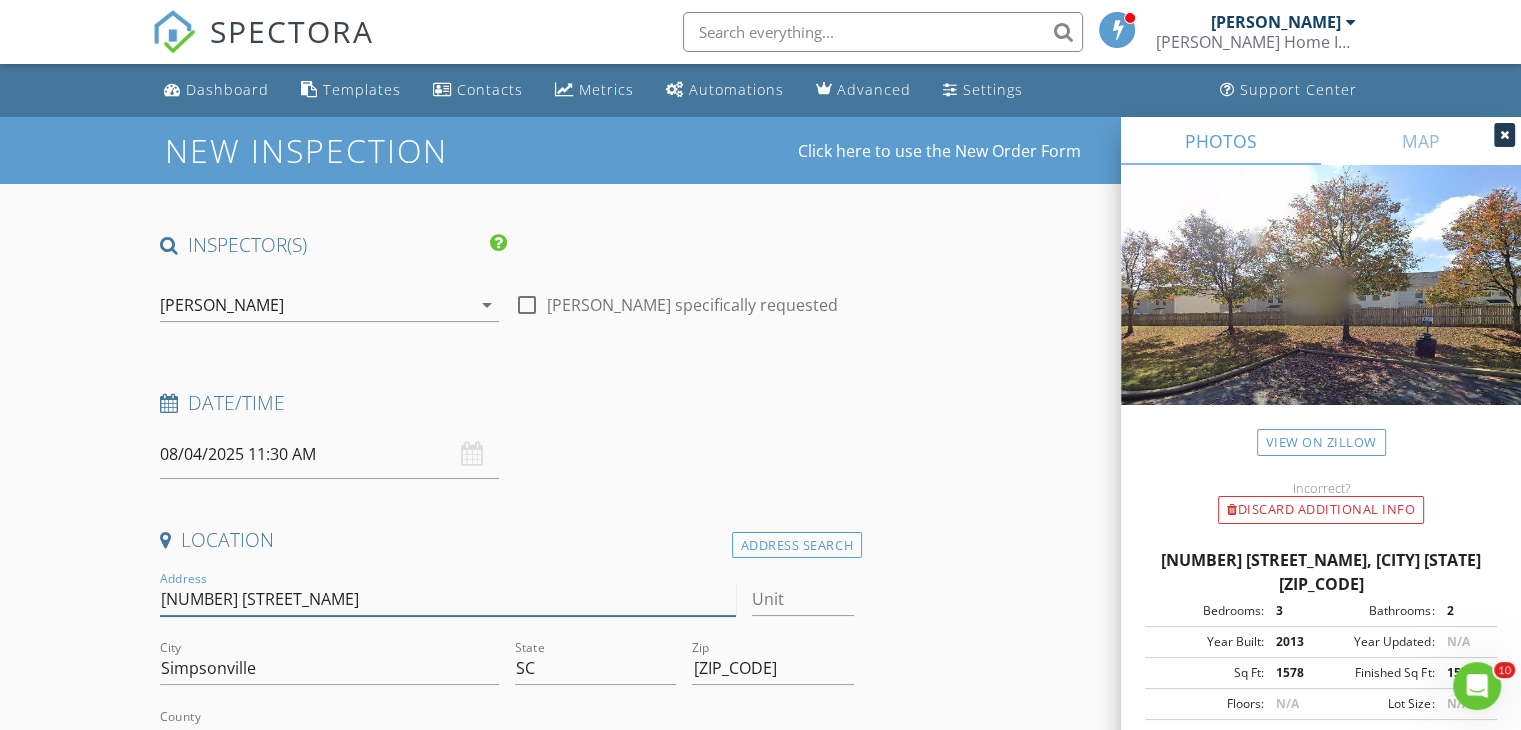 click on "[NUMBER] [STREET]" at bounding box center [447, 599] 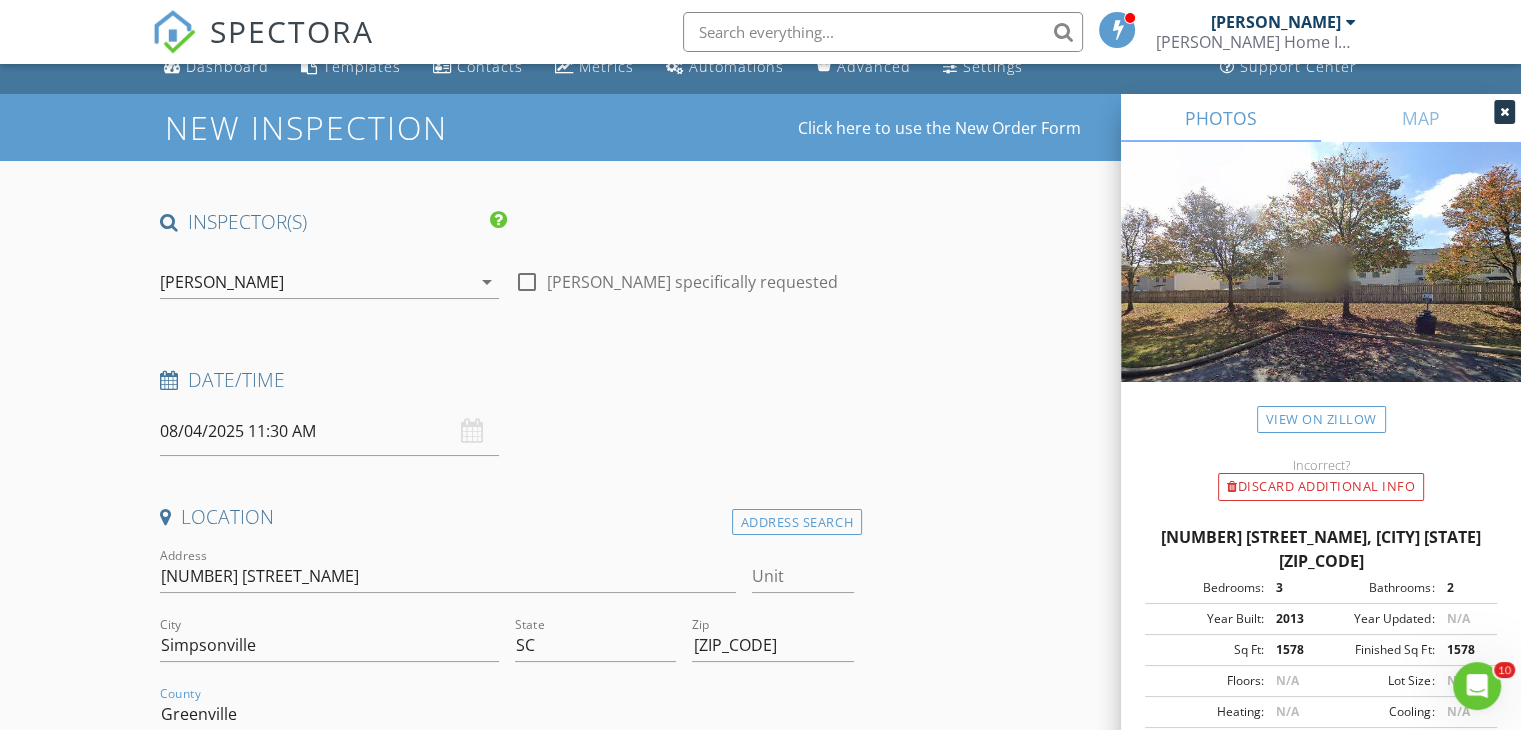 scroll, scrollTop: 440, scrollLeft: 0, axis: vertical 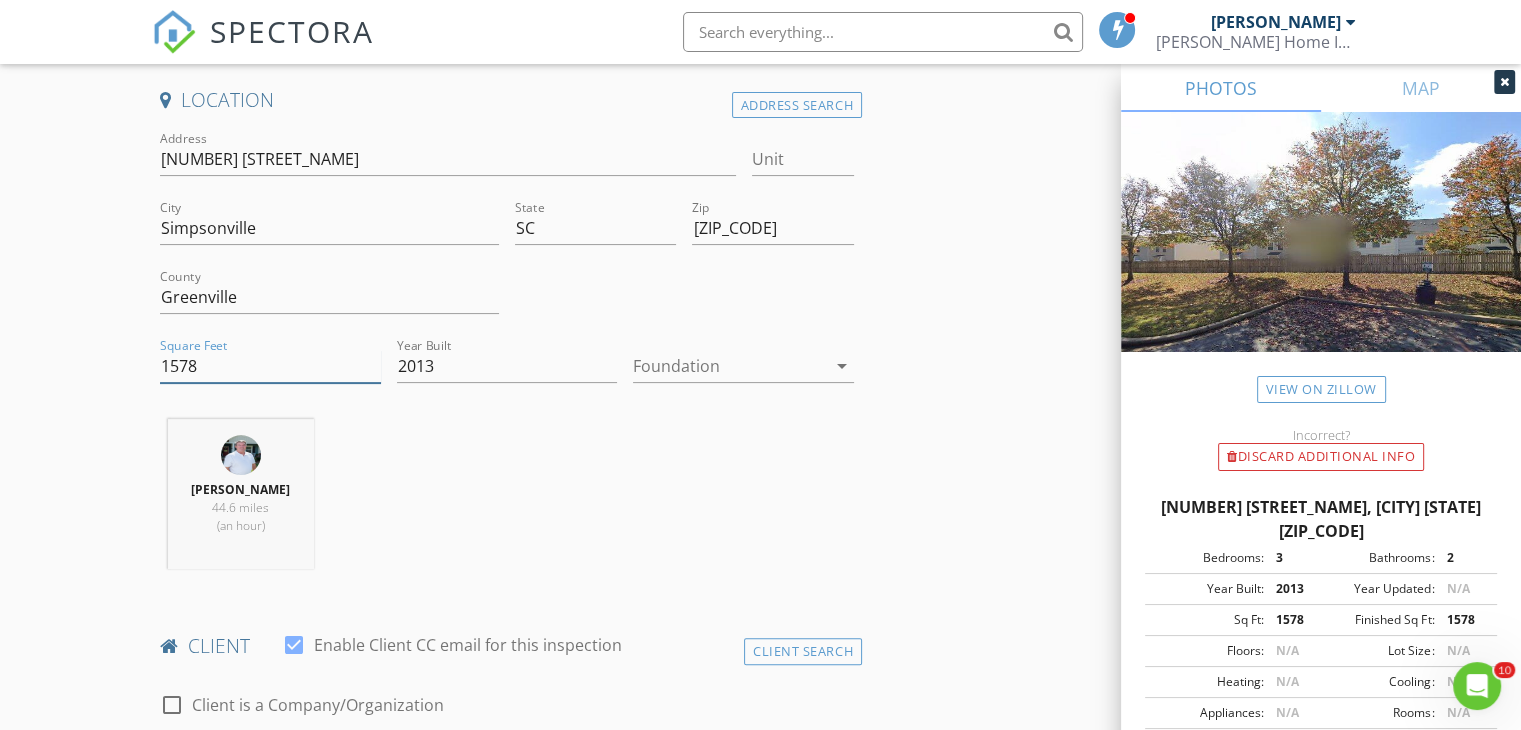 type 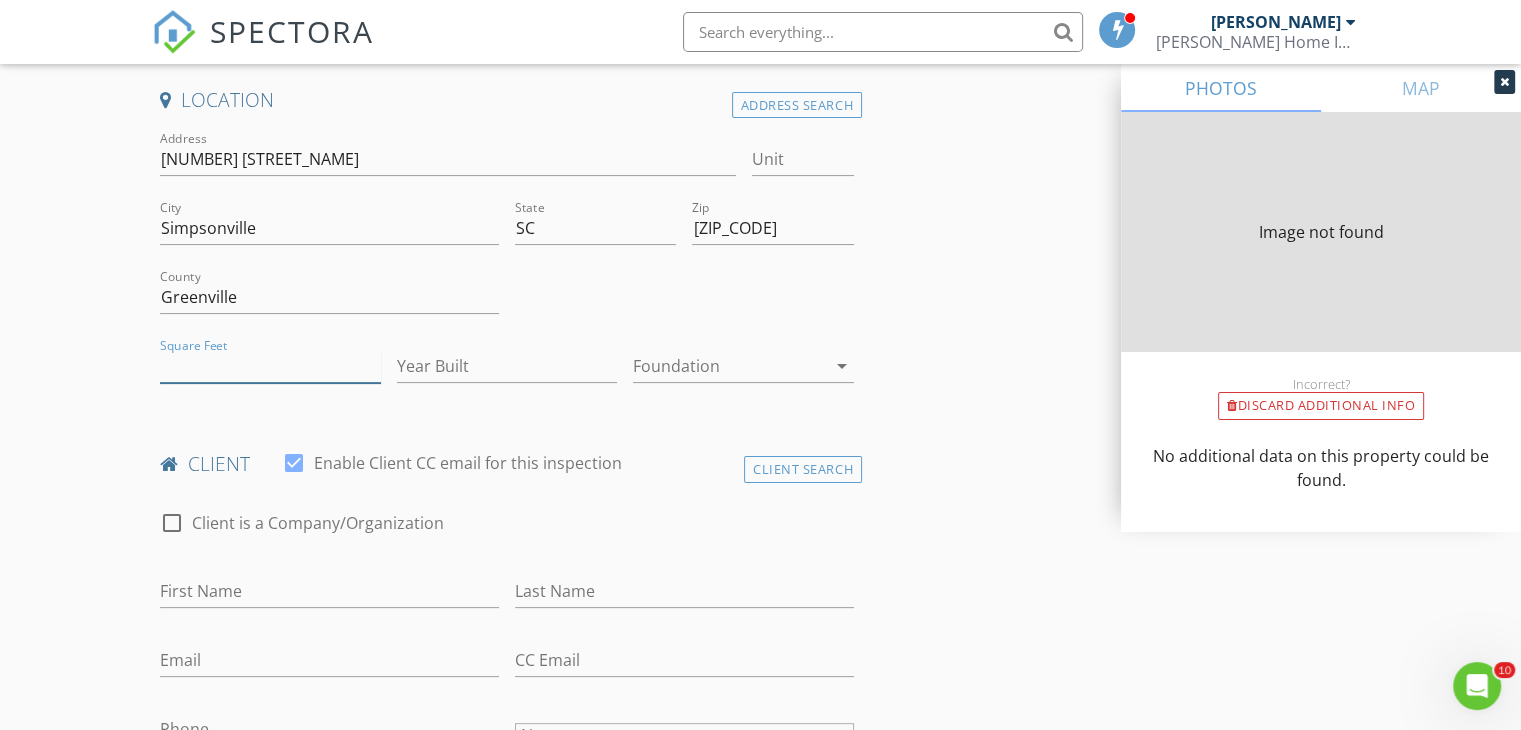 type on "1578" 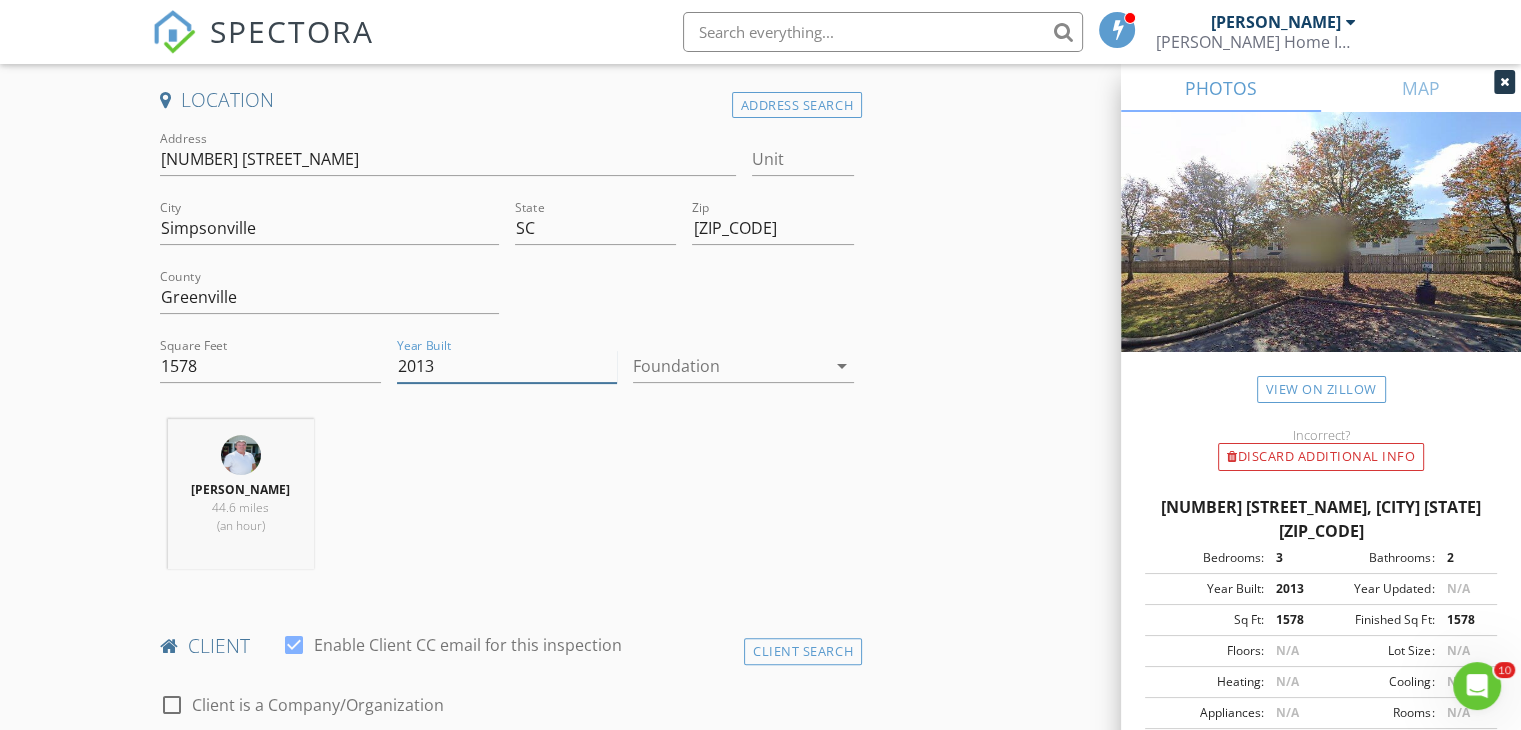 click on "2013" at bounding box center (507, 366) 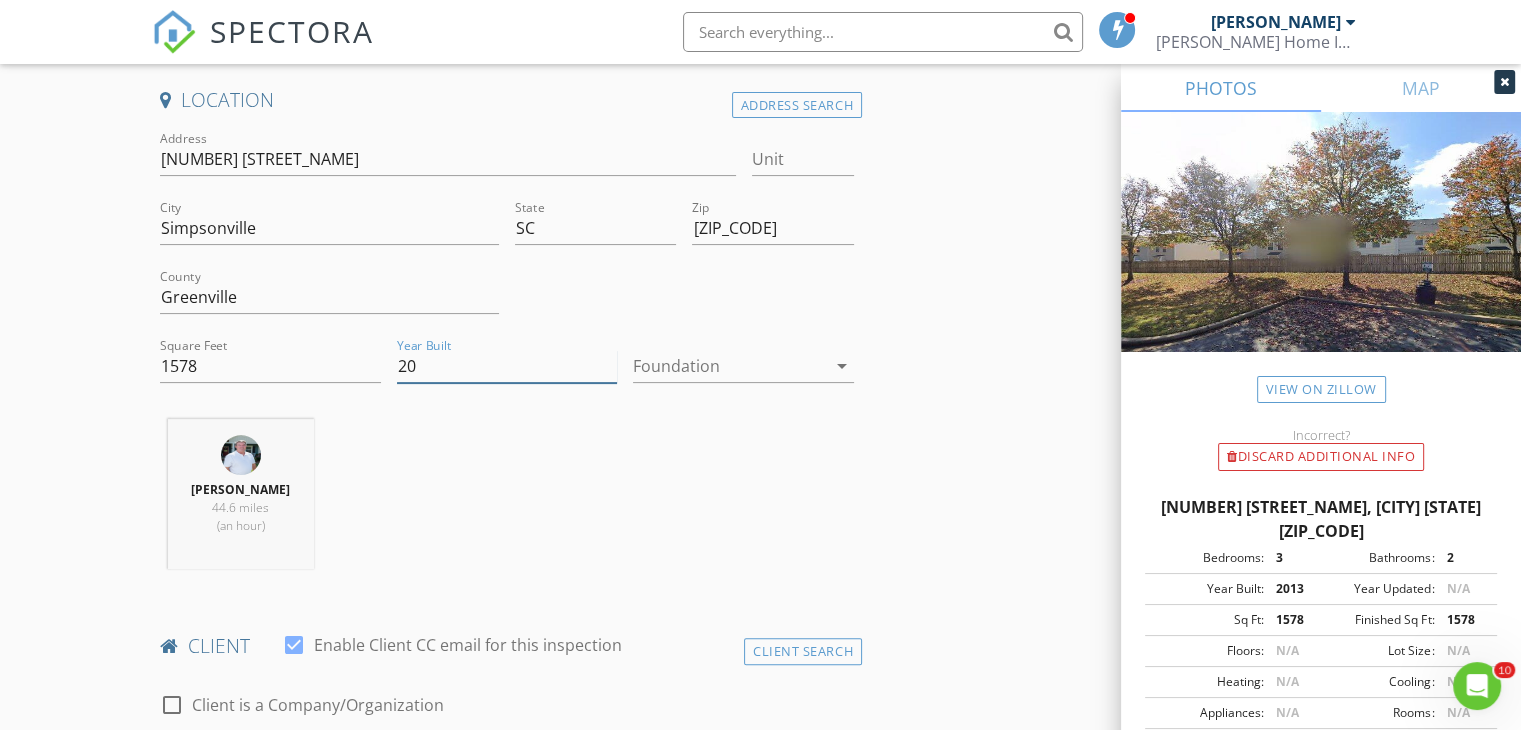 type on "2" 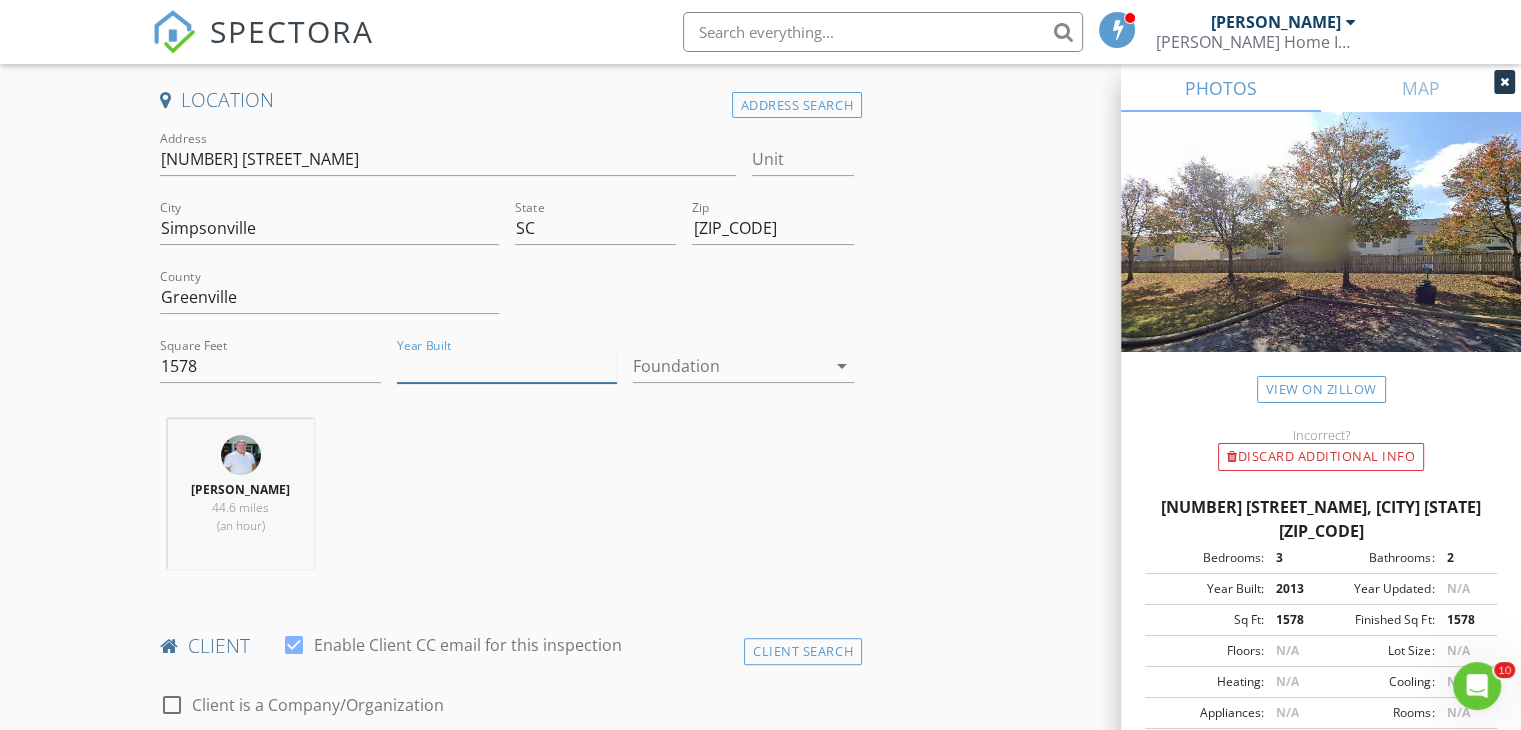 type 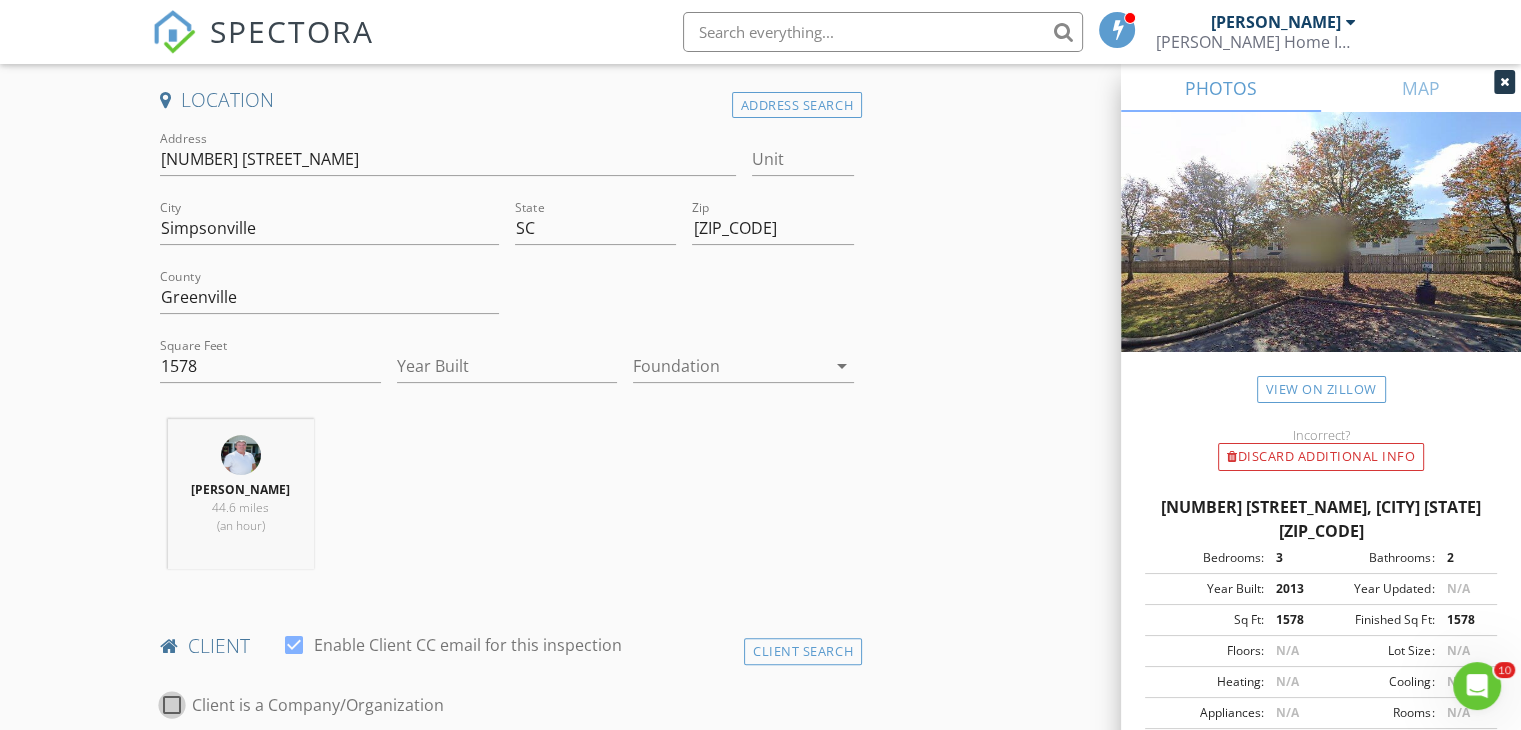 scroll, scrollTop: 848, scrollLeft: 0, axis: vertical 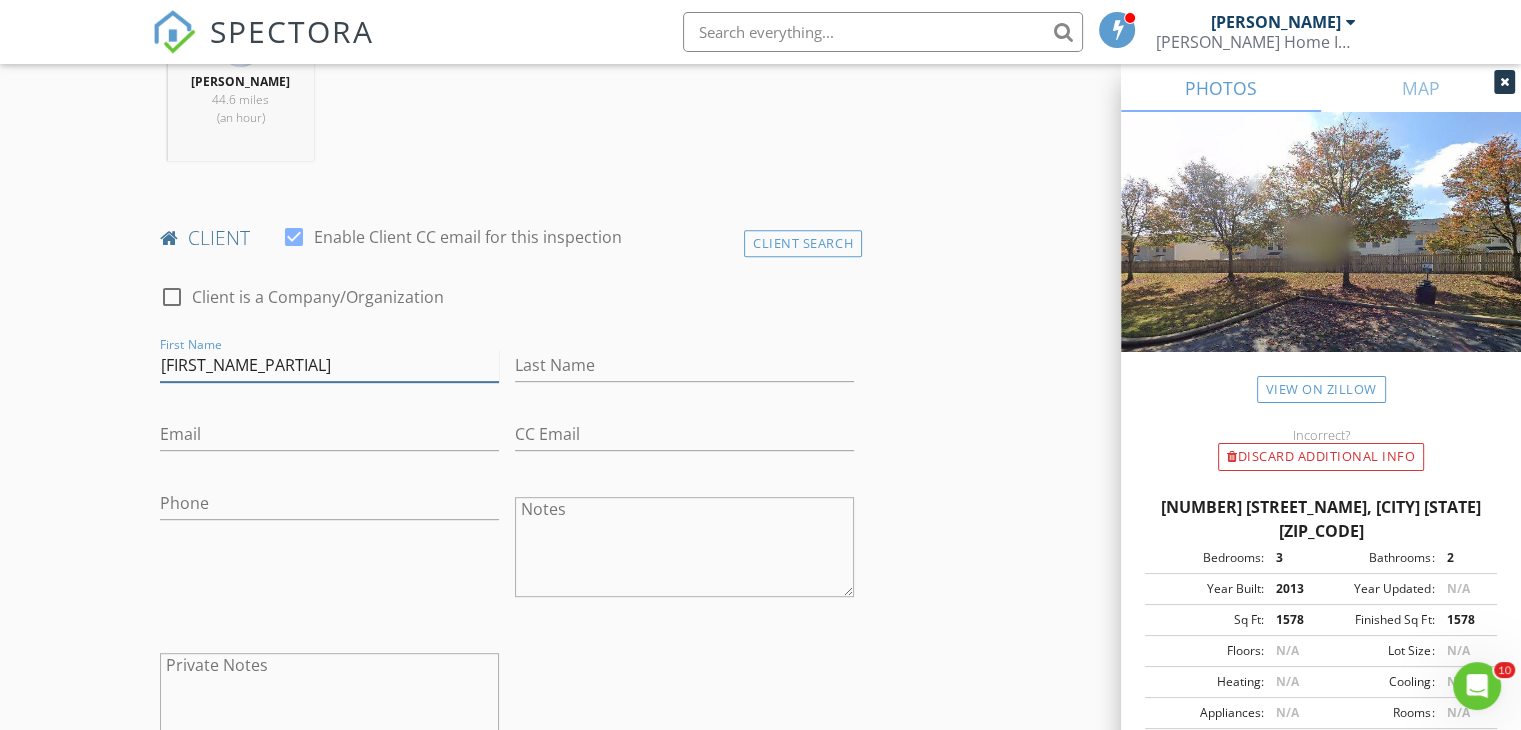 type on "[FIRST]" 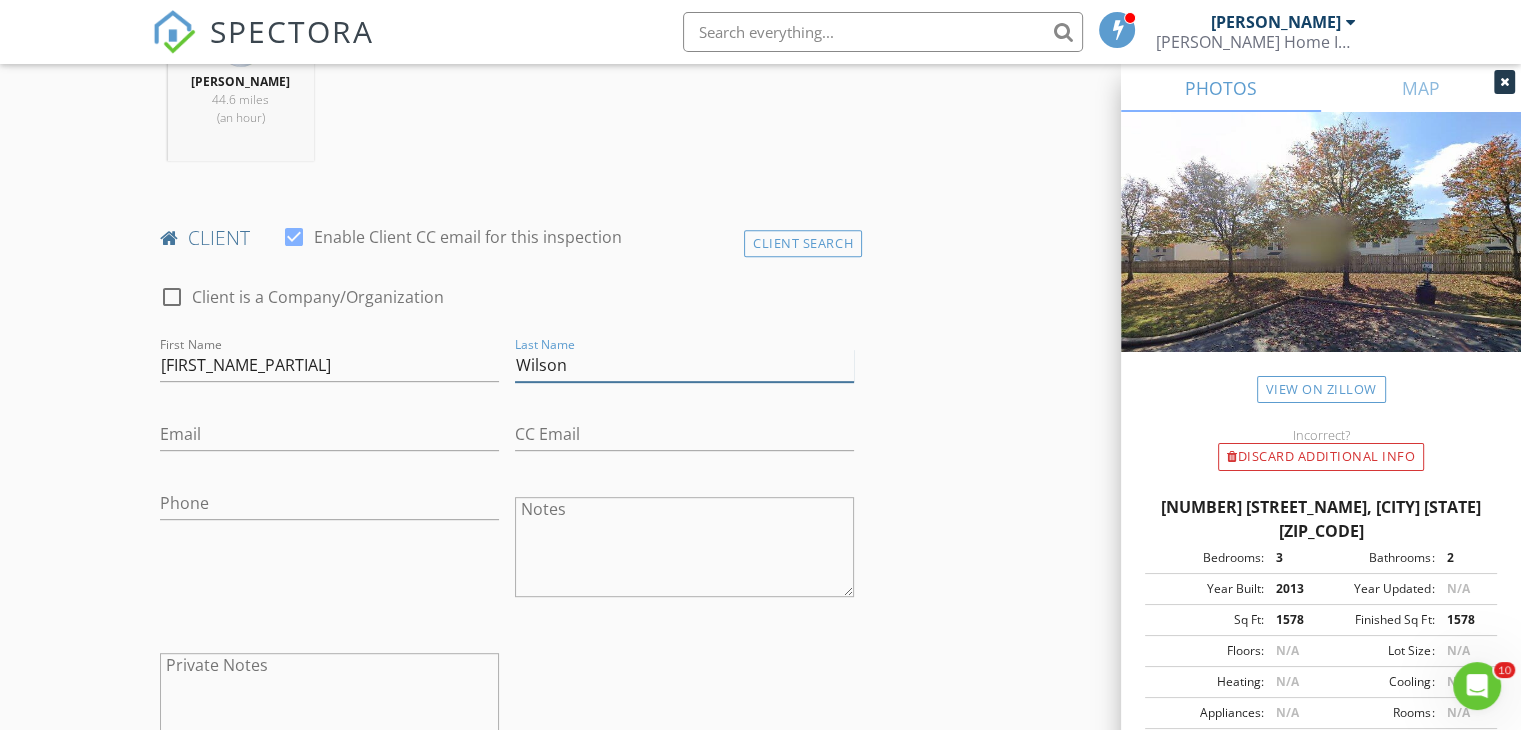 type on "Wilson" 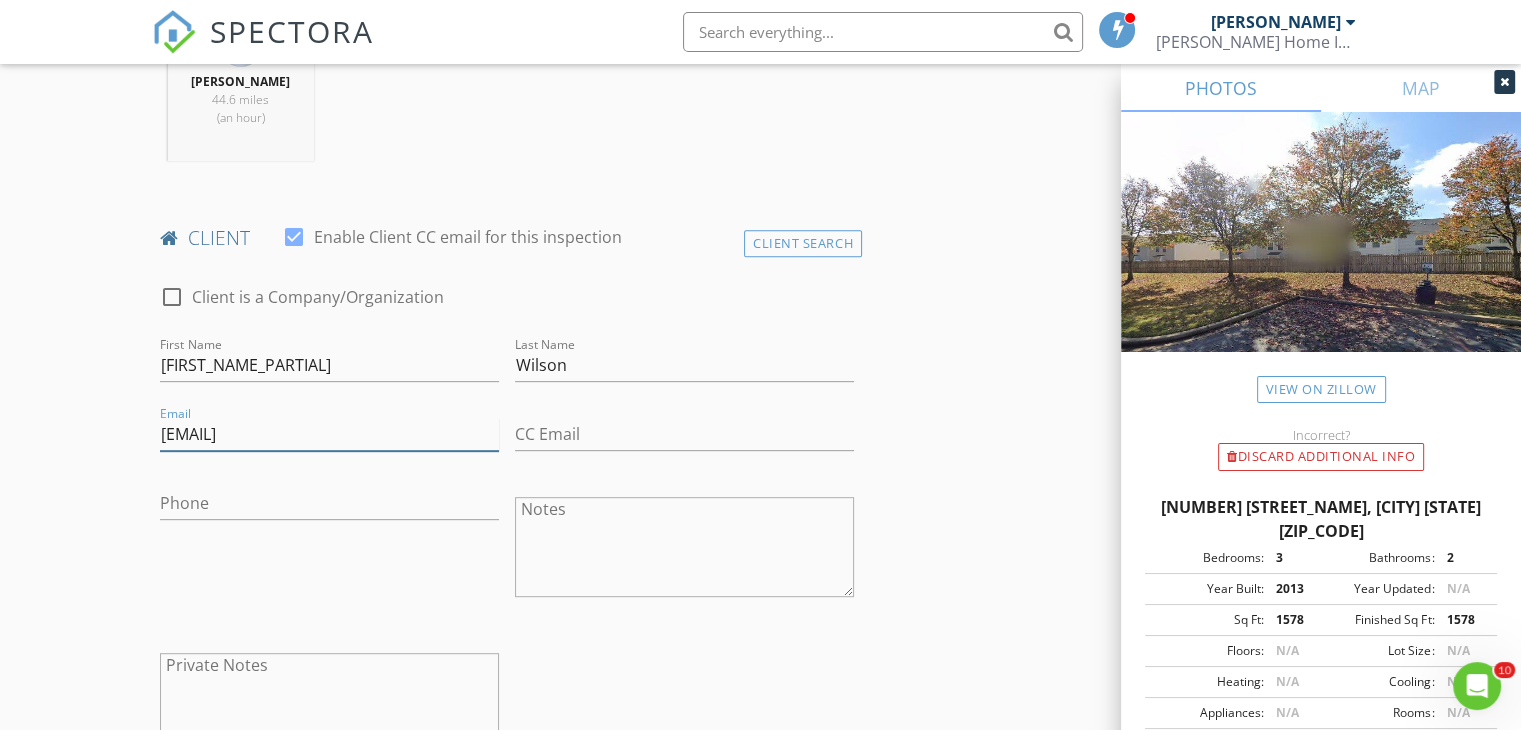 type on "[EMAIL]" 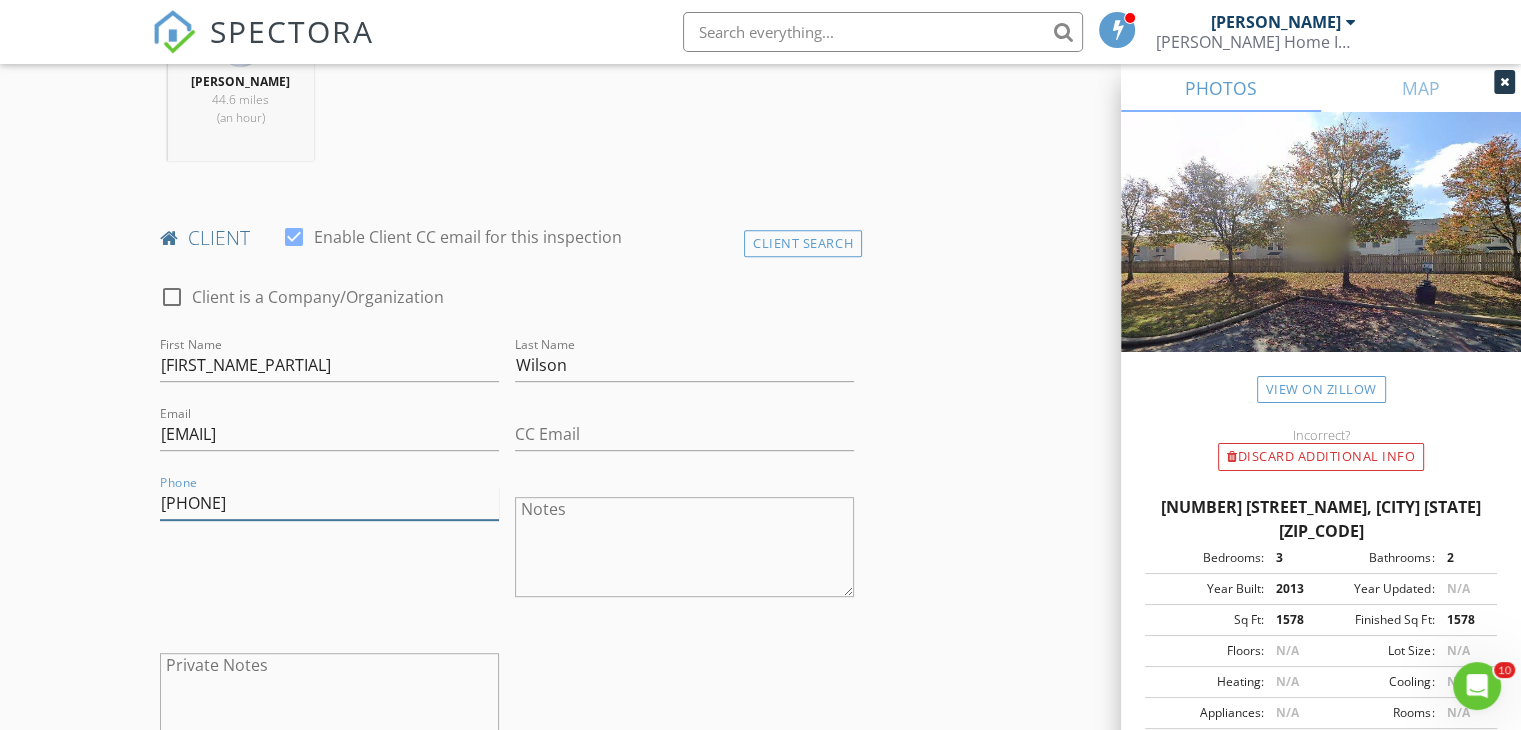 type on "[PHONE]" 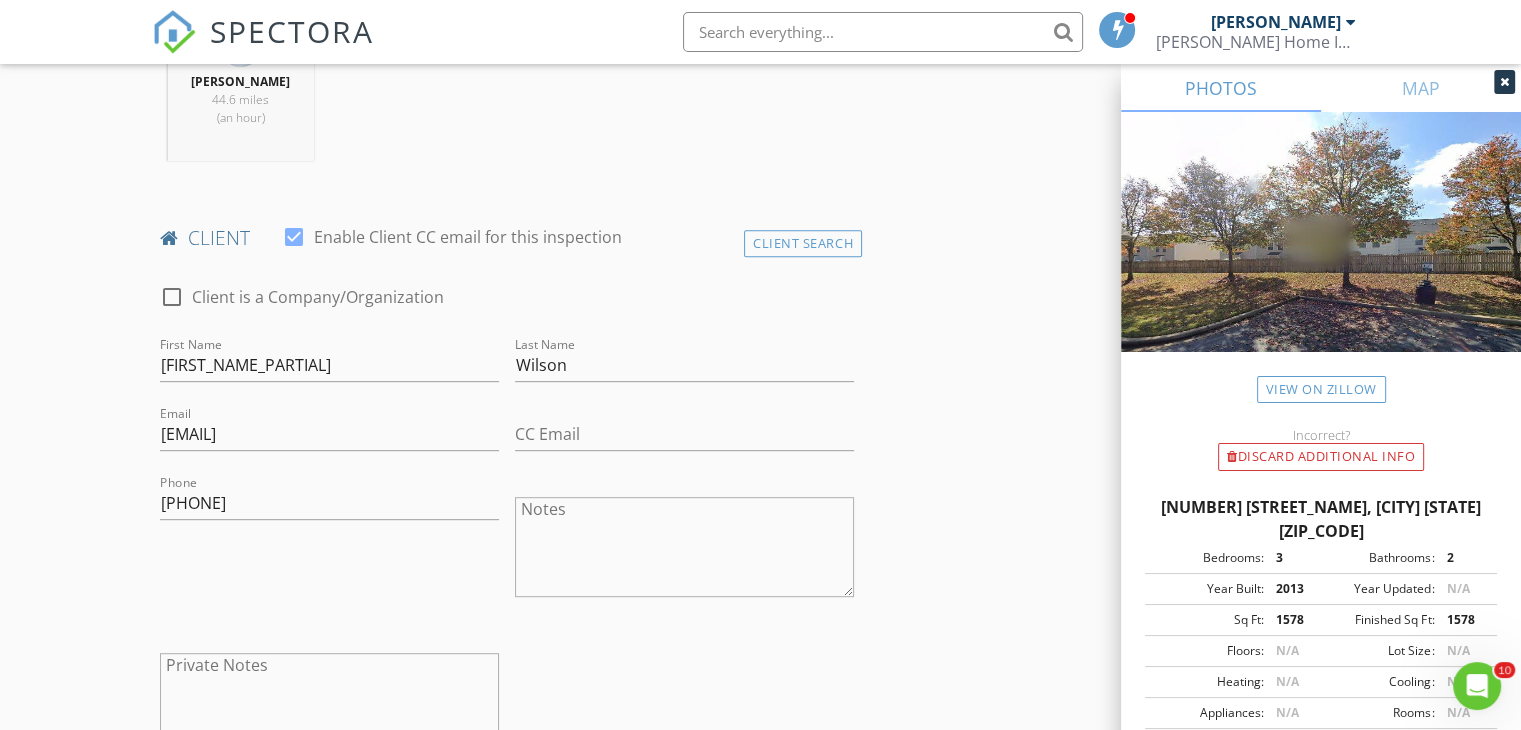 scroll, scrollTop: 1412, scrollLeft: 0, axis: vertical 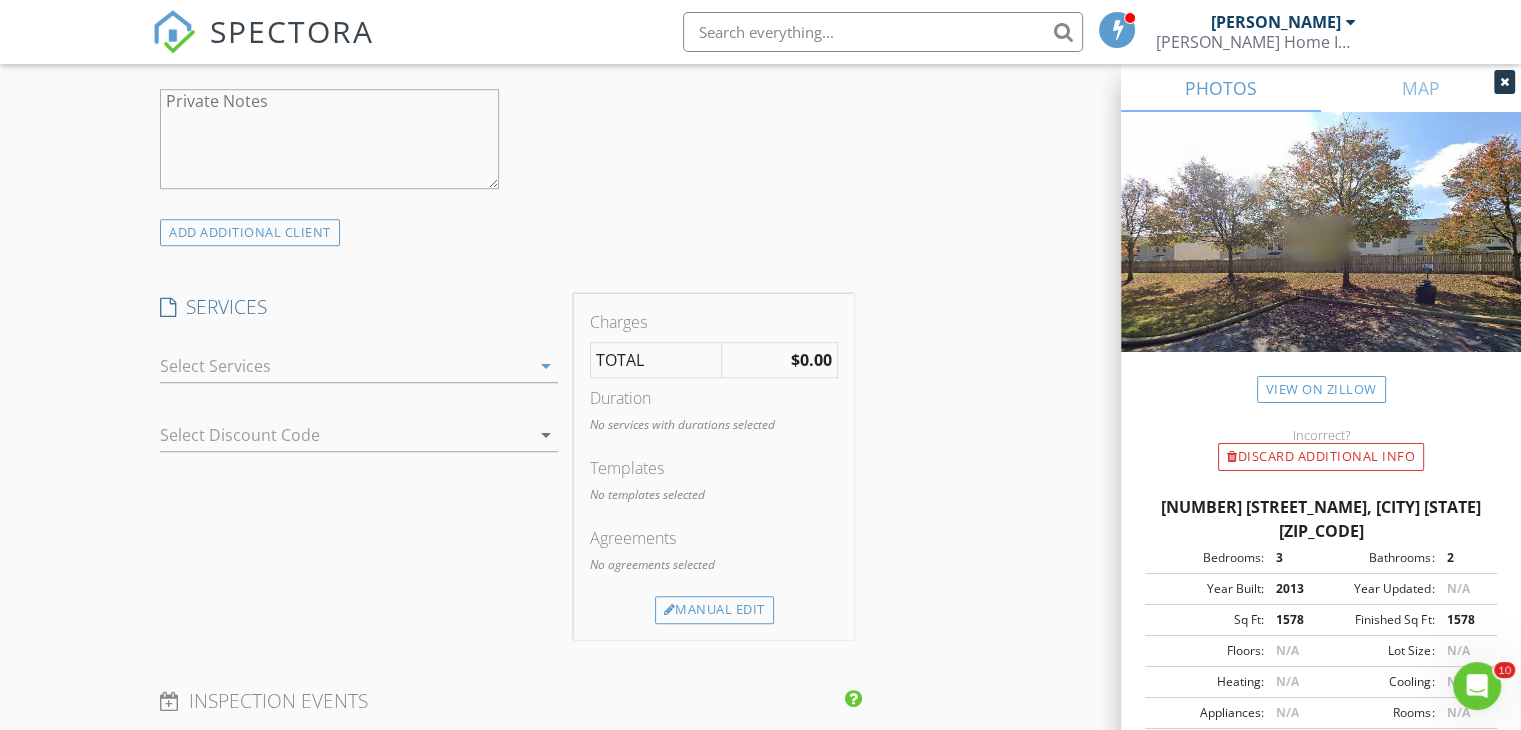 click on "arrow_drop_down" at bounding box center [546, 366] 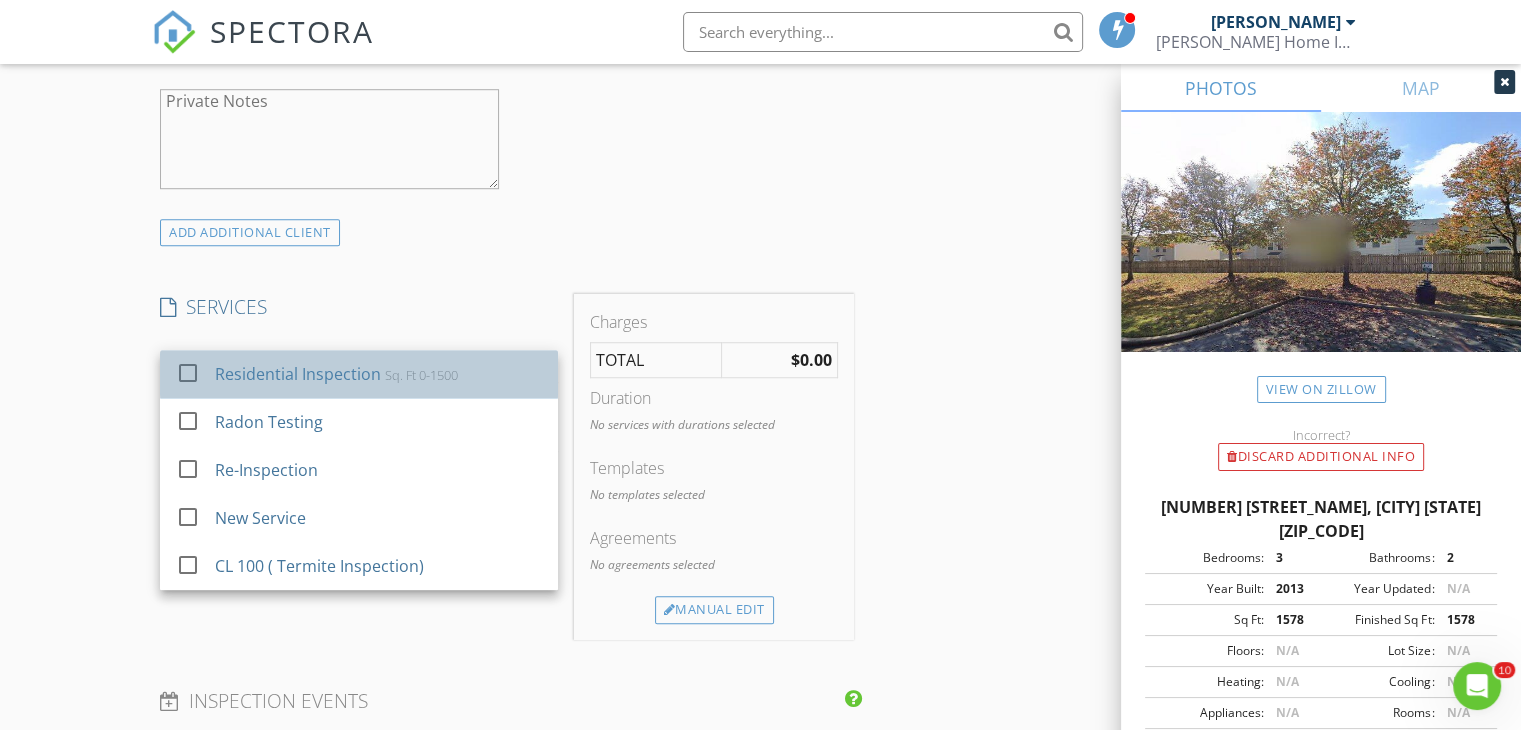 click on "Residential Inspection   Sq. Ft 0-1500" at bounding box center [379, 374] 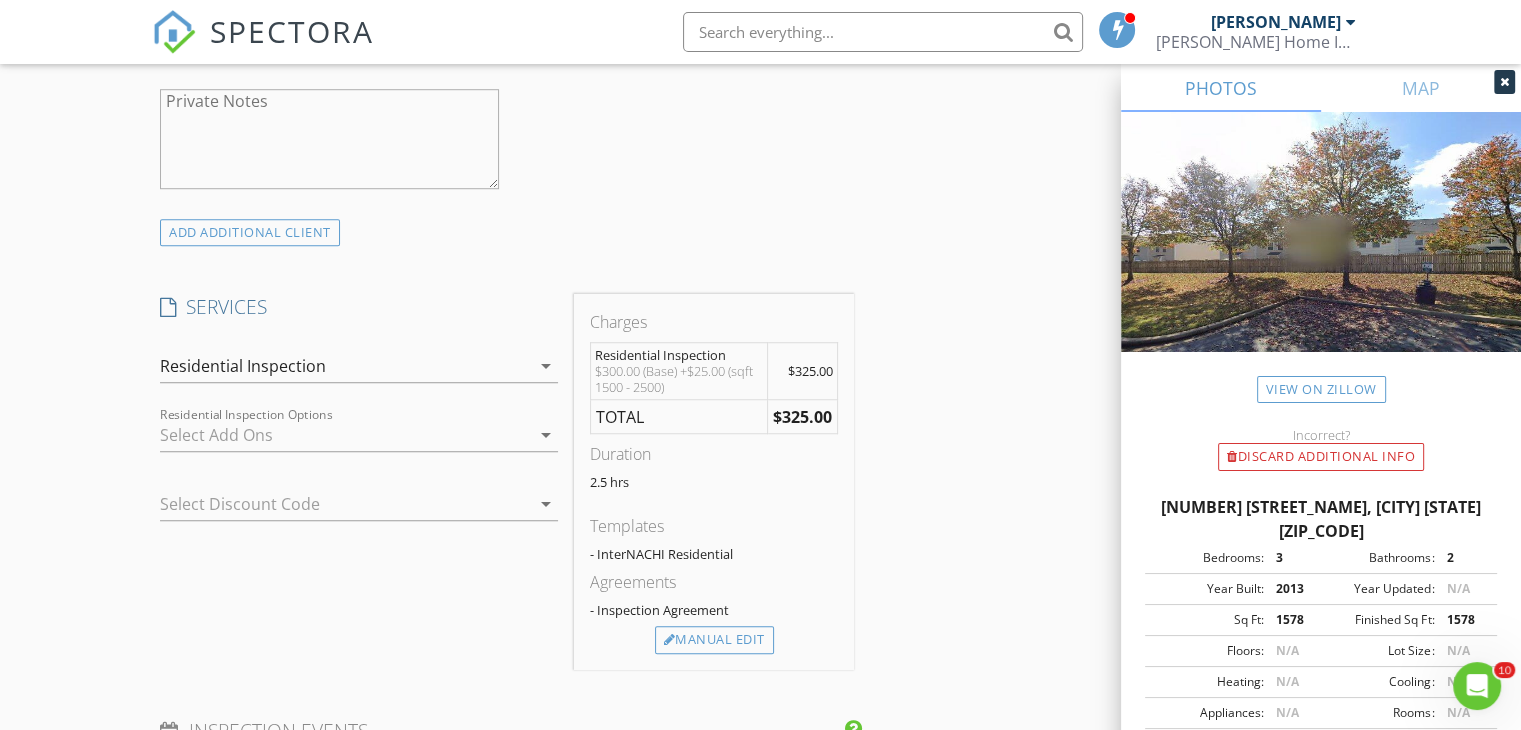 scroll, scrollTop: 1825, scrollLeft: 0, axis: vertical 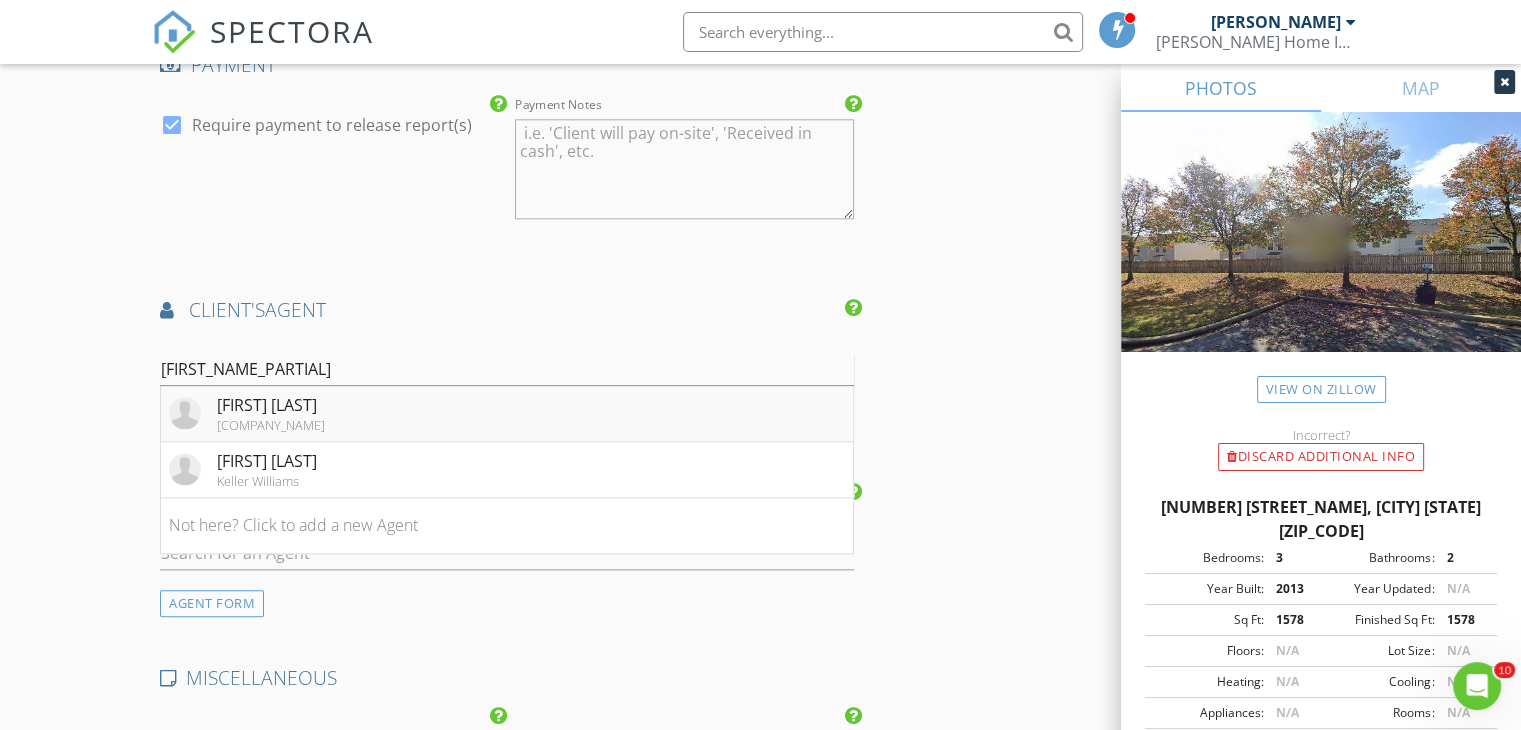 type on "Bry" 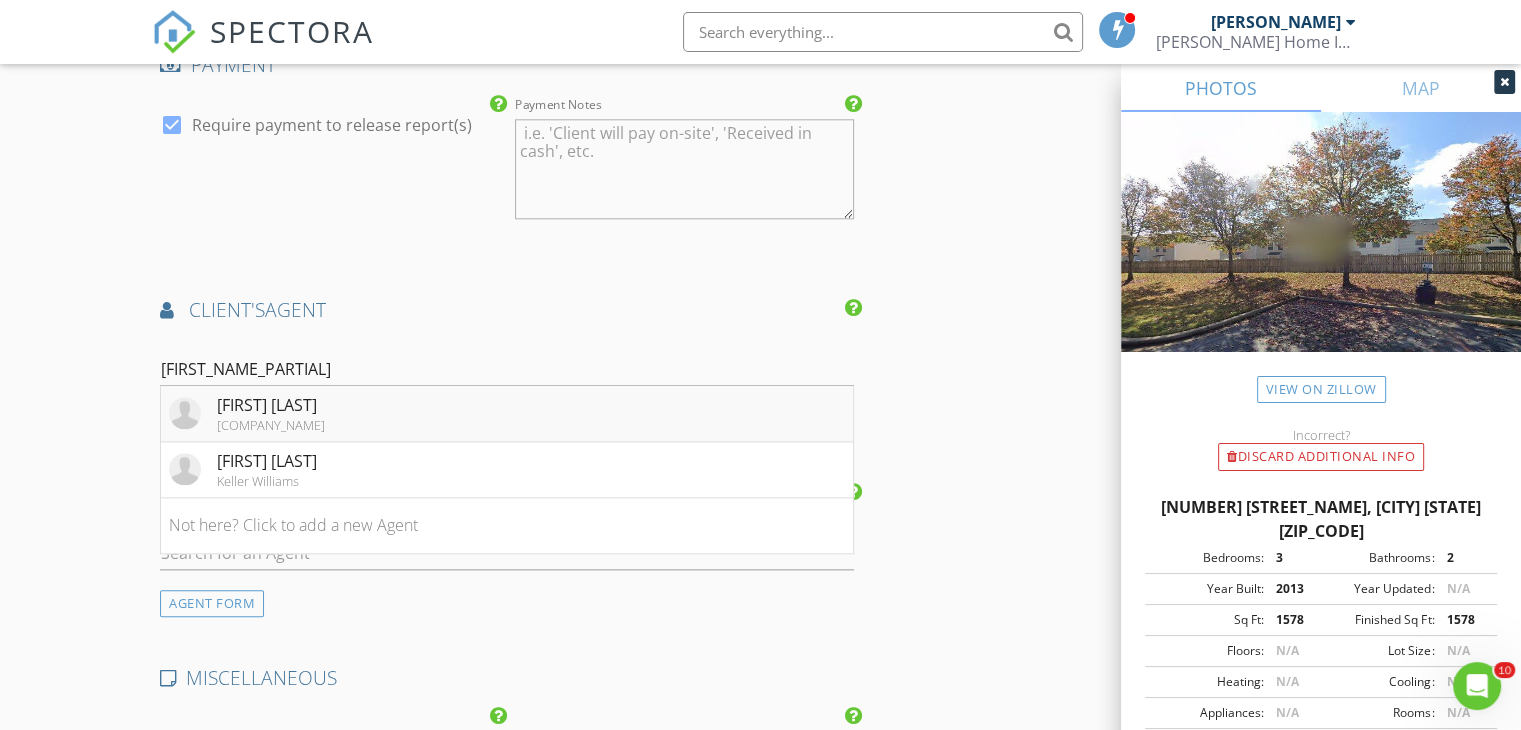 click on "Bryce Byrd
Century 21 Blackwell @ Co." at bounding box center (507, 414) 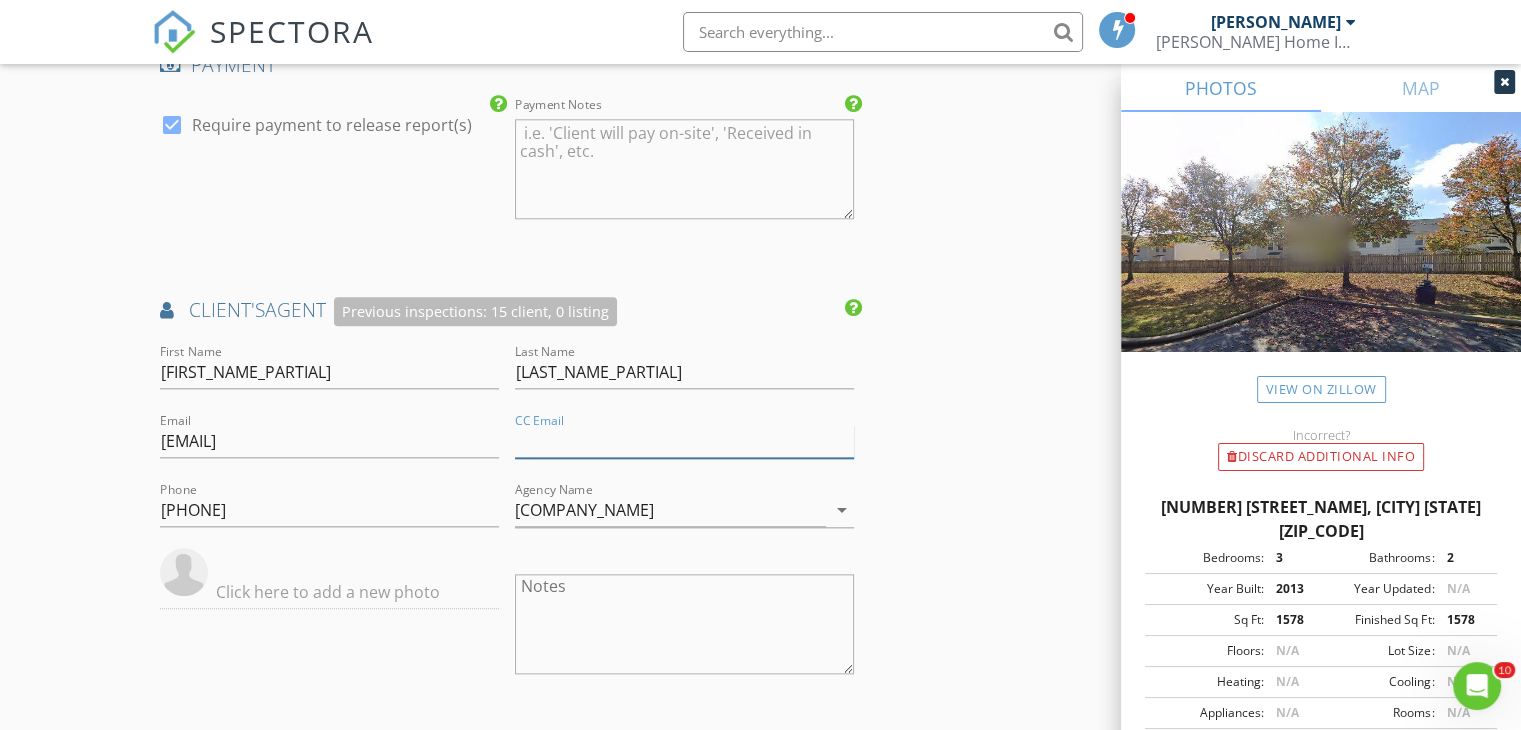 click on "CC Email" at bounding box center (684, 441) 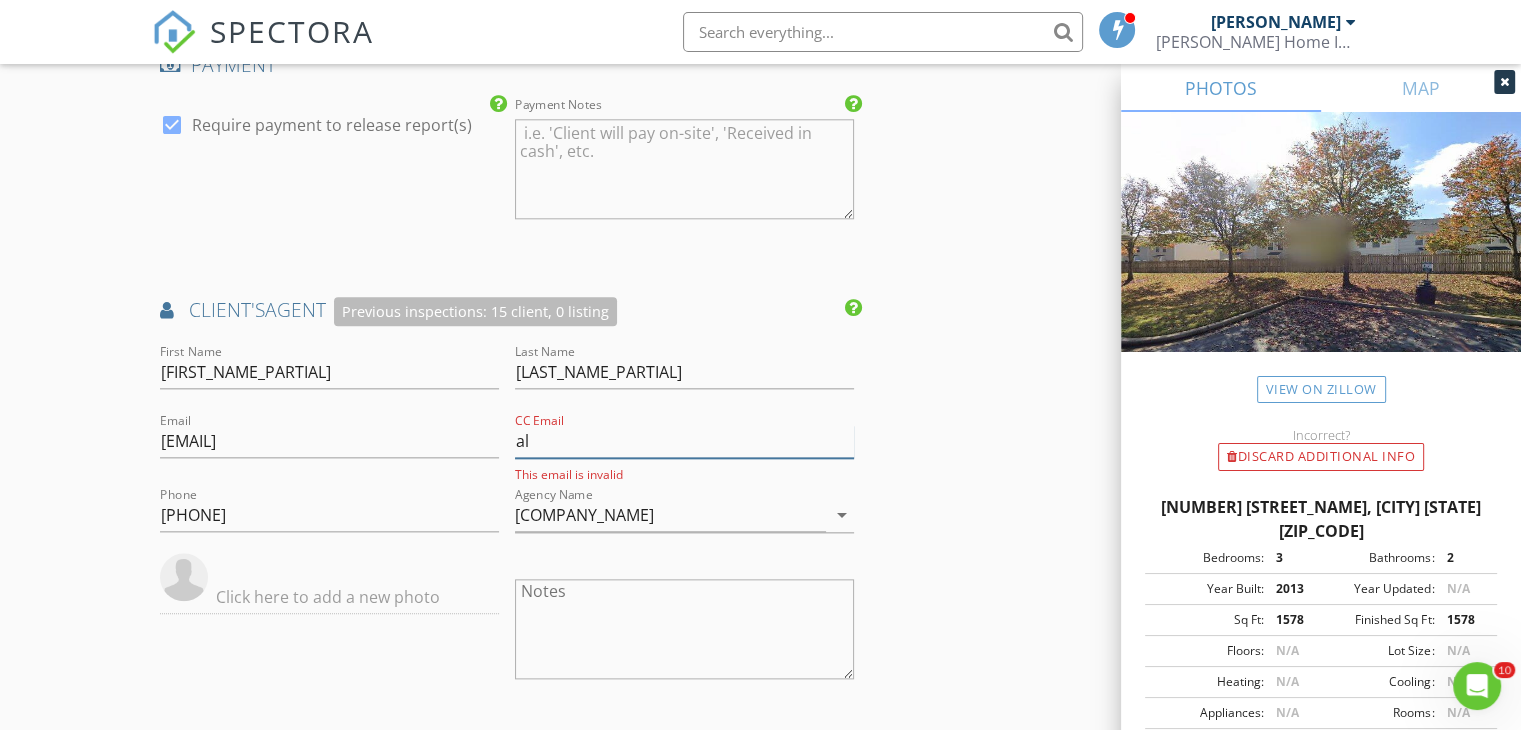 type on "a" 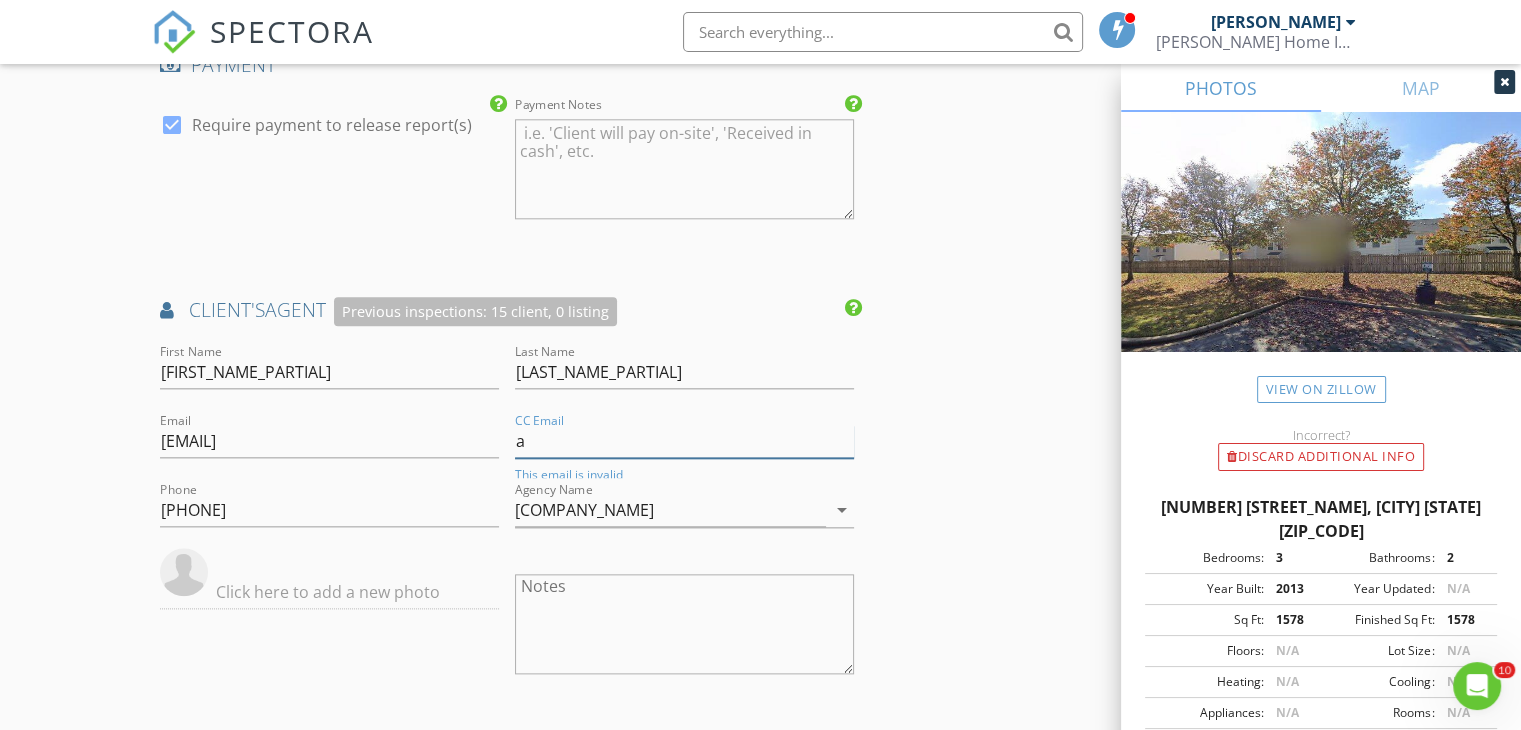 type 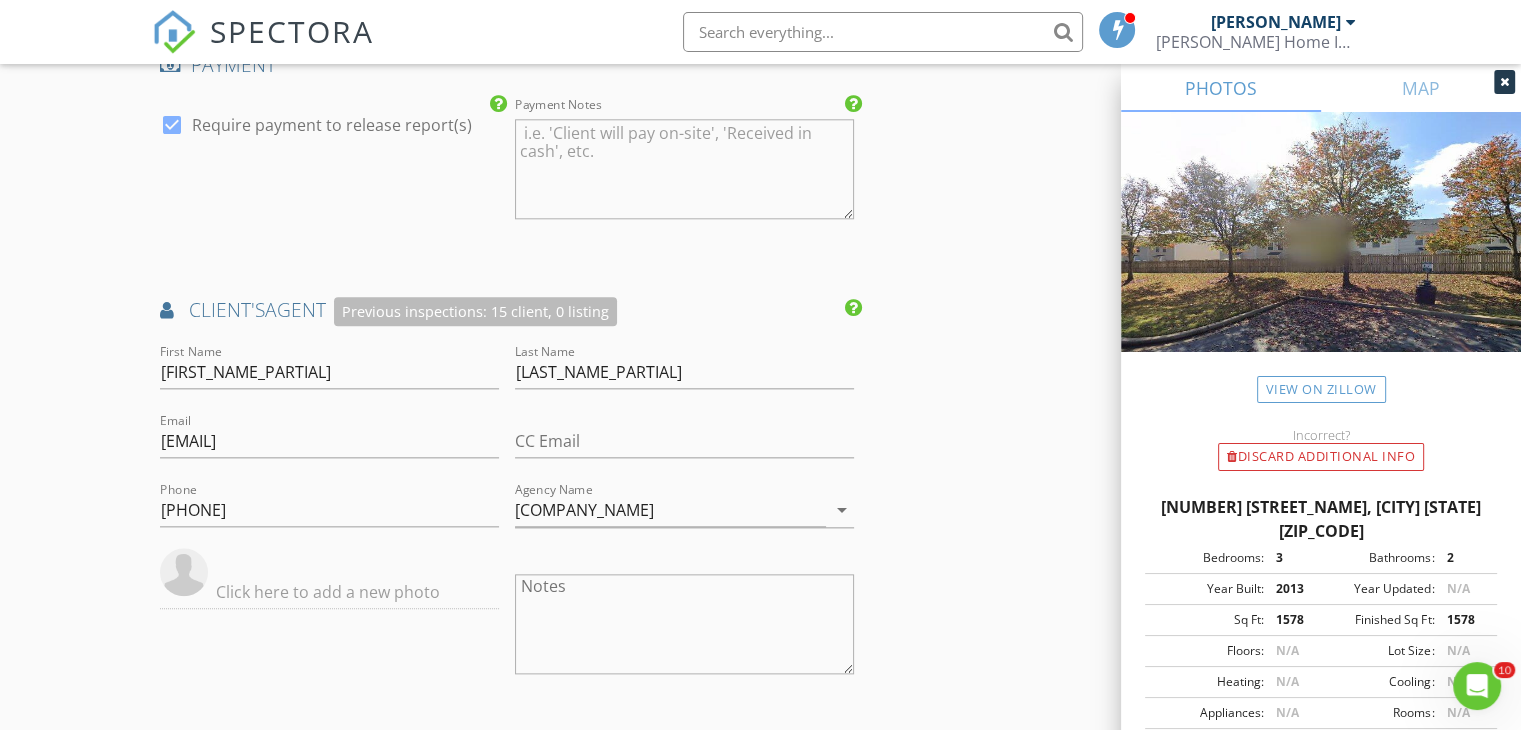 click on "INSPECTOR(S)
check_box   Phil Knox   PRIMARY   Phil Knox arrow_drop_down   check_box_outline_blank Phil Knox specifically requested
Date/Time
08/04/2025 11:30 AM
Location
Address Search       Address 40 Bay Springs Dr   Unit   City Simpsonville   State SC   Zip 29681   County Greenville     Square Feet 1578   Year Built   Foundation arrow_drop_down     Phil Knox     44.6 miles     (an hour)
client
check_box Enable Client CC email for this inspection   Client Search     check_box_outline_blank Client is a Company/Organization     First Name Kaneshia   Last Name Wilson   Email kayw2k23@gmail.com   CC Email   Phone 864-340-5677           Notes   Private Notes
ADD ADDITIONAL client
SERVICES
check_box   Residential Inspection   Sq. Ft 0-1500 check_box_outline_blank" at bounding box center [760, -116] 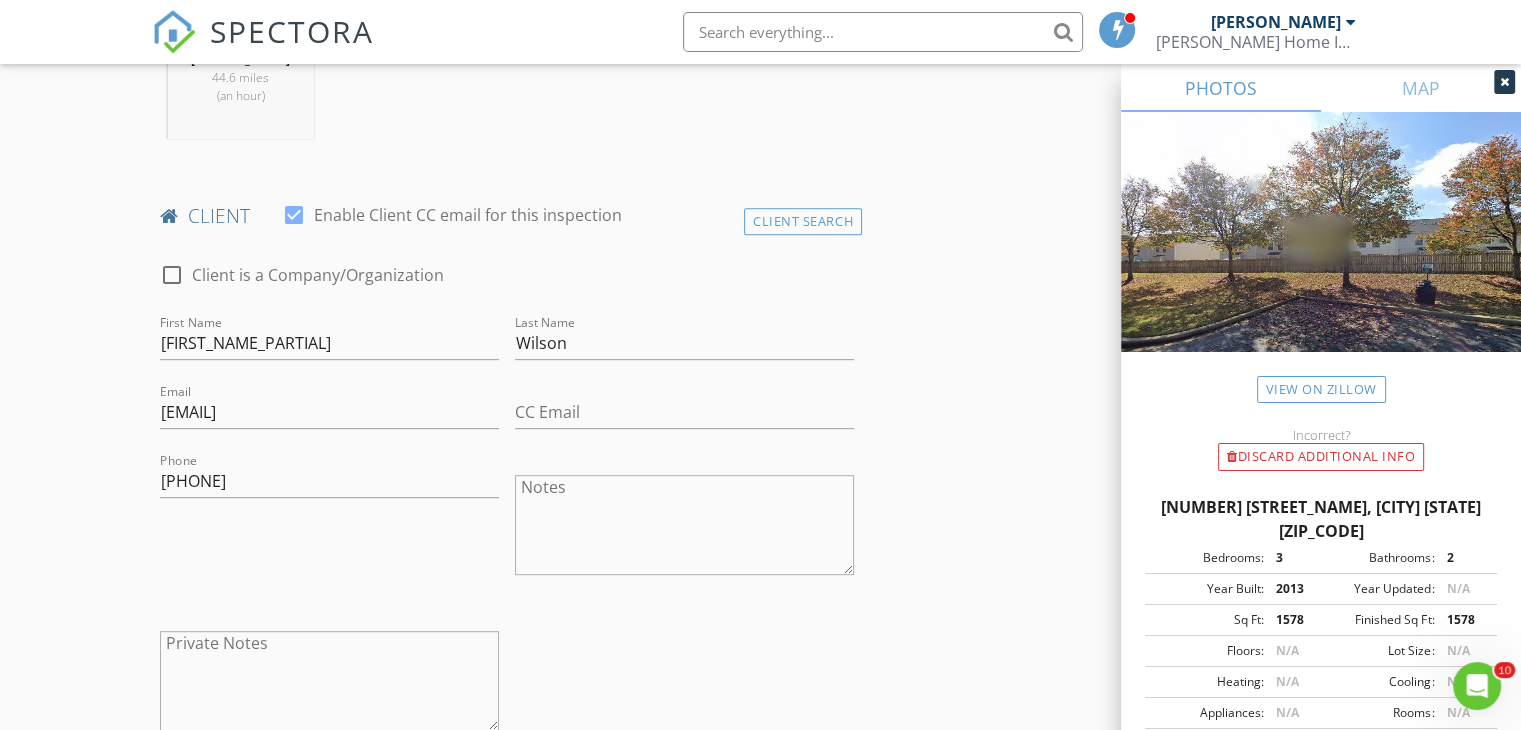 scroll, scrollTop: 910, scrollLeft: 0, axis: vertical 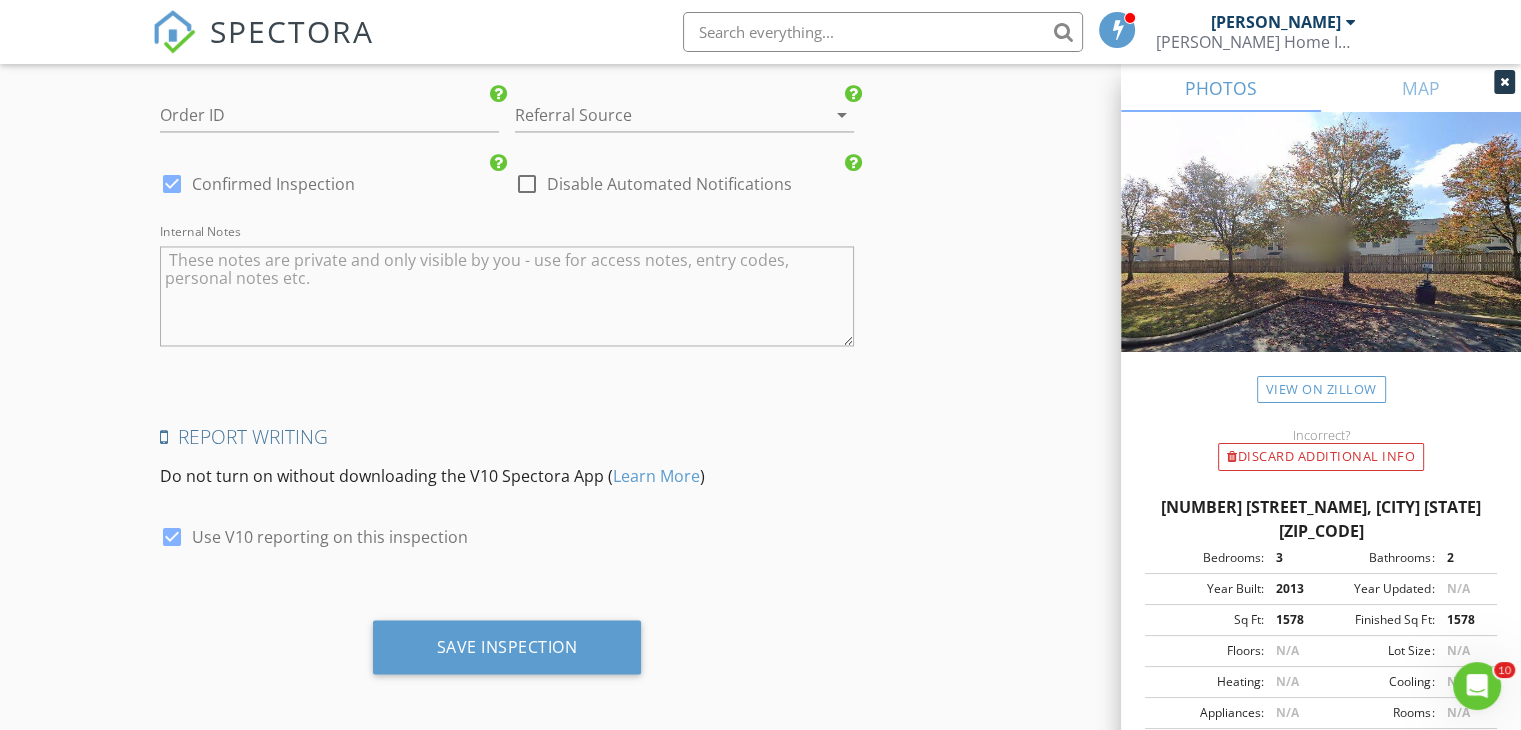 click on "INSPECTOR(S)
check_box   Phil Knox   PRIMARY   Phil Knox arrow_drop_down   check_box_outline_blank Phil Knox specifically requested
Date/Time
08/04/2025 11:30 AM
Location
Address Search       Address 40 Bay Springs Dr   Unit   City Simpsonville   State SC   Zip 29681   County Greenville     Square Feet 1578   Year Built   Foundation arrow_drop_down     Phil Knox     44.6 miles     (an hour)
client
check_box Enable Client CC email for this inspection   Client Search     check_box_outline_blank Client is a Company/Organization     First Name Kaneshia   Last Name Wilson   Email kayw2k23@gmail.com   CC Email   Phone 864-340-5677           Notes   Private Notes
ADD ADDITIONAL client
SERVICES
check_box   Residential Inspection   Sq. Ft 0-1500 check_box_outline_blank" at bounding box center [760, -1194] 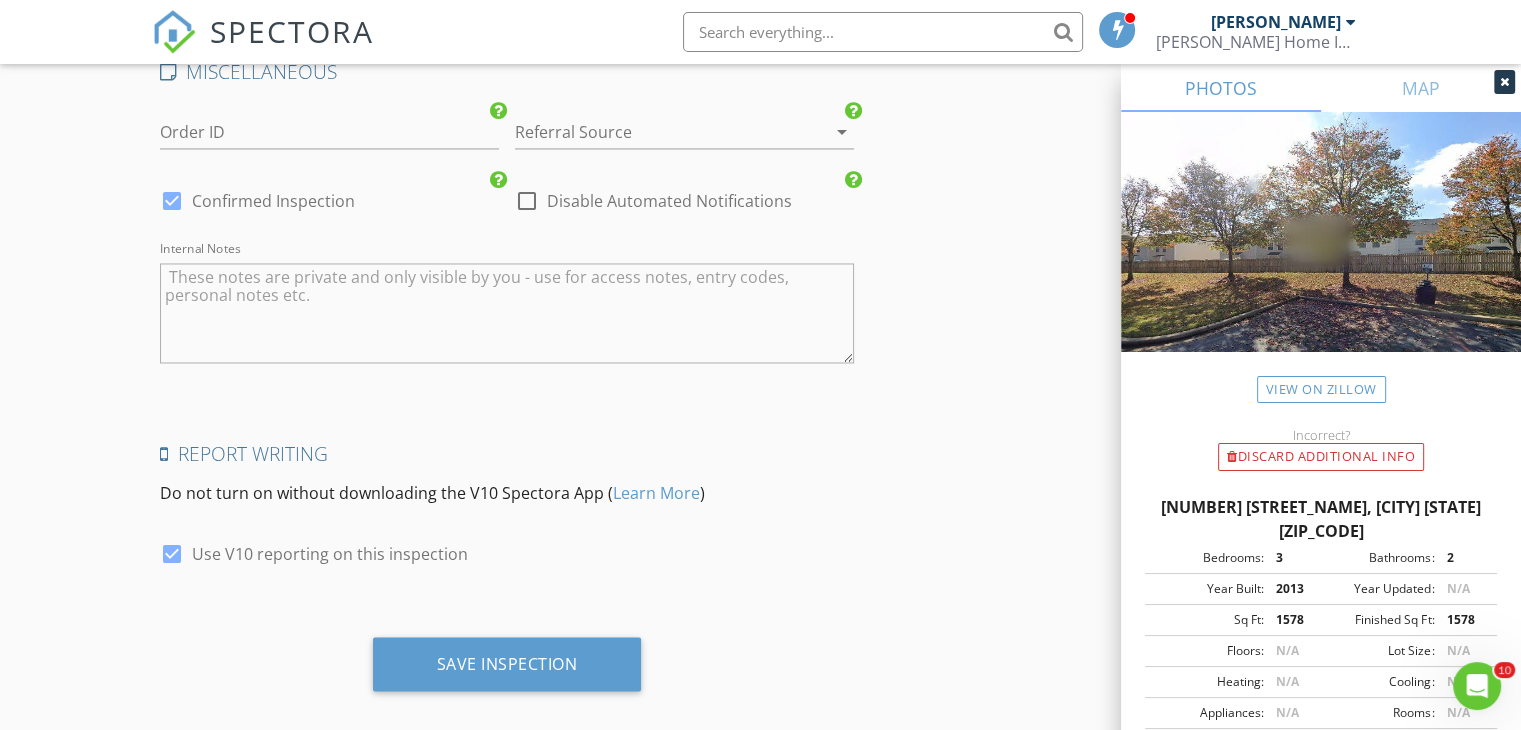 scroll, scrollTop: 3308, scrollLeft: 0, axis: vertical 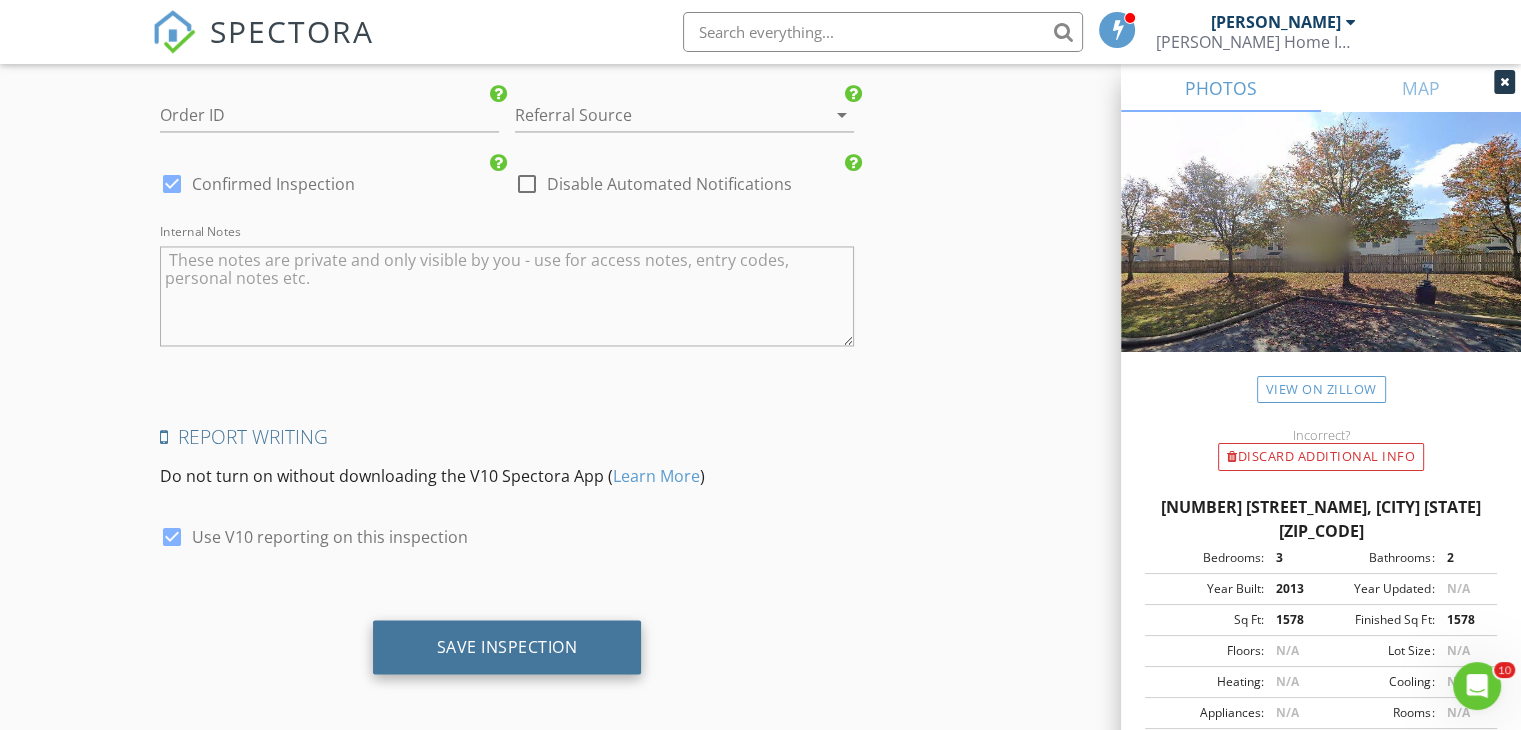 click on "Save Inspection" at bounding box center [507, 646] 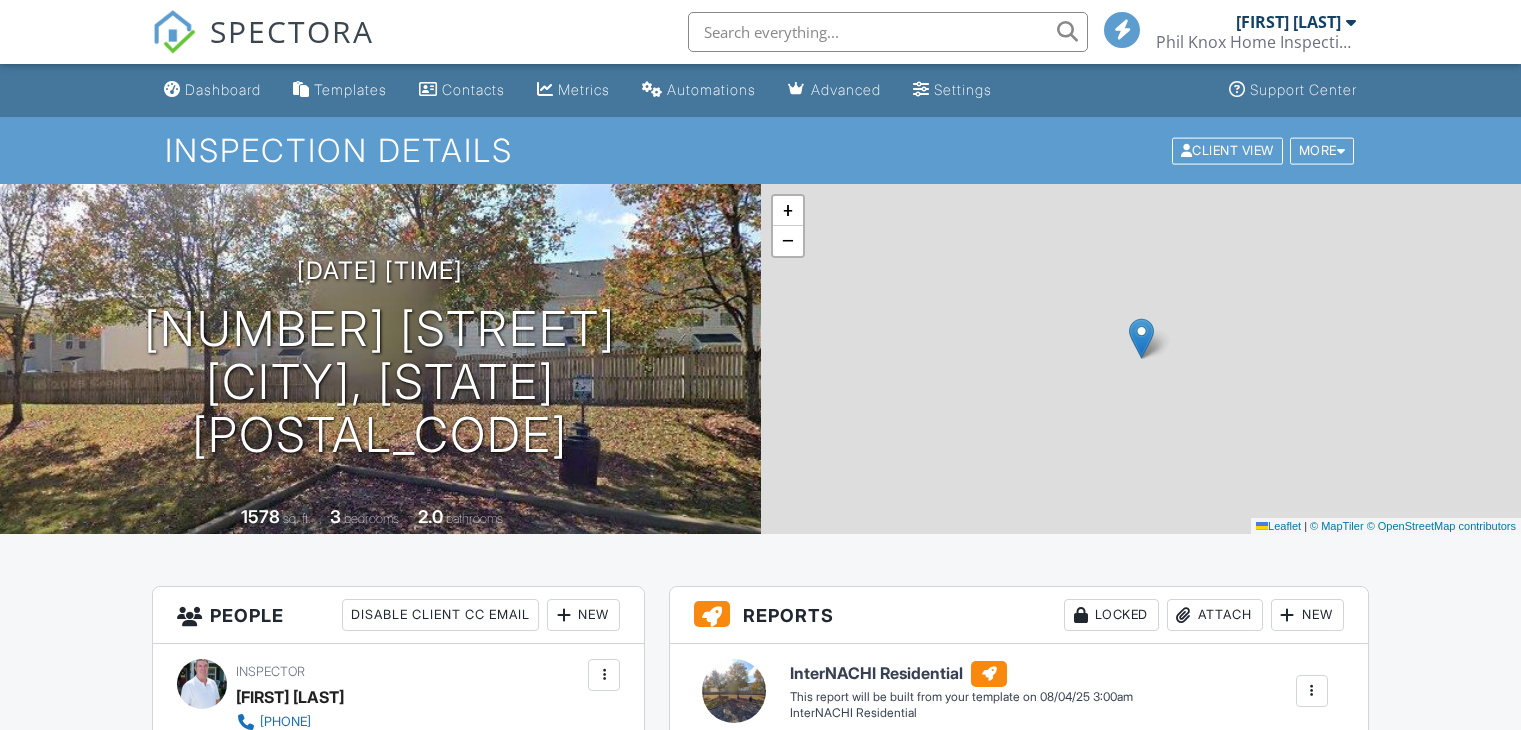 scroll, scrollTop: 0, scrollLeft: 0, axis: both 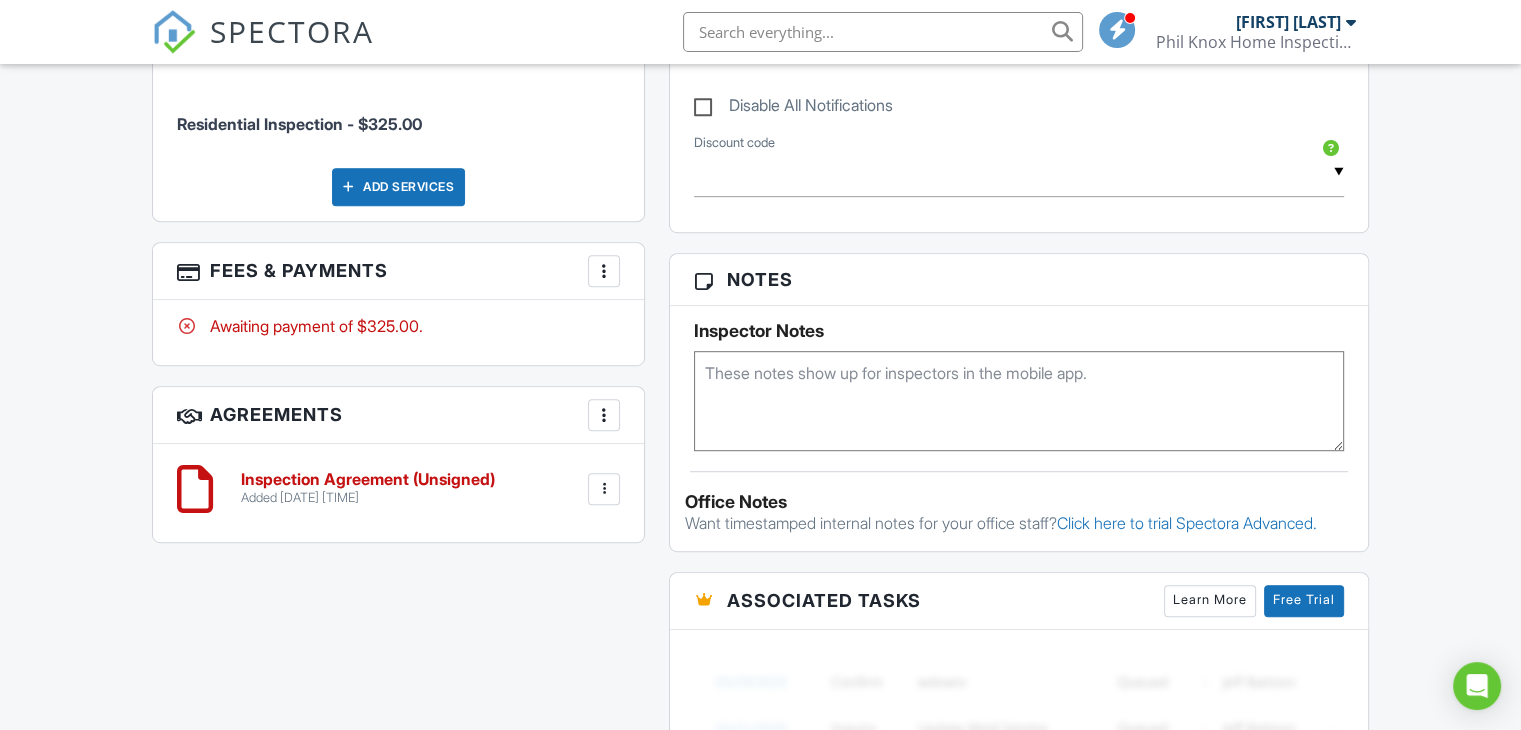 drag, startPoint x: 1526, startPoint y: 719, endPoint x: 1531, endPoint y: 433, distance: 286.0437 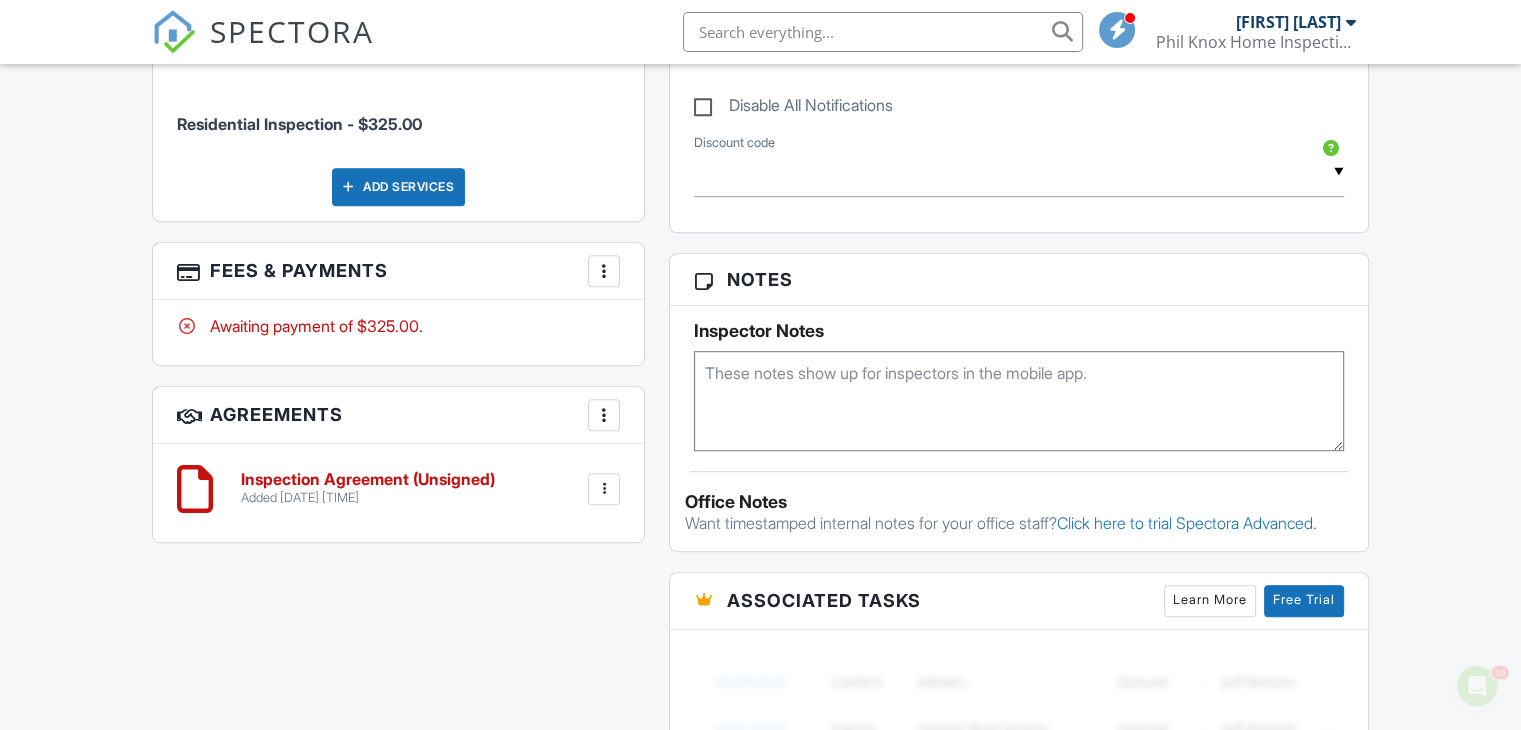 scroll, scrollTop: 0, scrollLeft: 0, axis: both 